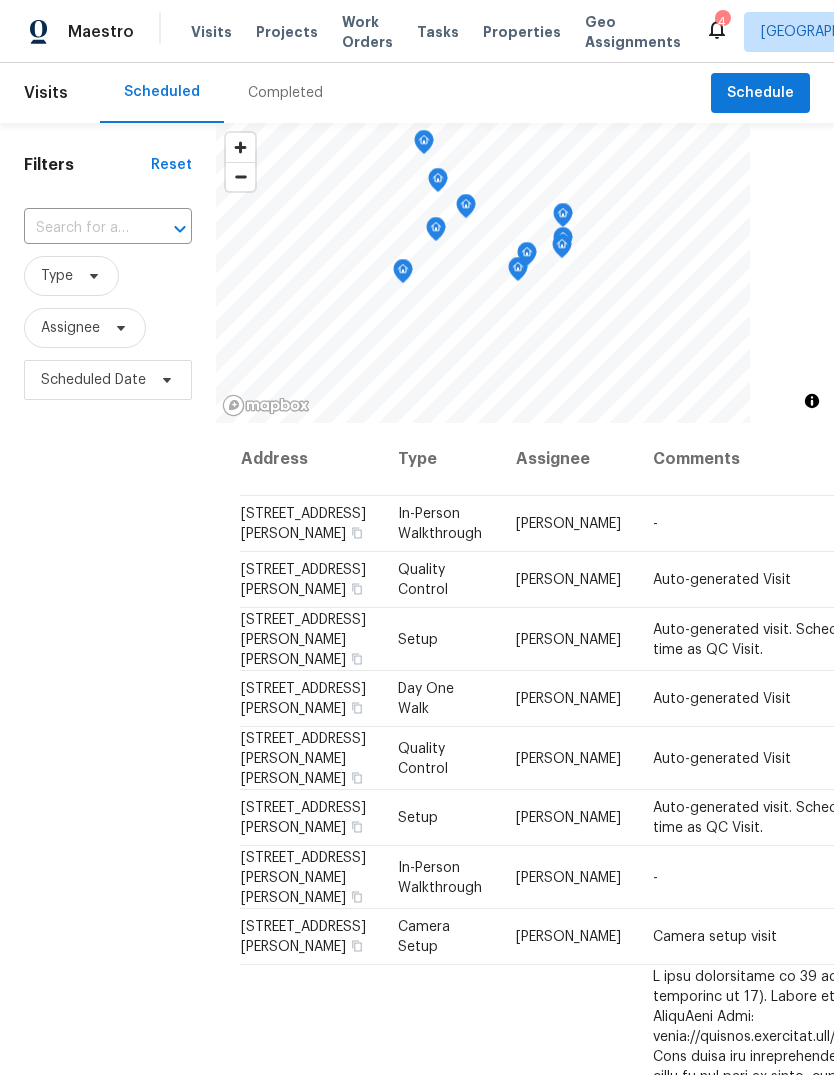 scroll, scrollTop: 0, scrollLeft: 0, axis: both 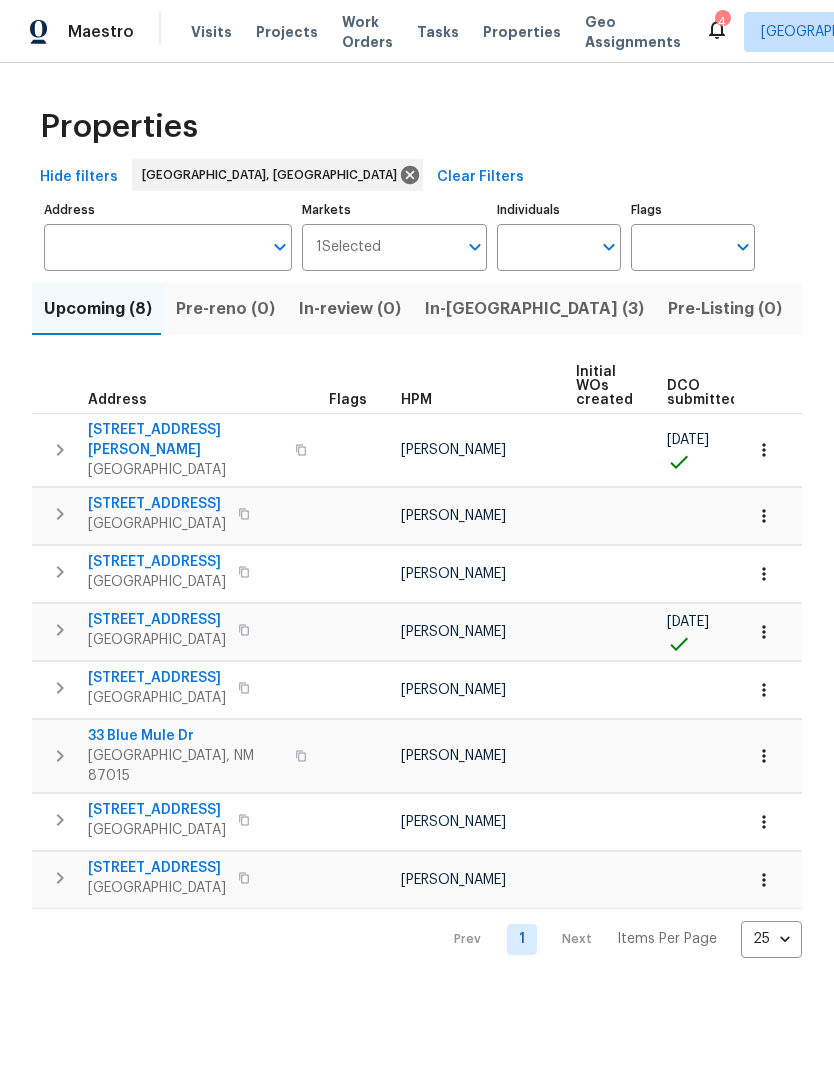 click on "In-reno (3)" at bounding box center (534, 309) 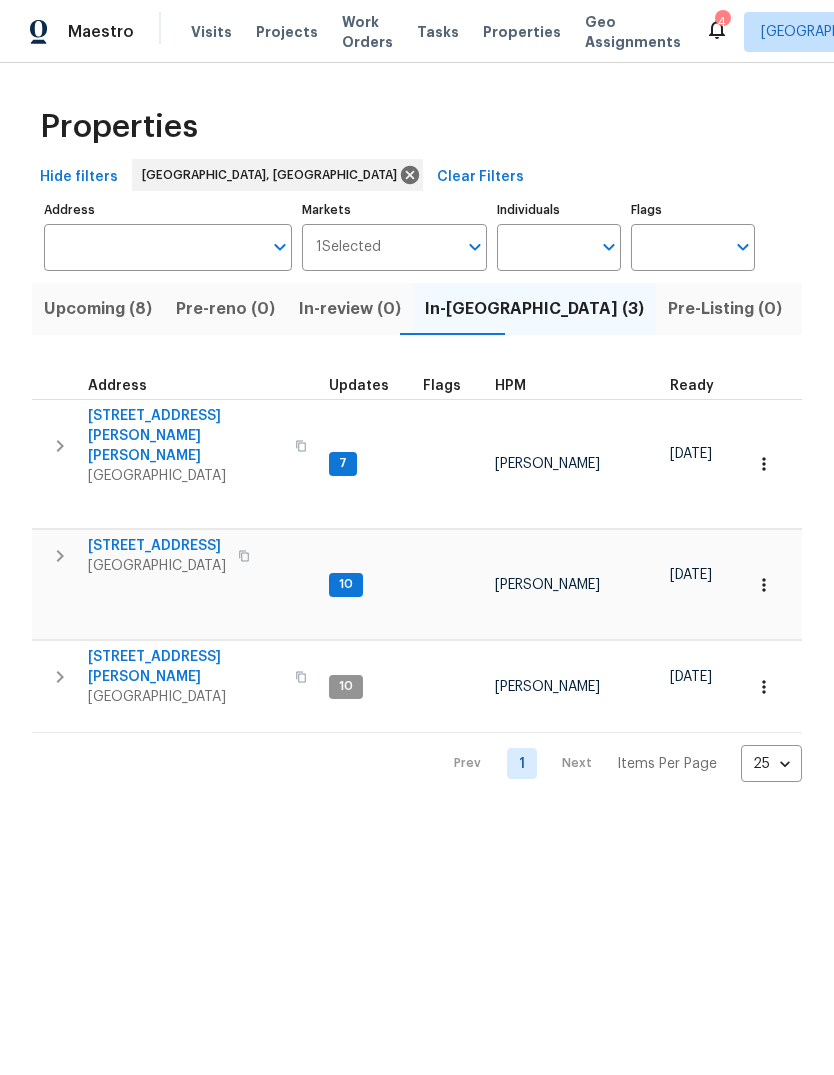 click on "5009 Ian Ave NW" at bounding box center (157, 546) 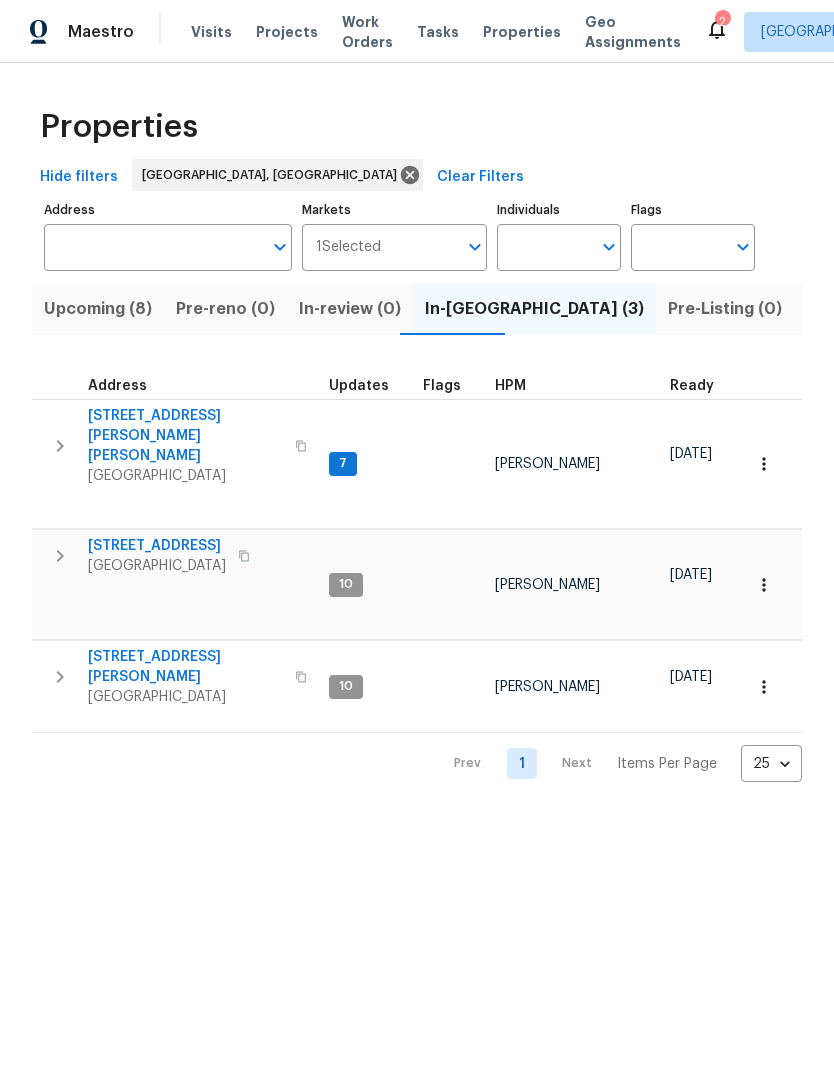 click 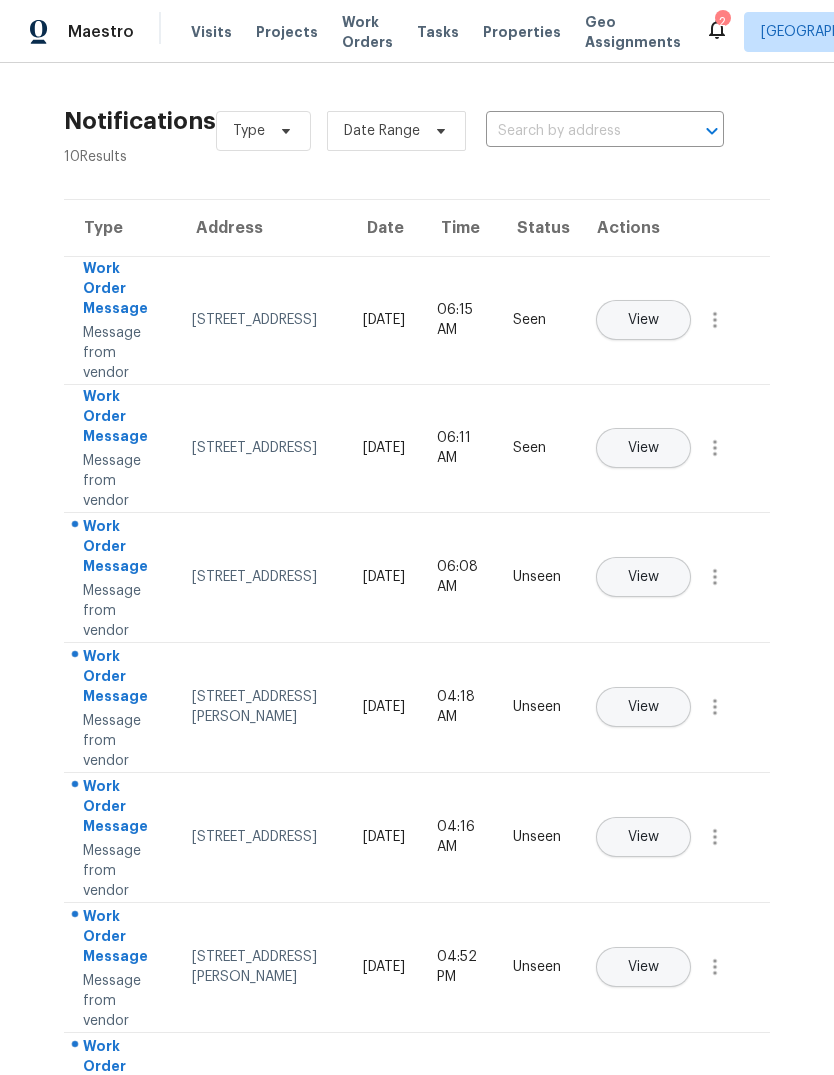 click on "View" at bounding box center [643, 577] 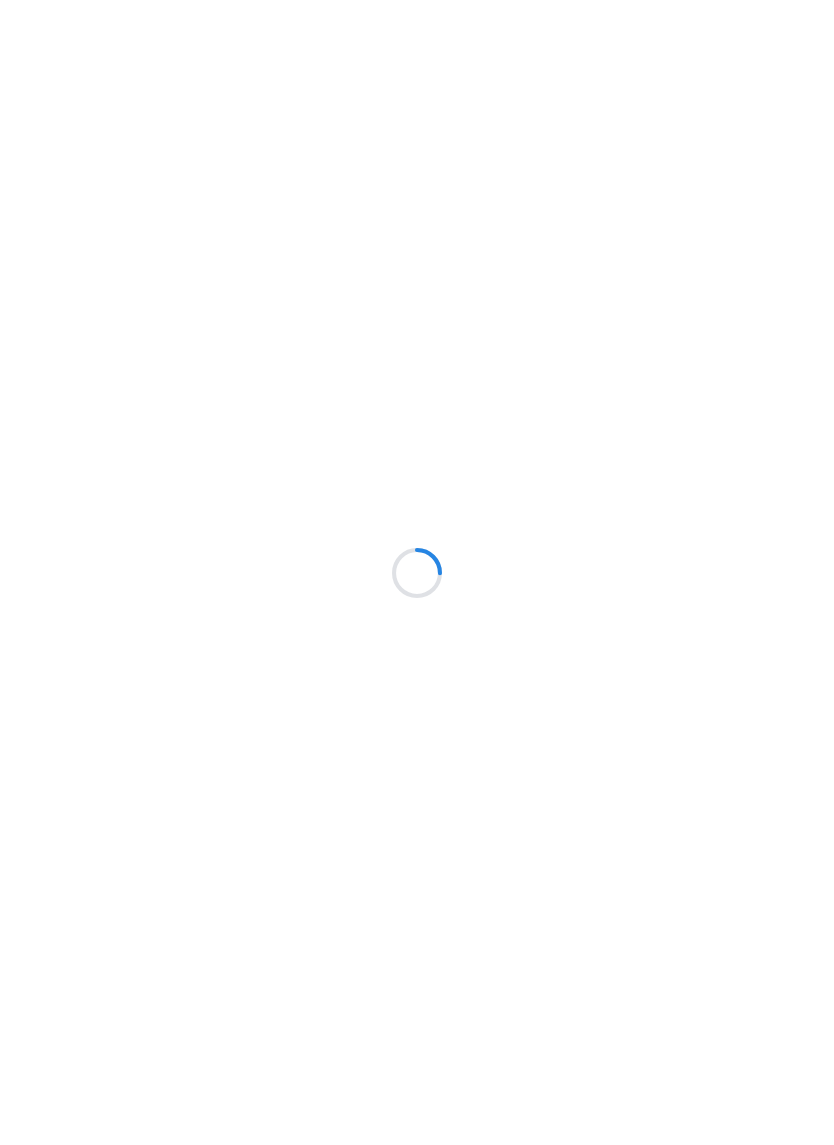 scroll, scrollTop: 0, scrollLeft: 0, axis: both 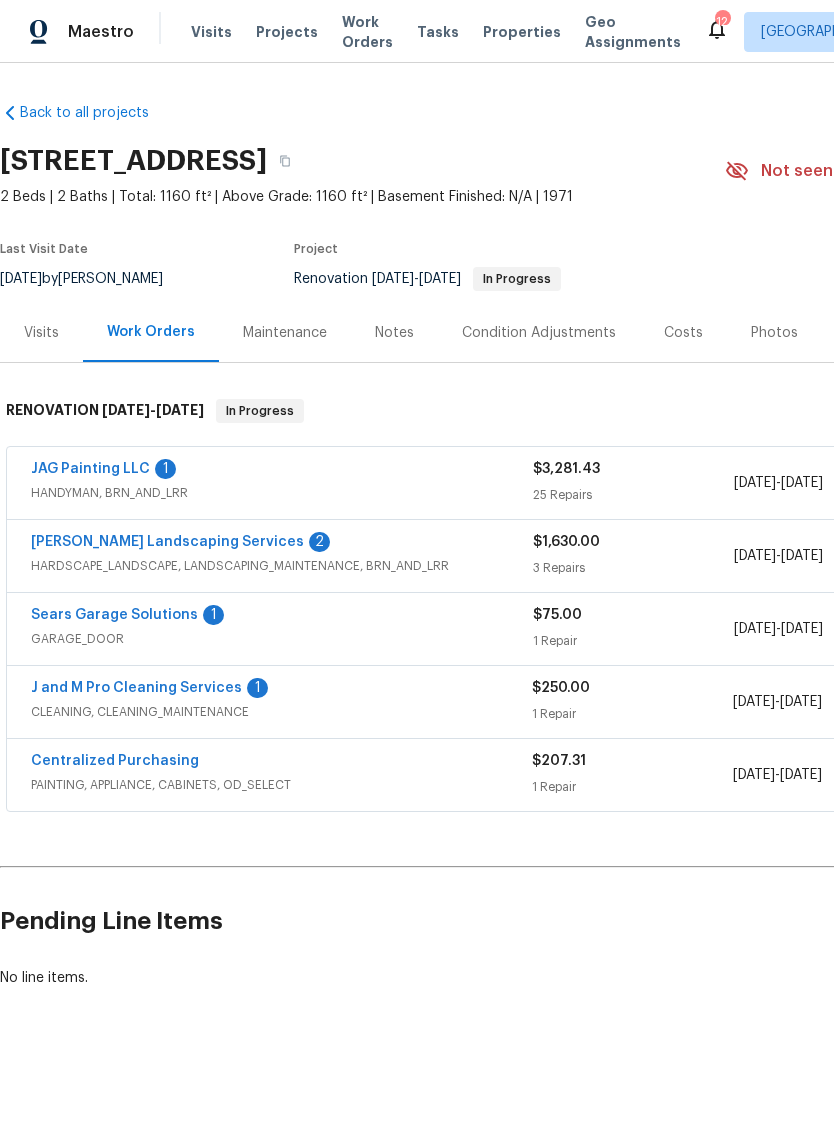 click on "JAG Painting LLC" at bounding box center (90, 469) 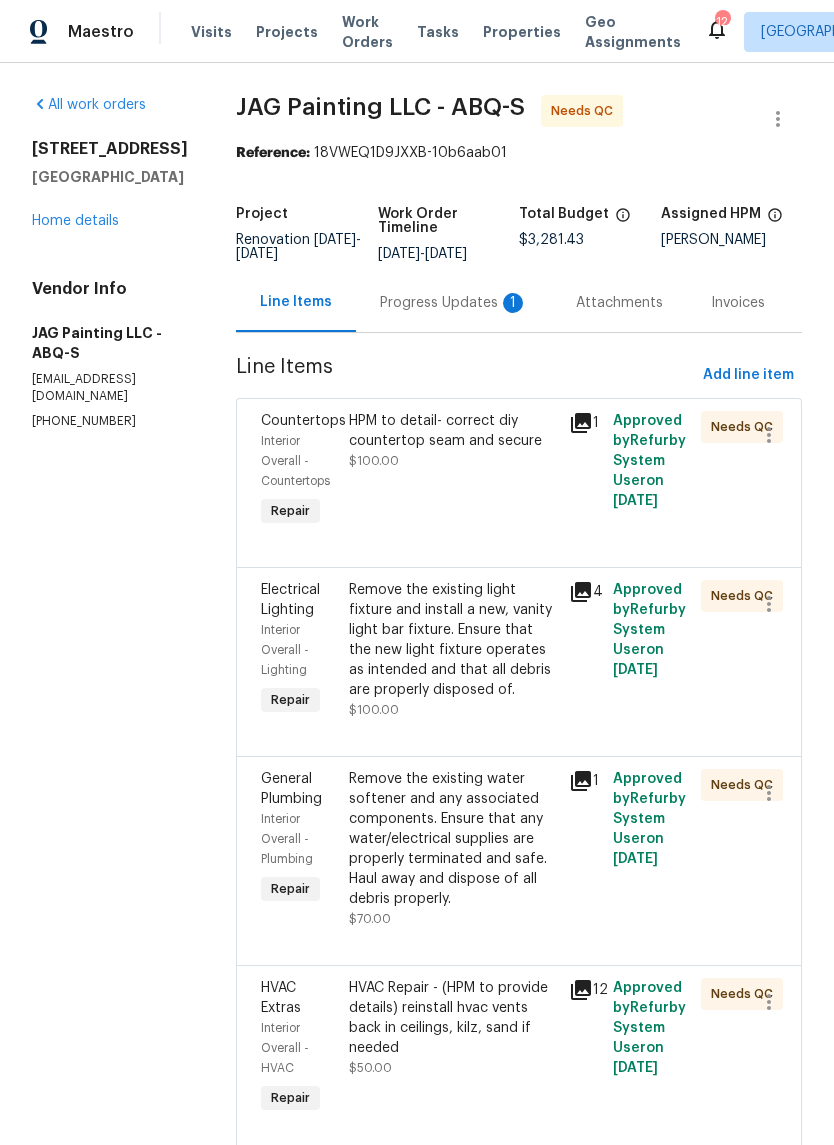 click on "HPM to detail- correct diy countertop seam and secure $100.00" at bounding box center (453, 471) 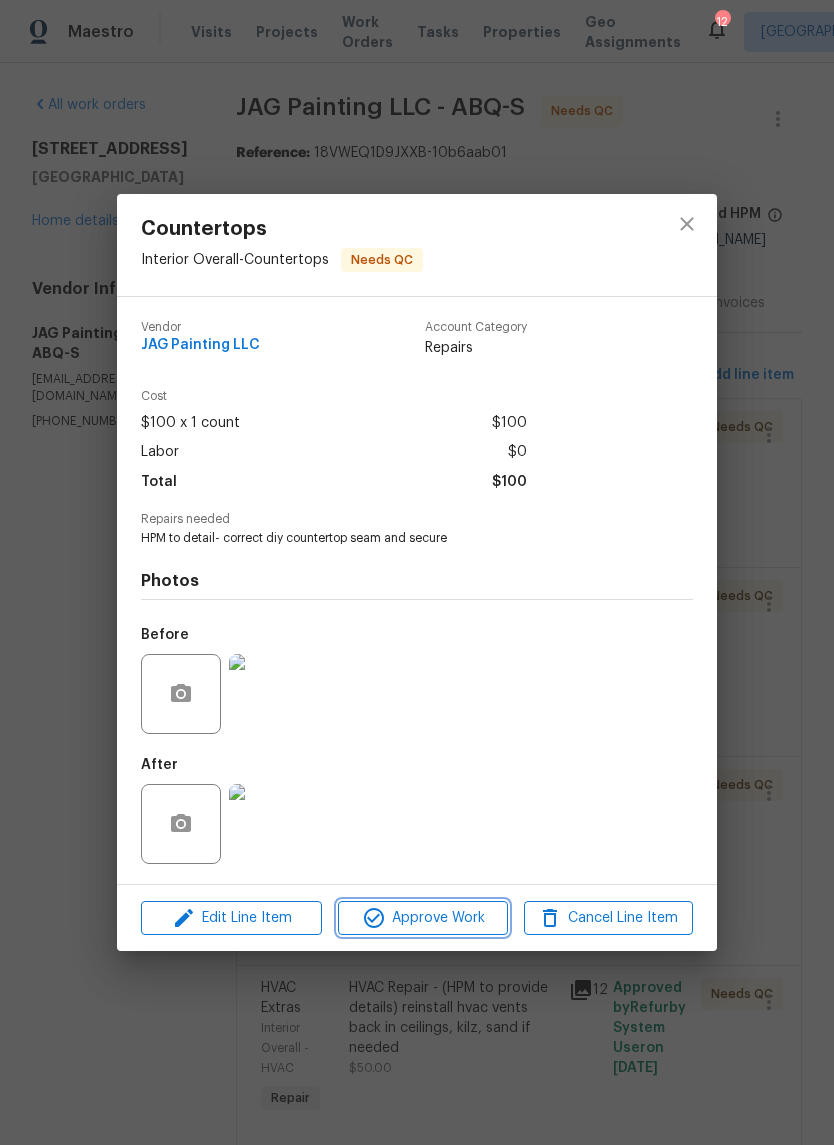 click on "Approve Work" at bounding box center (422, 918) 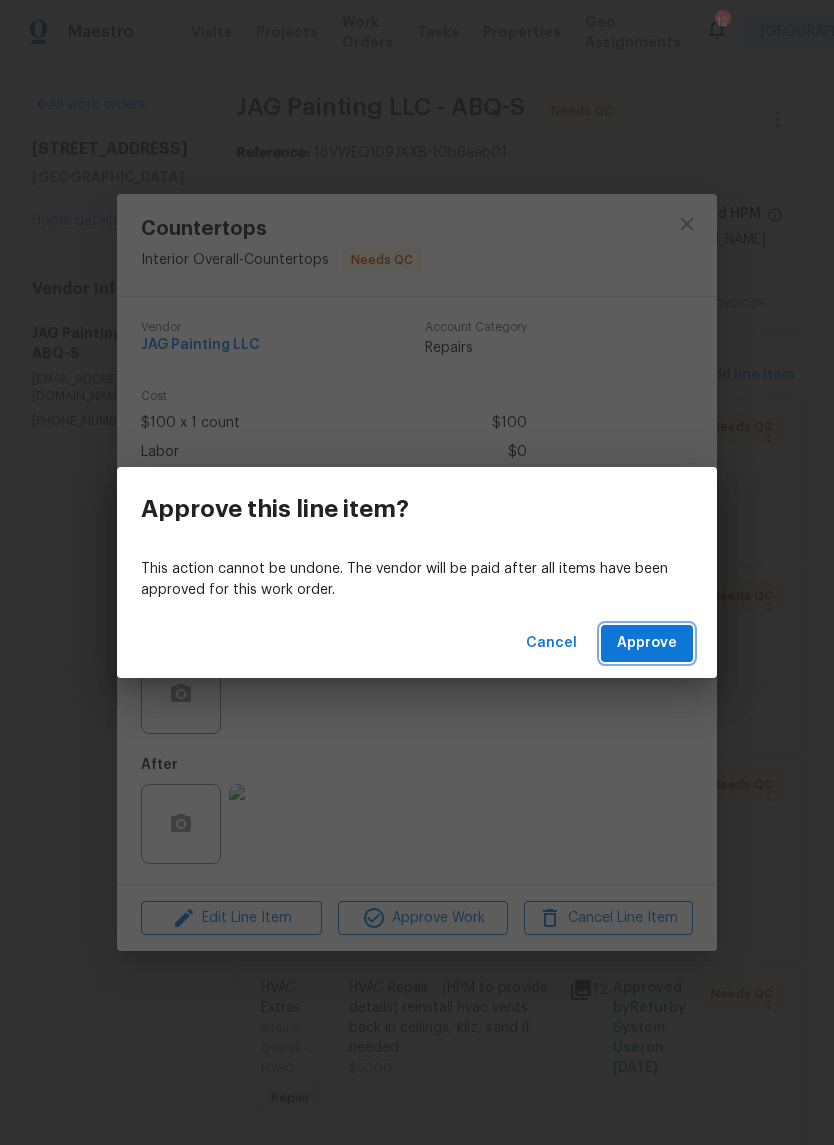 click on "Approve" at bounding box center (647, 643) 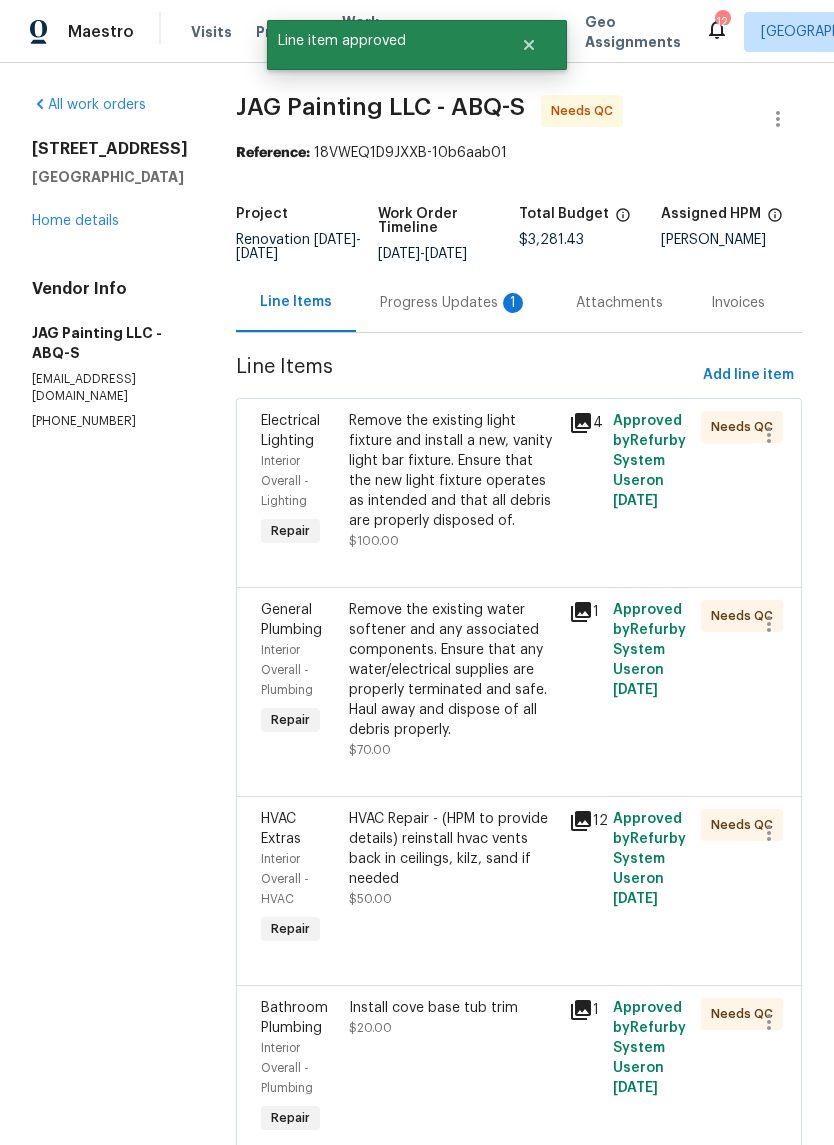 click on "Remove the existing light fixture and install a new, vanity light bar fixture. Ensure that the new light fixture operates as intended and that all debris are properly disposed of." at bounding box center (453, 471) 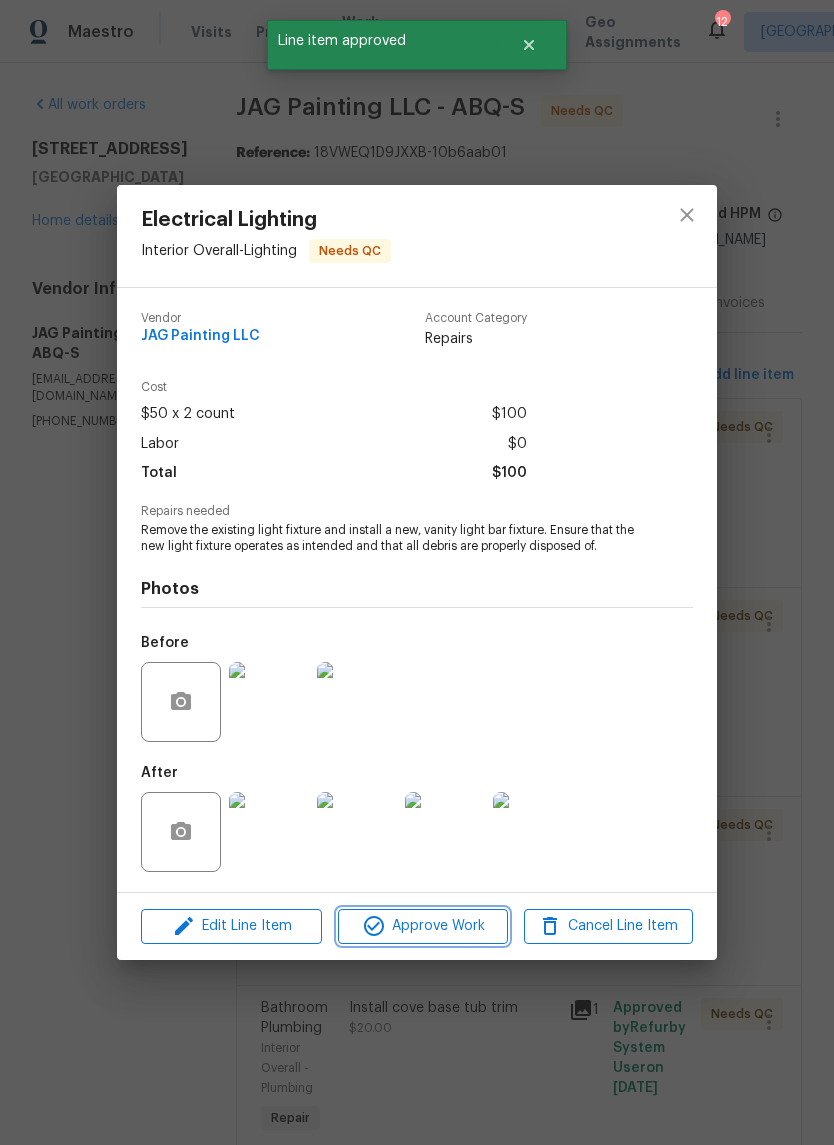 click on "Approve Work" at bounding box center [422, 926] 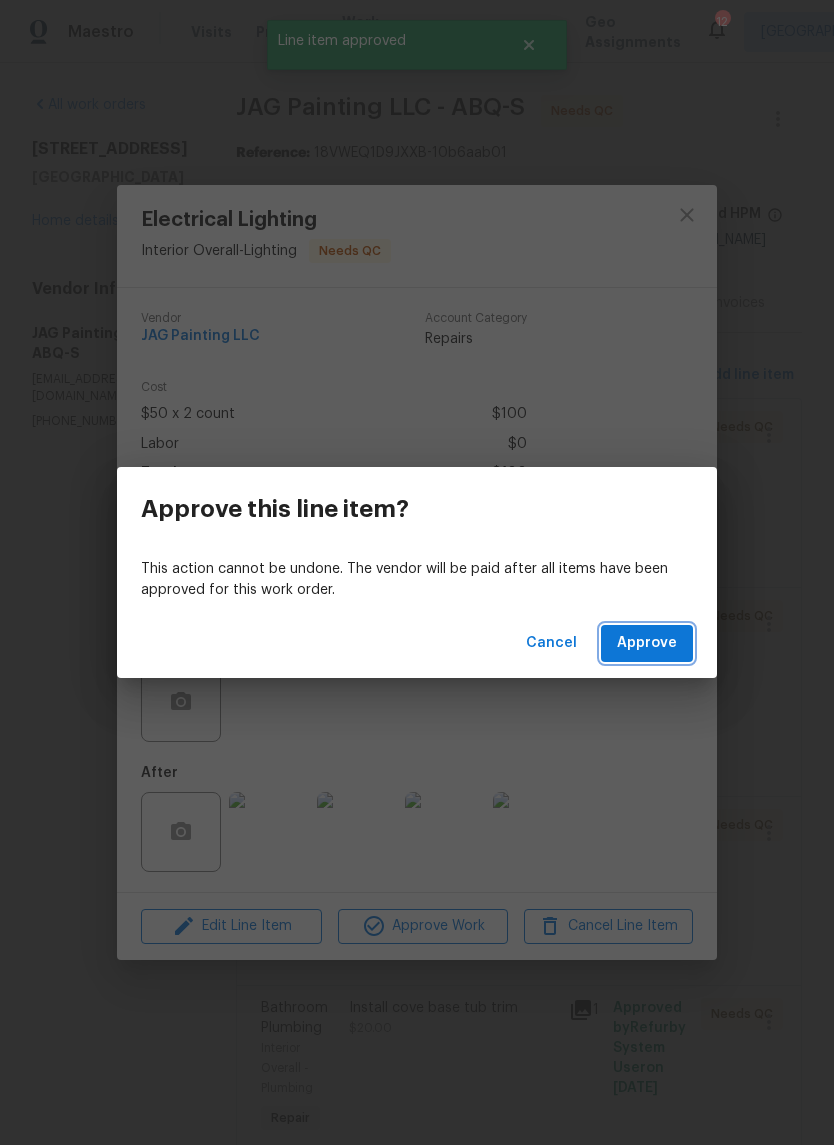 click on "Approve" at bounding box center (647, 643) 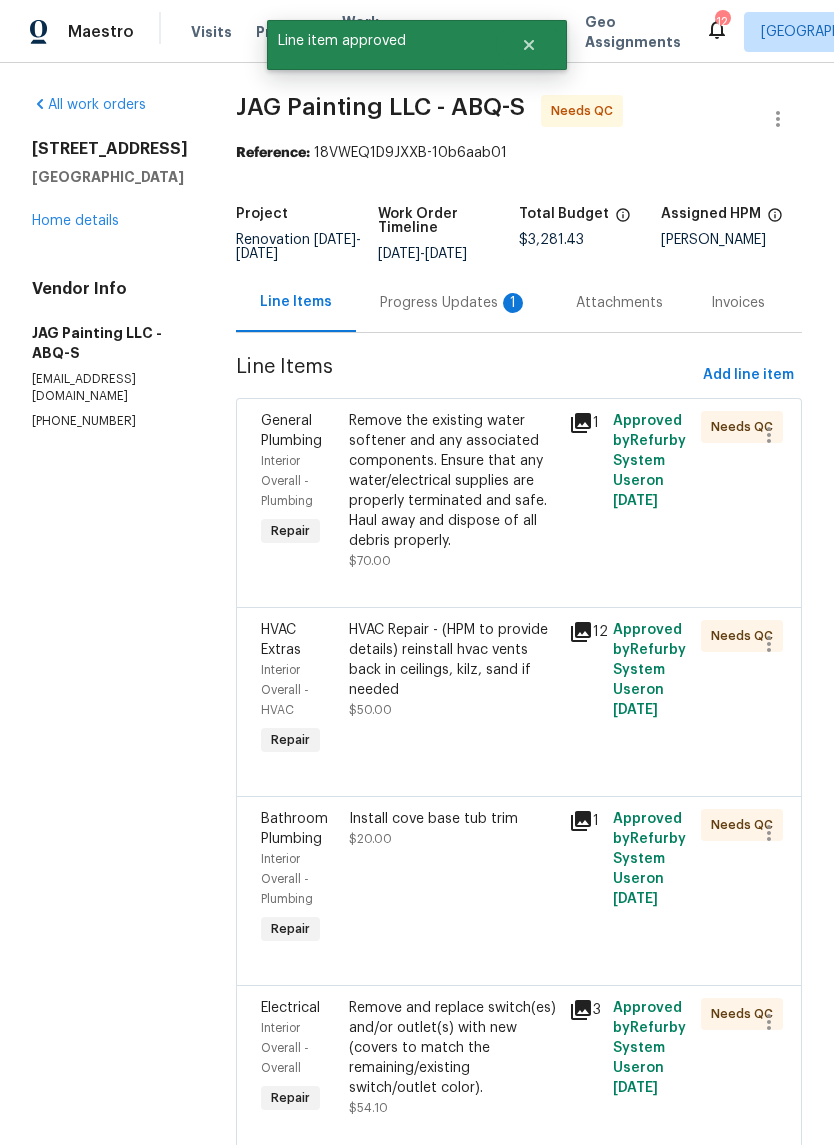 click on "Remove the existing water softener and any associated components. Ensure that any water/electrical supplies are properly terminated and safe. Haul away and dispose of all debris properly." at bounding box center (453, 481) 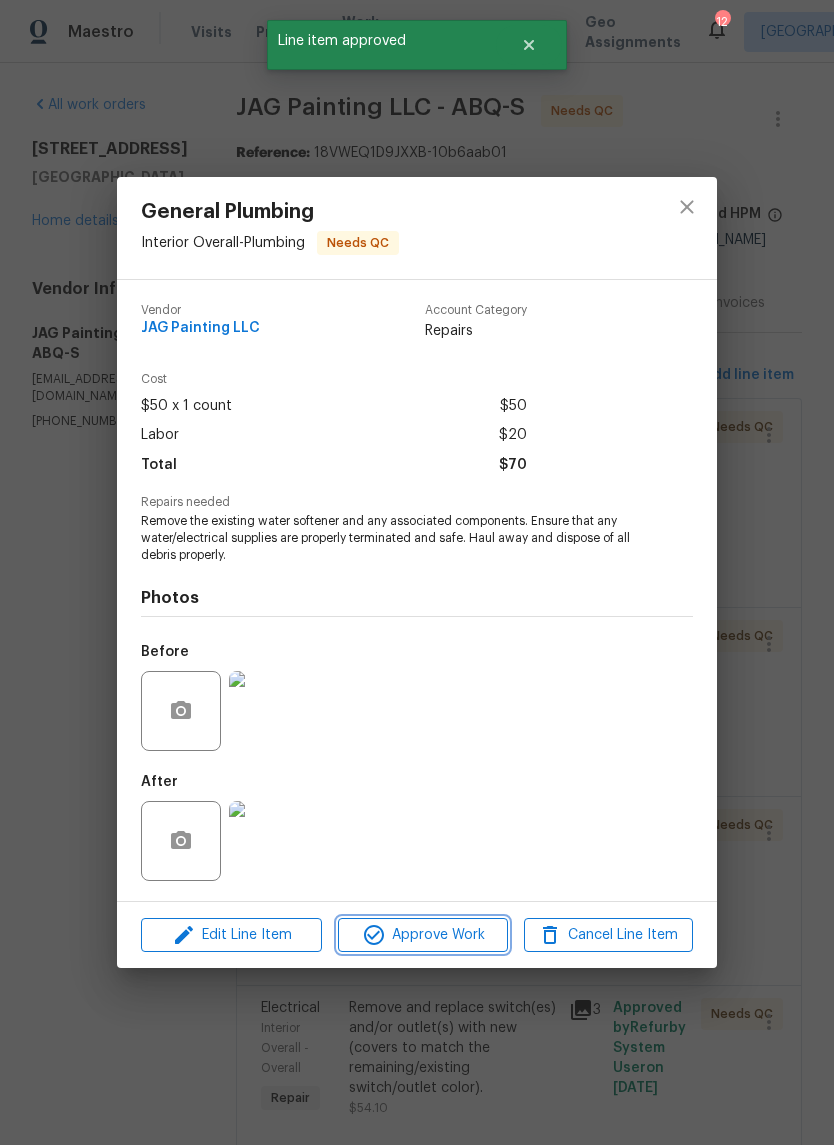 click on "Approve Work" at bounding box center (422, 935) 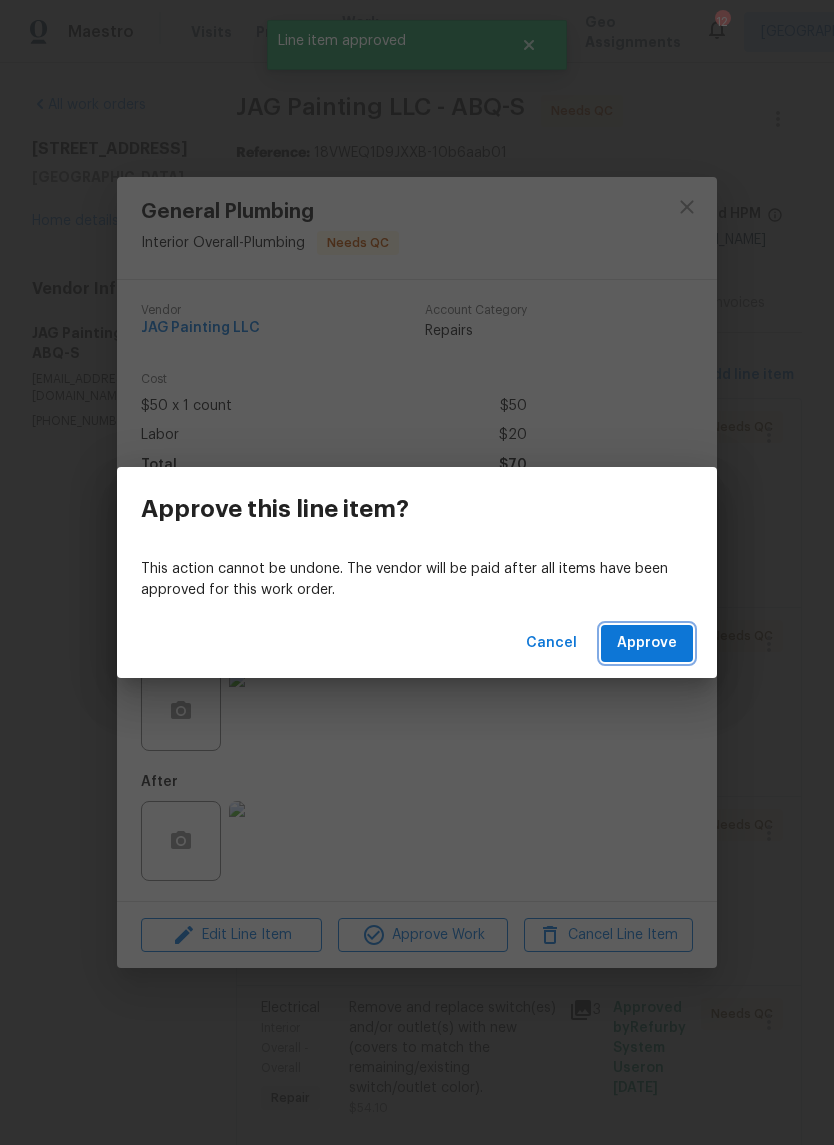 click on "Approve" at bounding box center [647, 643] 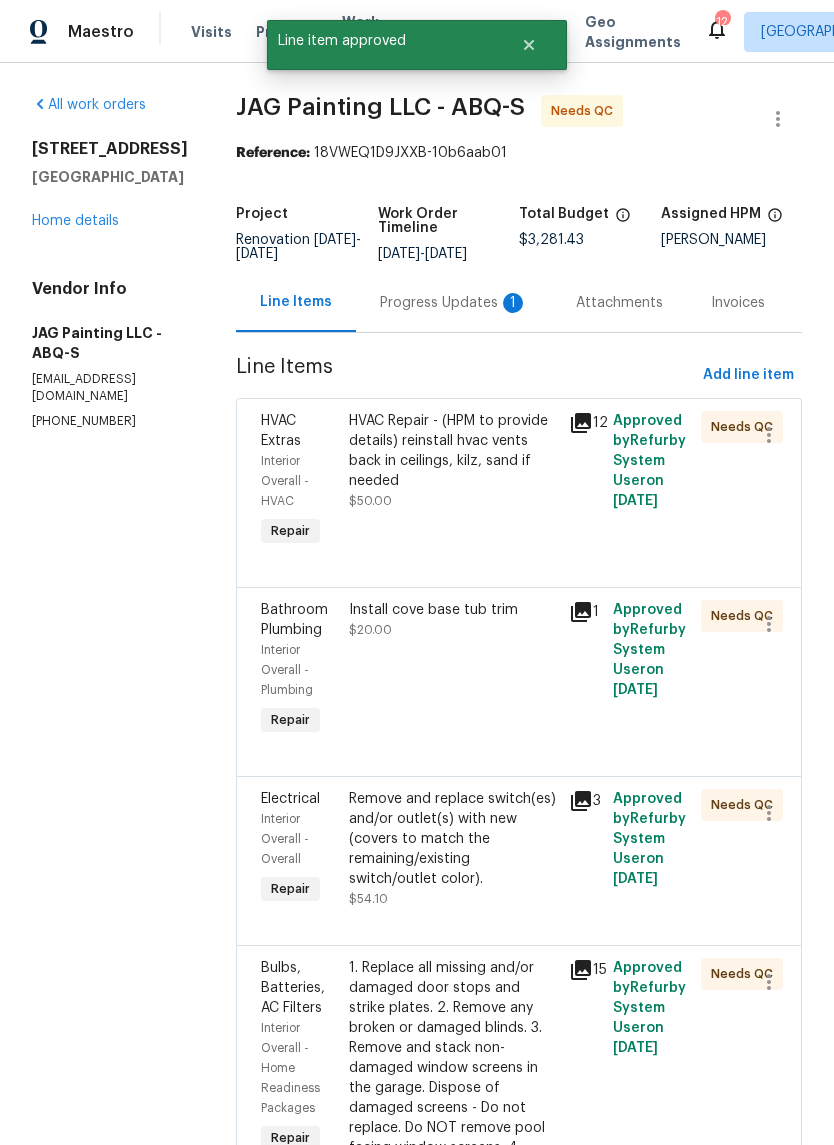 click on "HVAC Repair - (HPM to provide details) reinstall hvac vents back in ceilings, kilz, sand if needed $50.00" at bounding box center [453, 461] 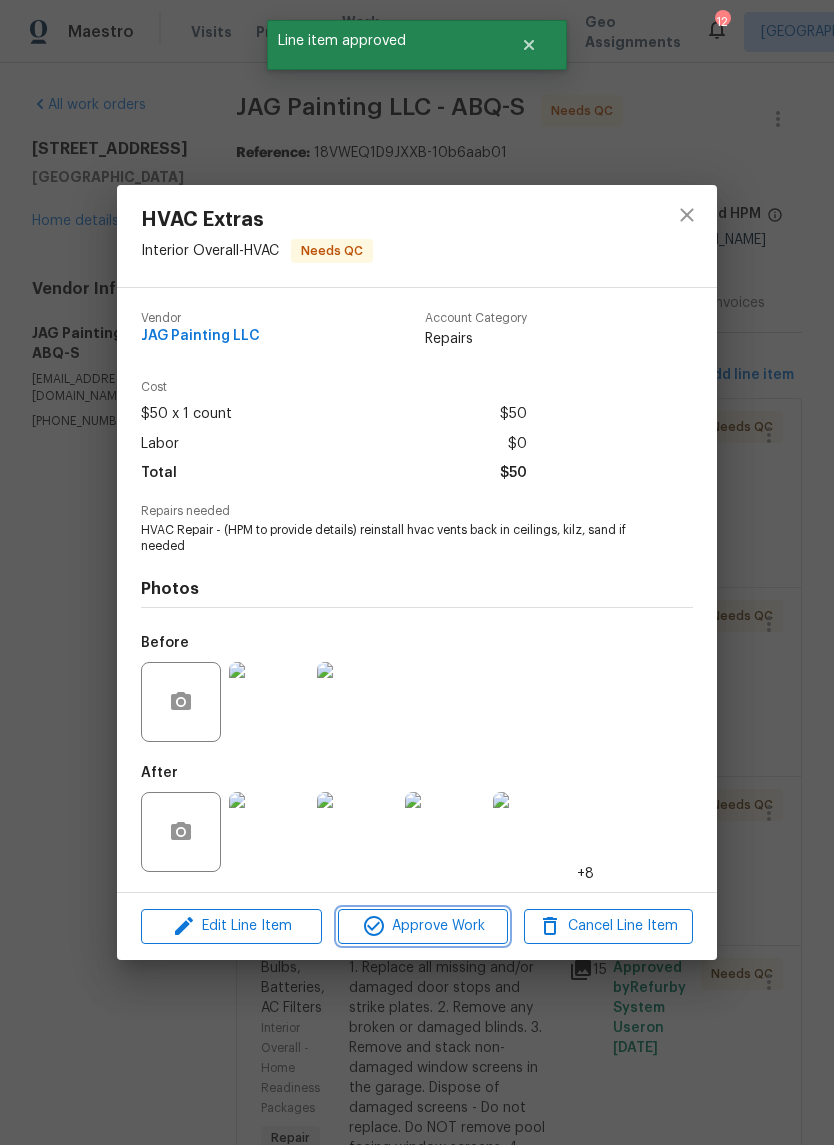 click on "Approve Work" at bounding box center (422, 926) 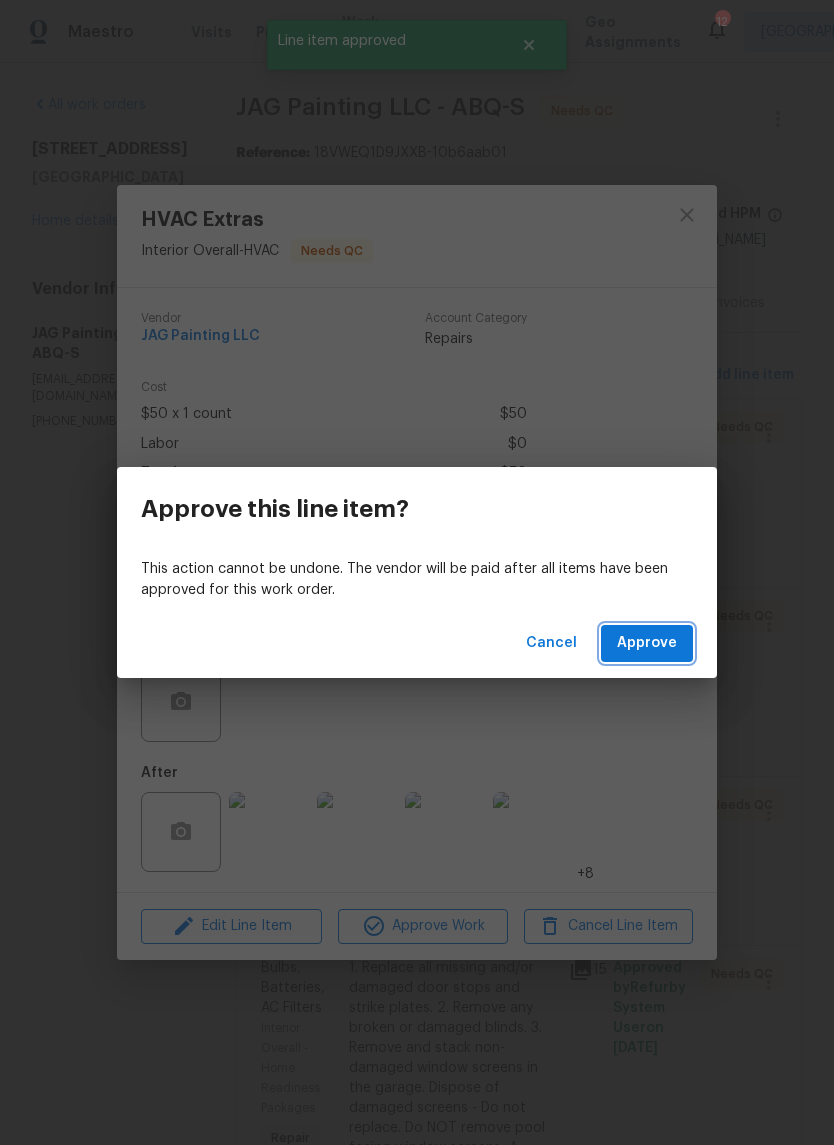 click on "Approve" at bounding box center (647, 643) 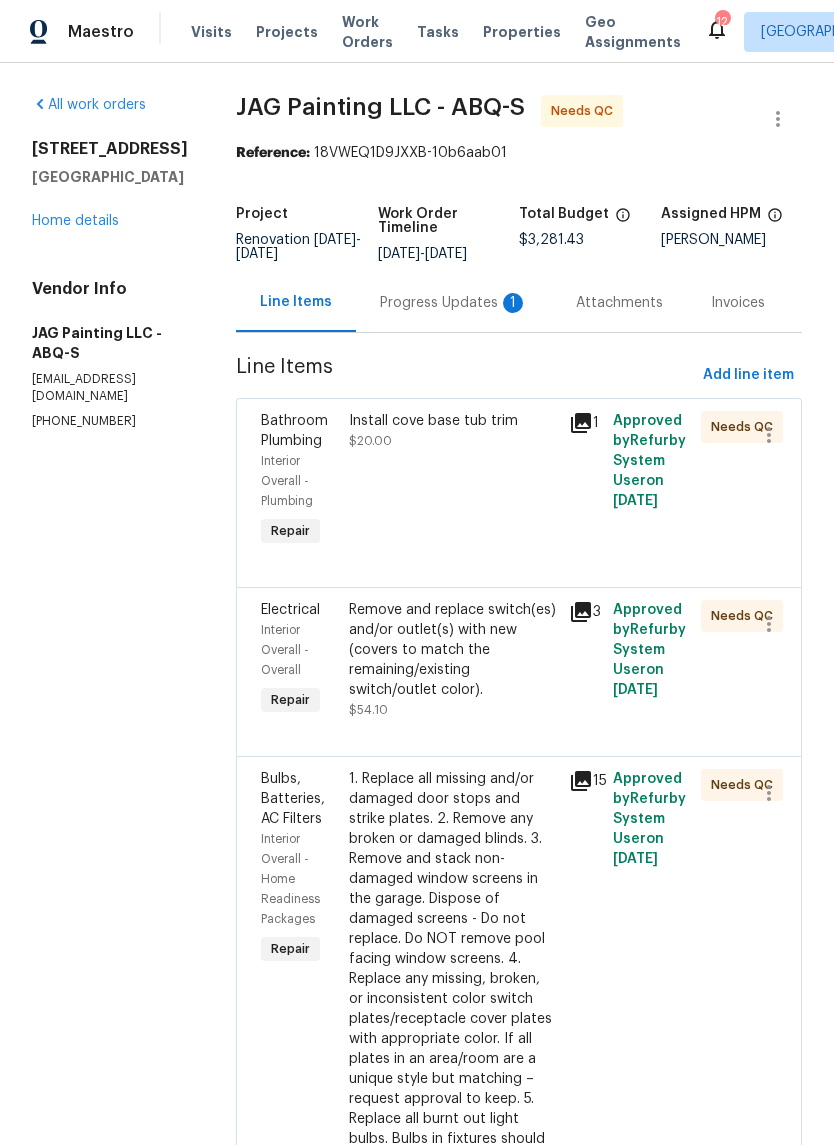 click on "Install cove base tub trim $20.00" at bounding box center [453, 481] 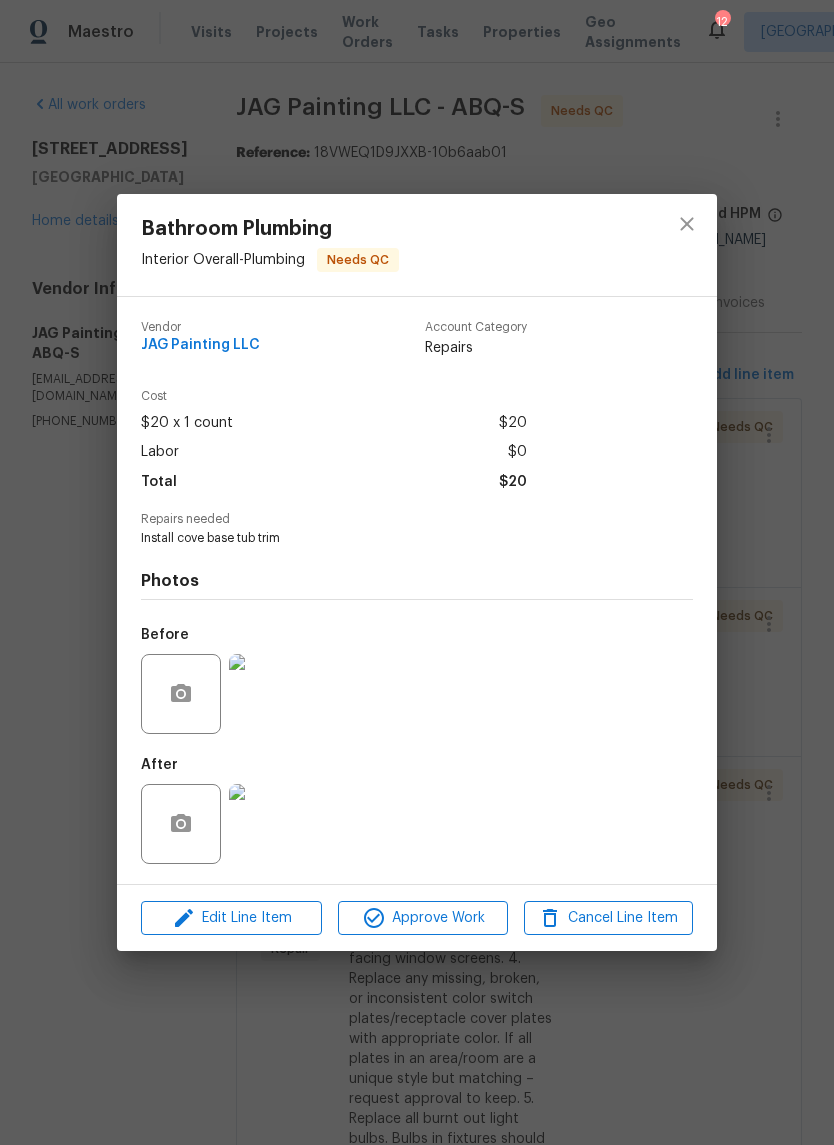 click at bounding box center [269, 824] 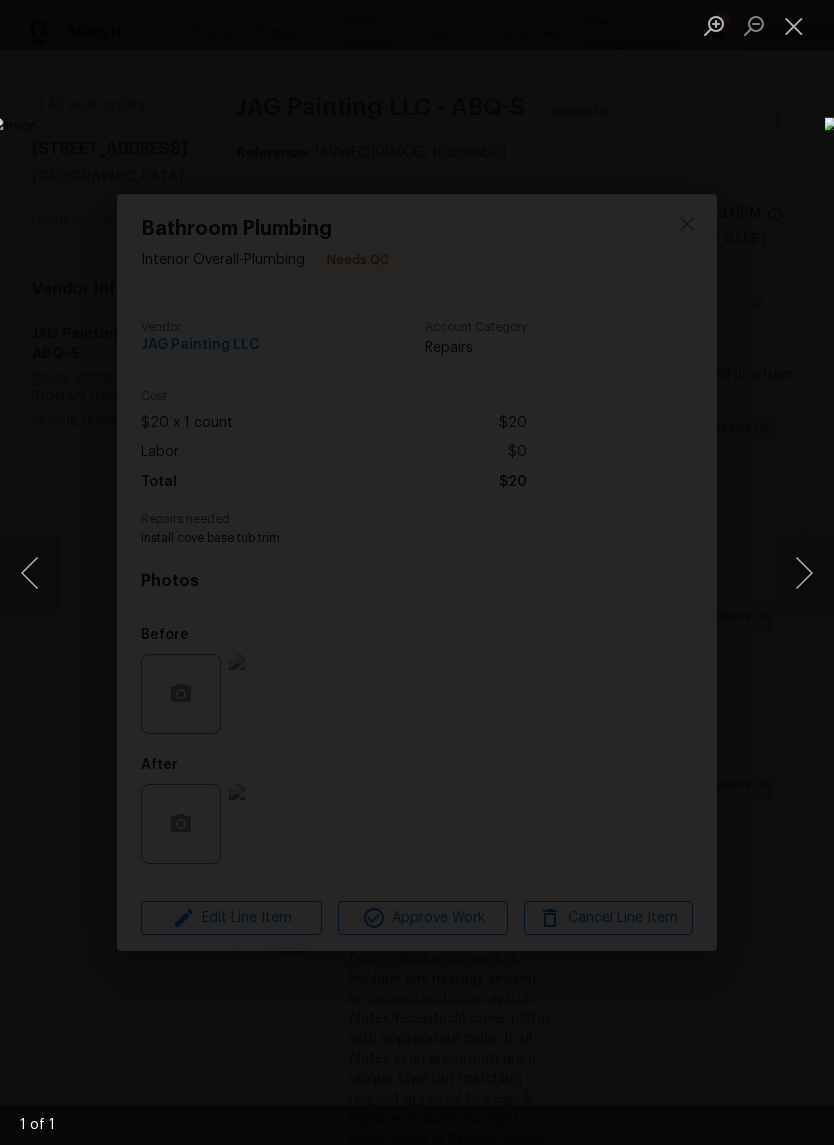 click at bounding box center (794, 25) 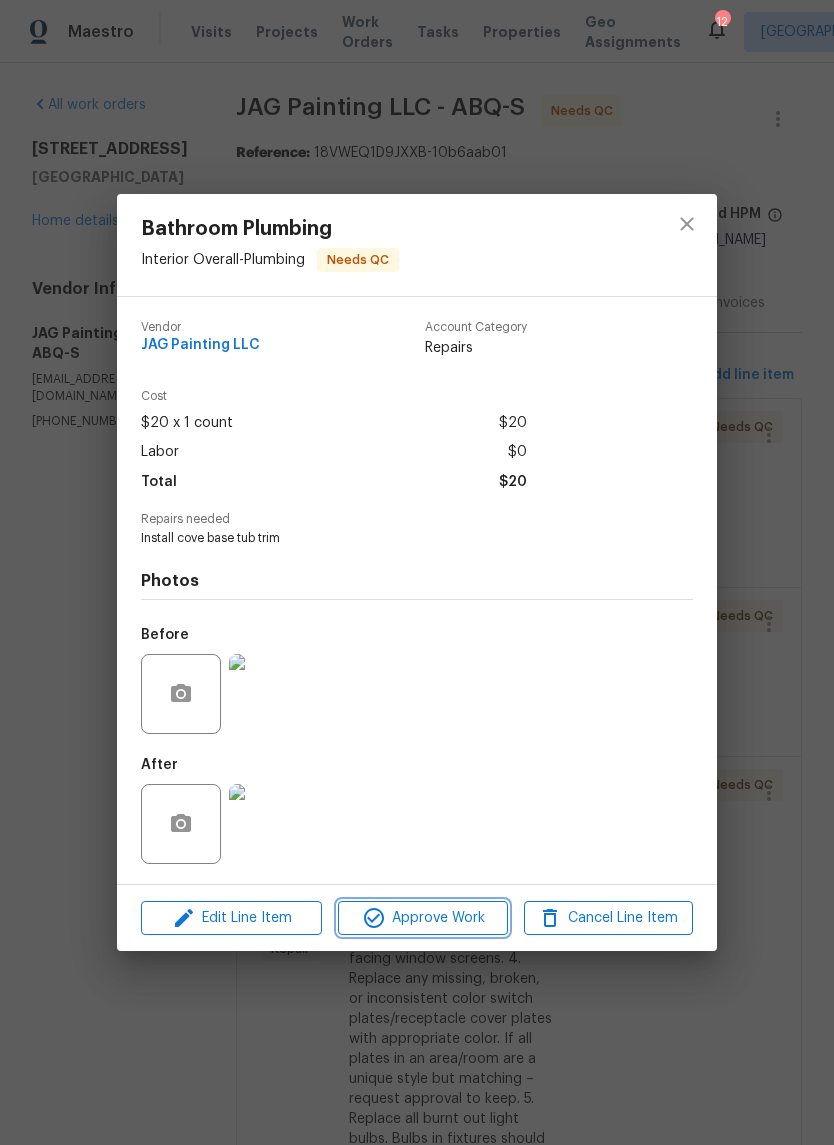 click on "Approve Work" at bounding box center [422, 918] 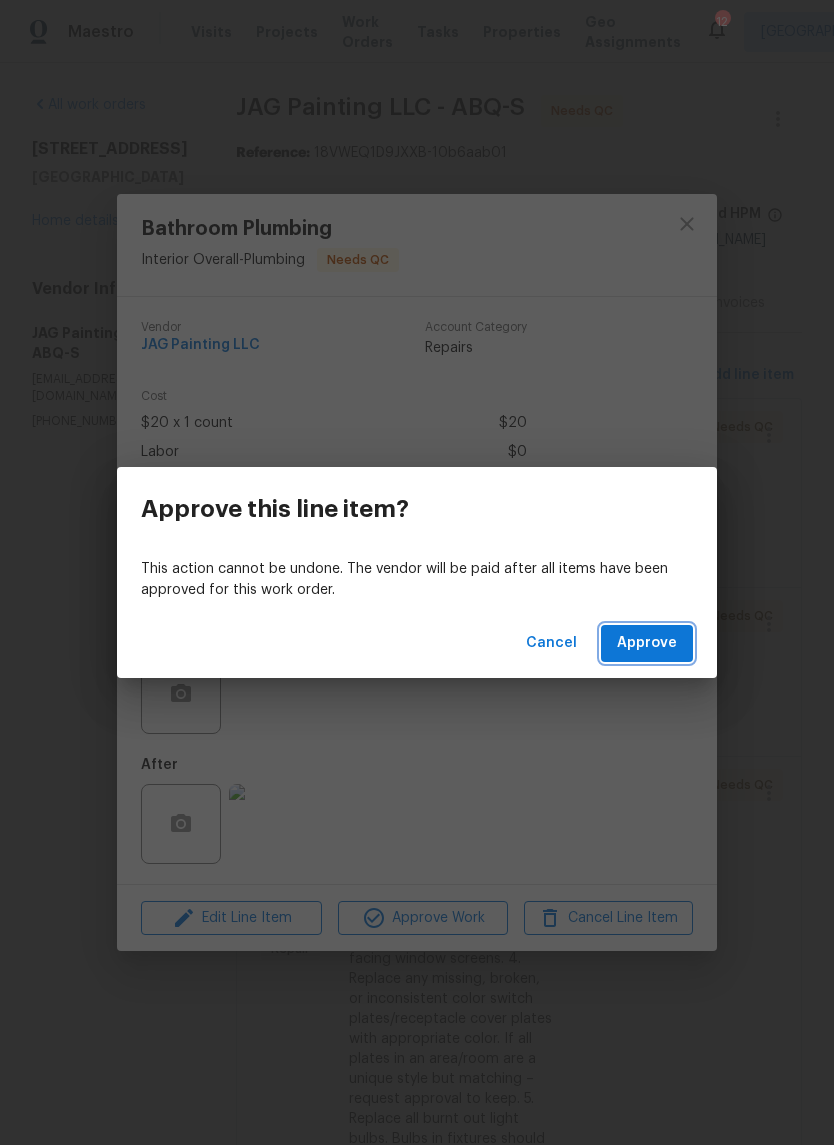 click on "Approve" at bounding box center (647, 643) 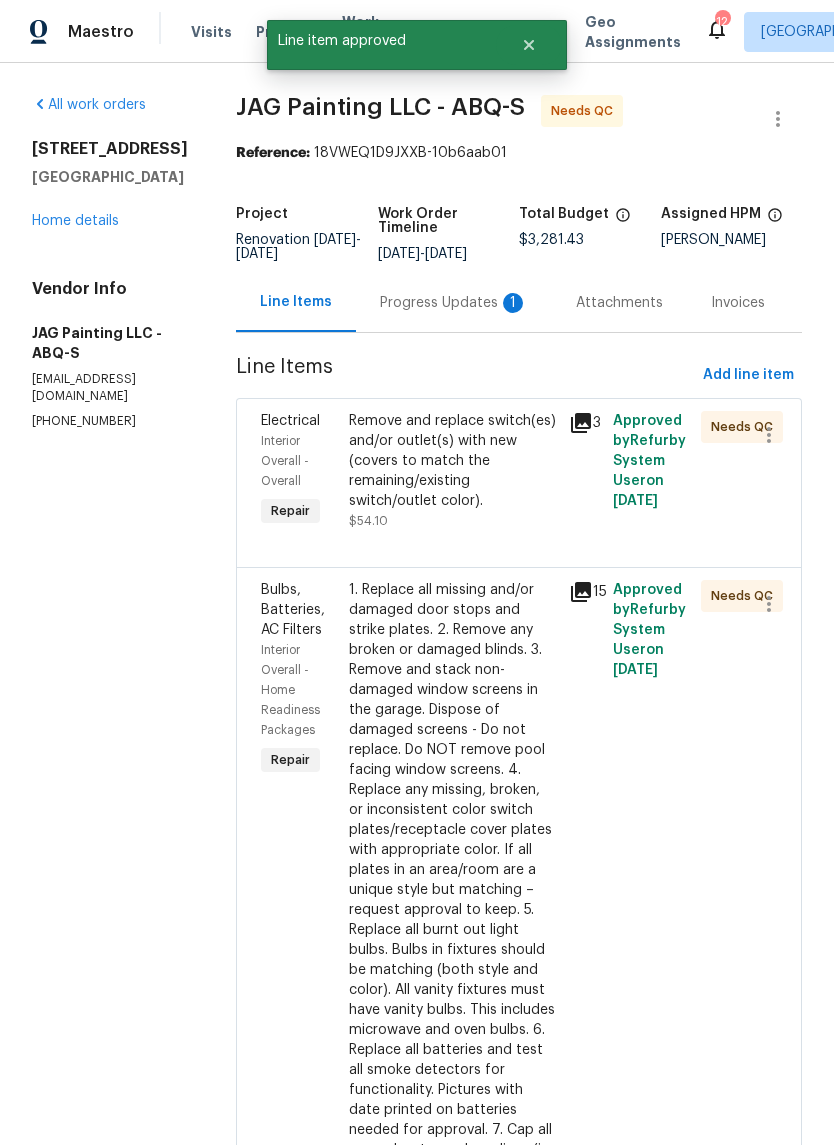 click on "Remove and replace switch(es) and/or outlet(s) with new (covers to match the remaining/existing switch/outlet color)." at bounding box center [453, 461] 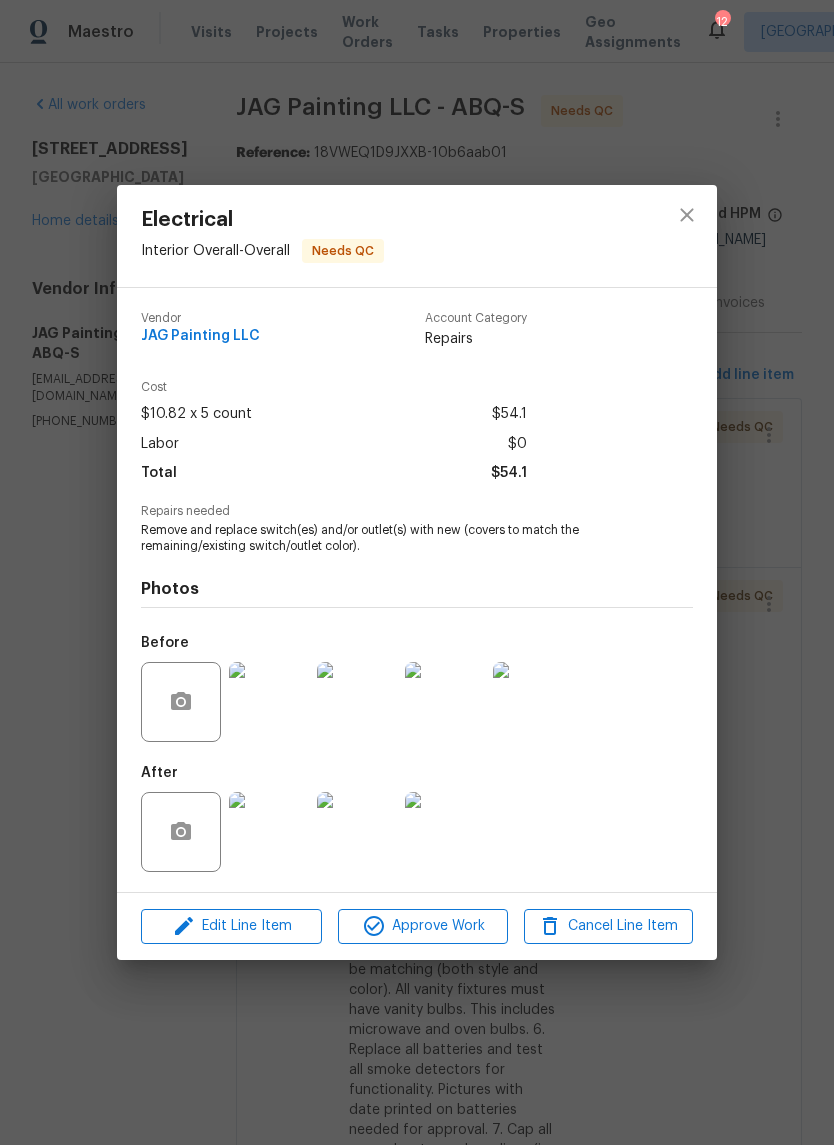 click at bounding box center (269, 832) 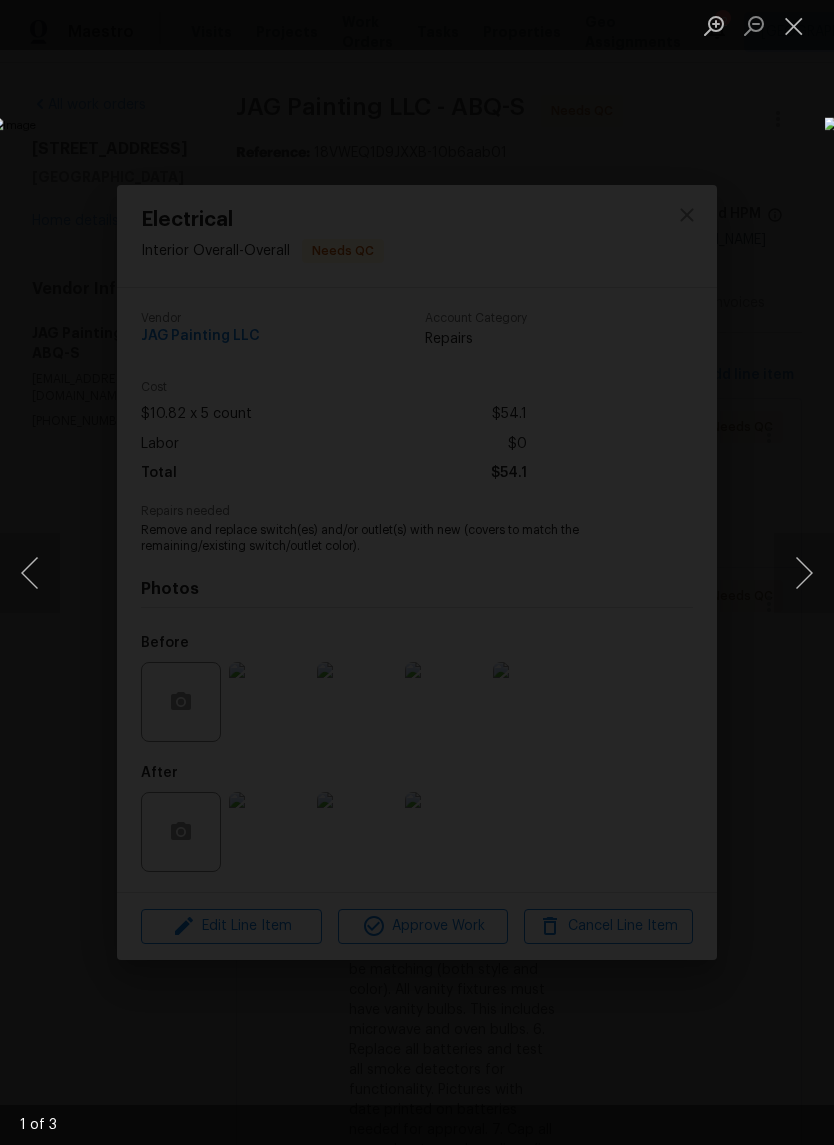 click at bounding box center [804, 573] 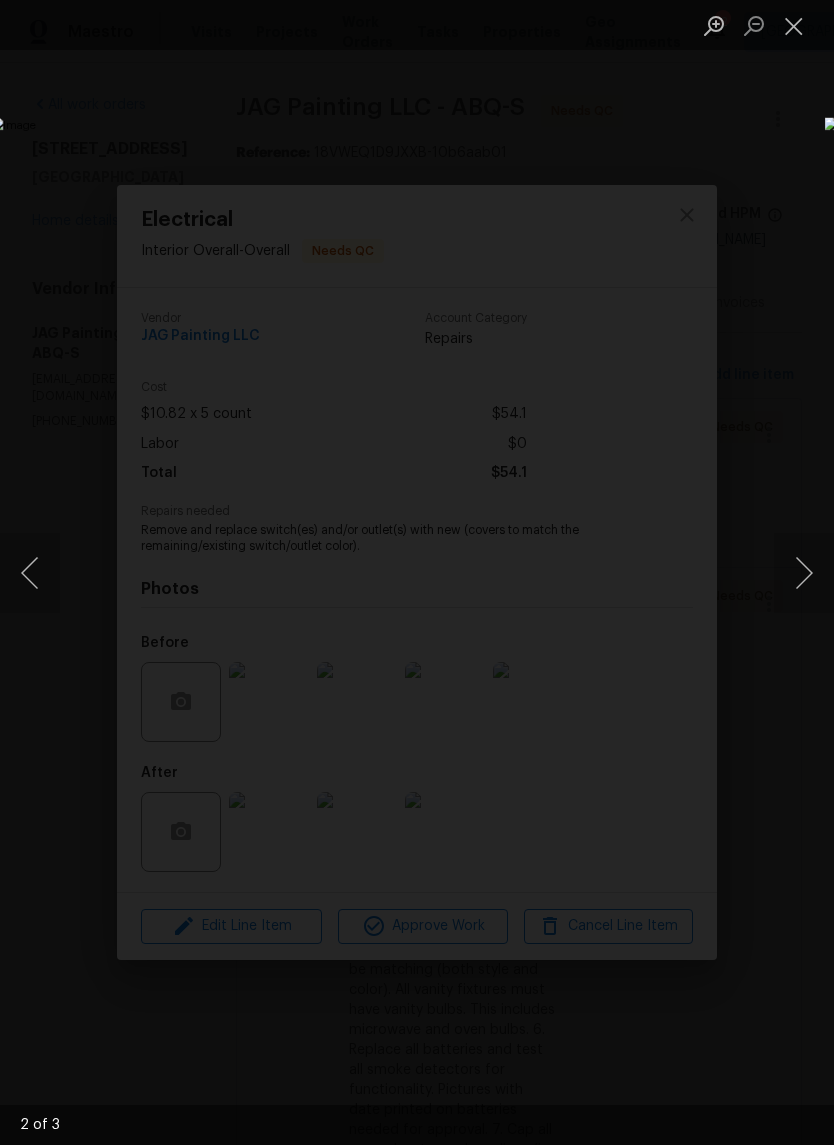 click at bounding box center [804, 573] 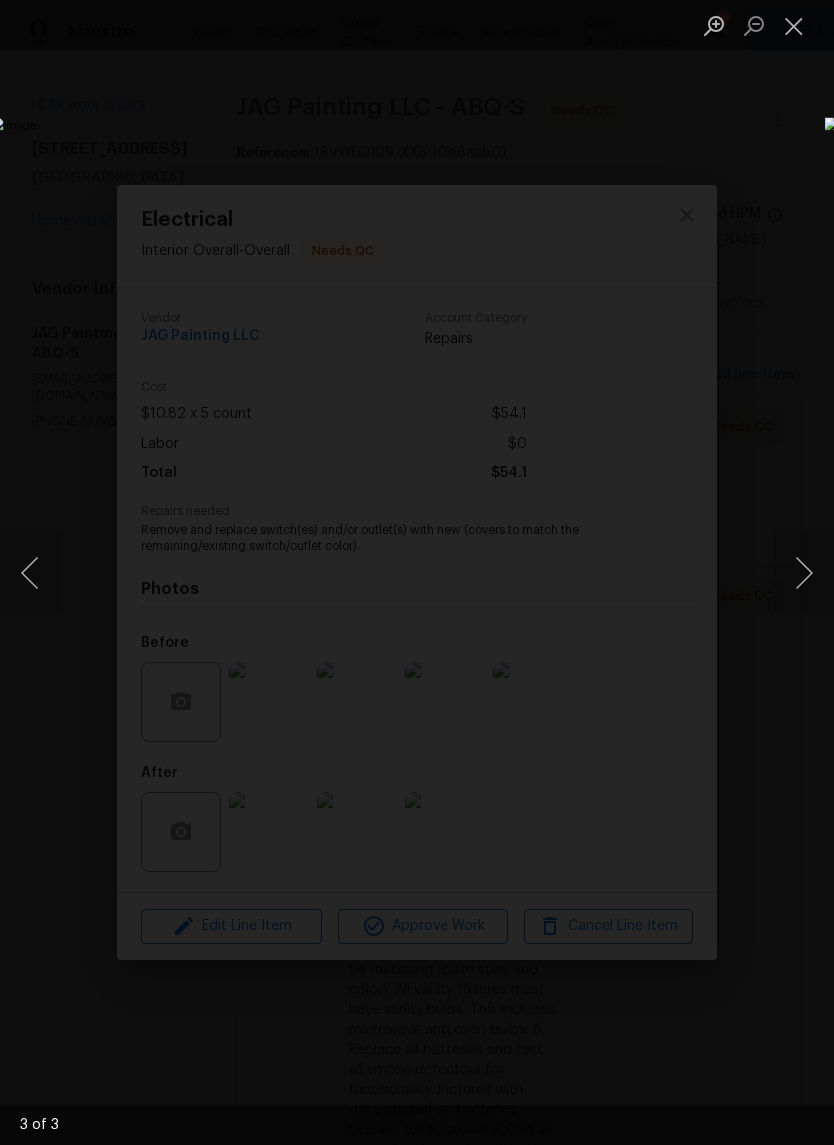 click at bounding box center (804, 573) 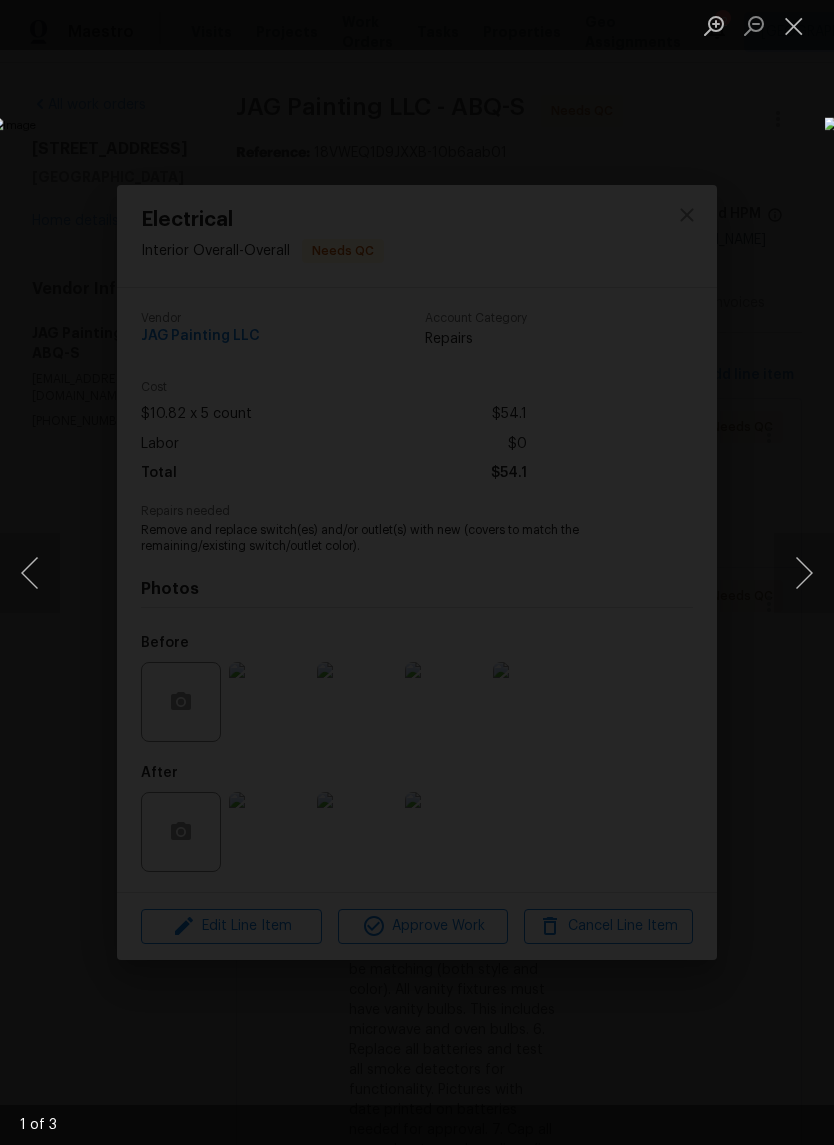 click at bounding box center [794, 25] 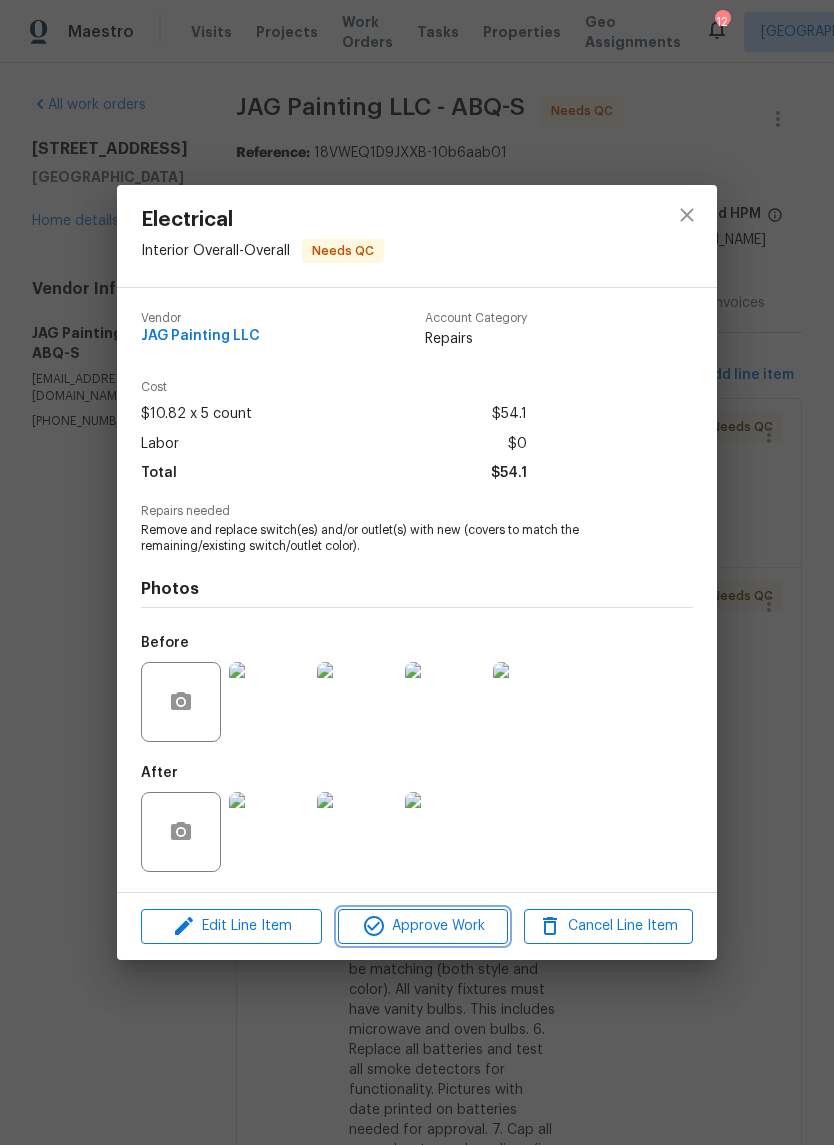 click on "Approve Work" at bounding box center (422, 926) 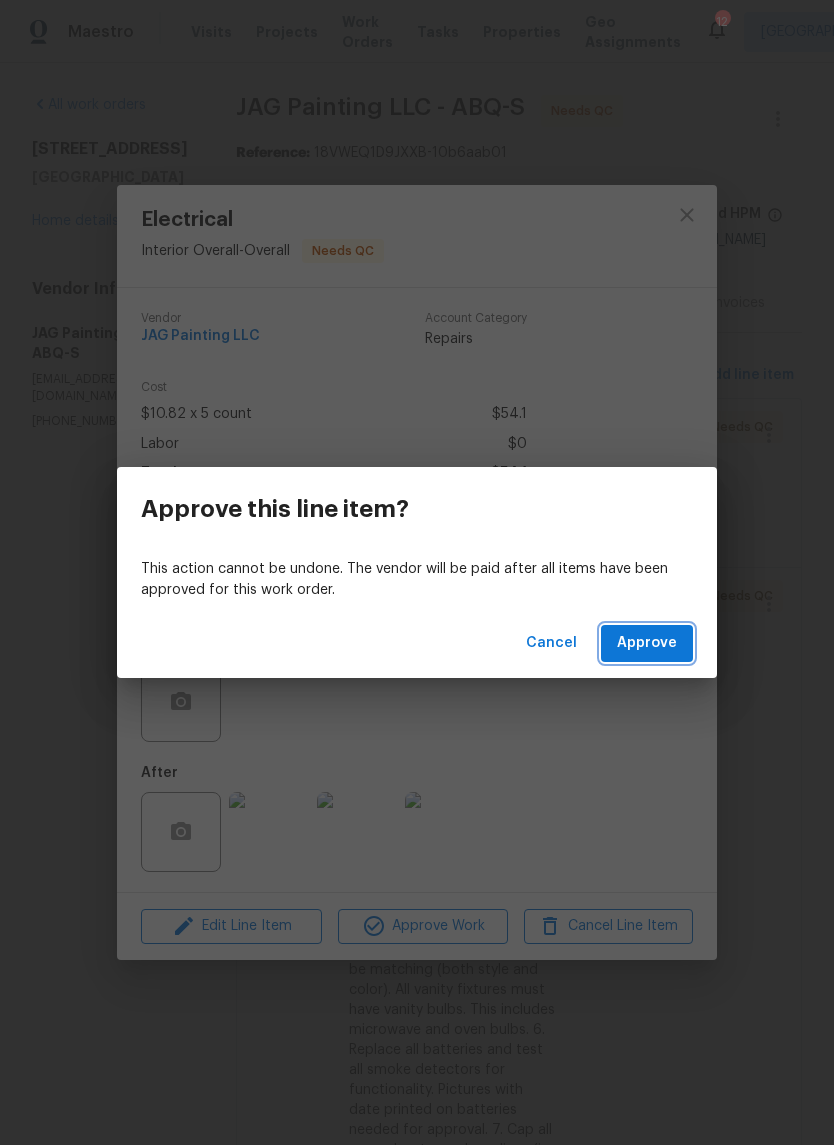 click on "Approve" at bounding box center (647, 643) 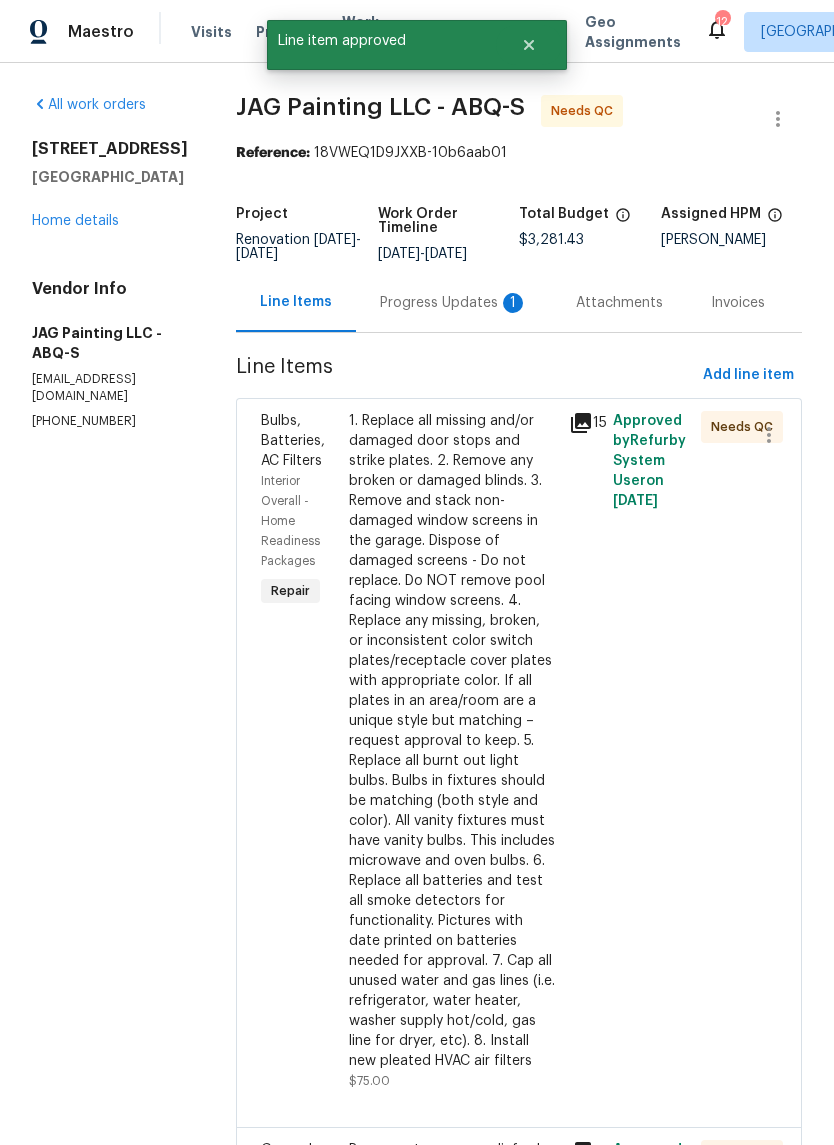 click on "1. Replace all missing and/or damaged door stops and strike plates.  2. Remove any broken or damaged blinds.  3. Remove and stack non-damaged window screens in the garage. Dispose of damaged screens - Do not replace. Do NOT remove pool facing window screens.  4. Replace any missing, broken, or inconsistent color switch plates/receptacle cover plates with appropriate color. If all plates in an area/room are a unique style but matching – request approval to keep.  5. Replace all burnt out light bulbs. Bulbs in fixtures should be matching (both style and color). All vanity fixtures must have vanity bulbs. This includes microwave and oven bulbs.  6. Replace all batteries and test all smoke detectors for functionality. Pictures with date printed on batteries needed for approval.  7. Cap all unused water and gas lines (i.e. refrigerator, water heater, washer supply hot/cold, gas line for dryer, etc).  8. Install new pleated HVAC air filters" at bounding box center (453, 741) 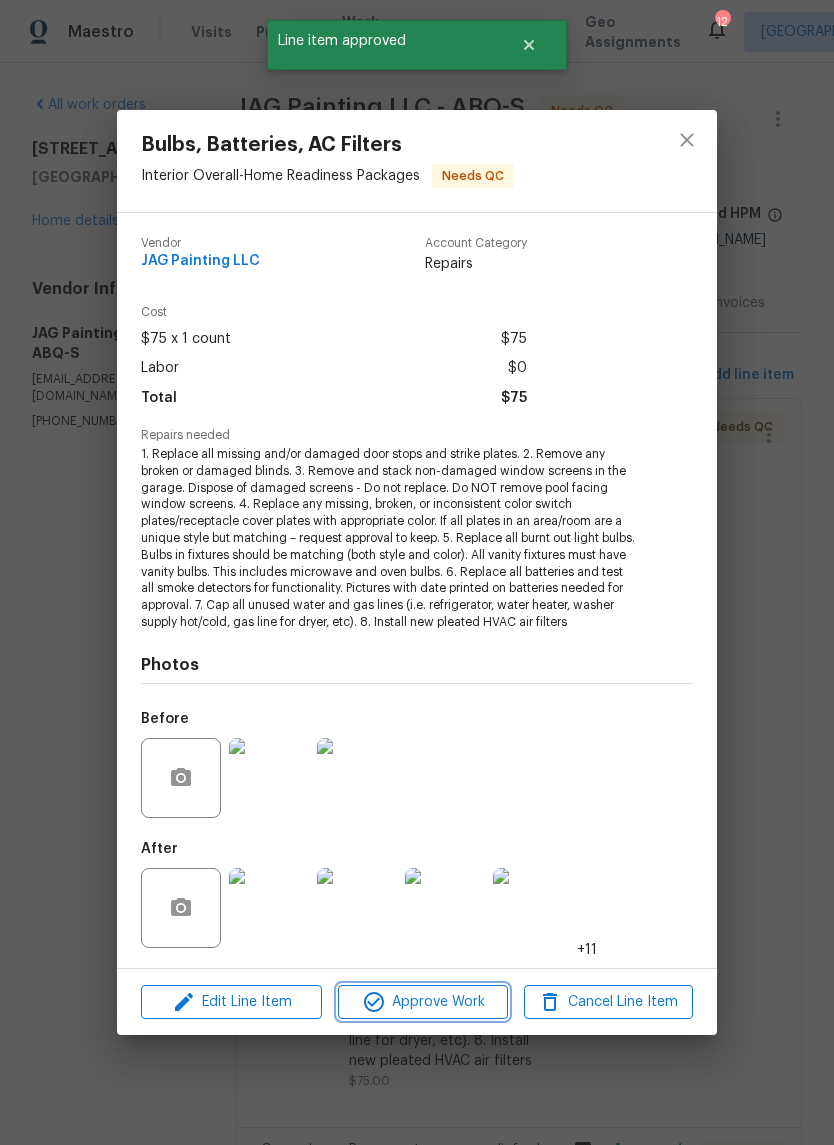 click on "Approve Work" at bounding box center (422, 1002) 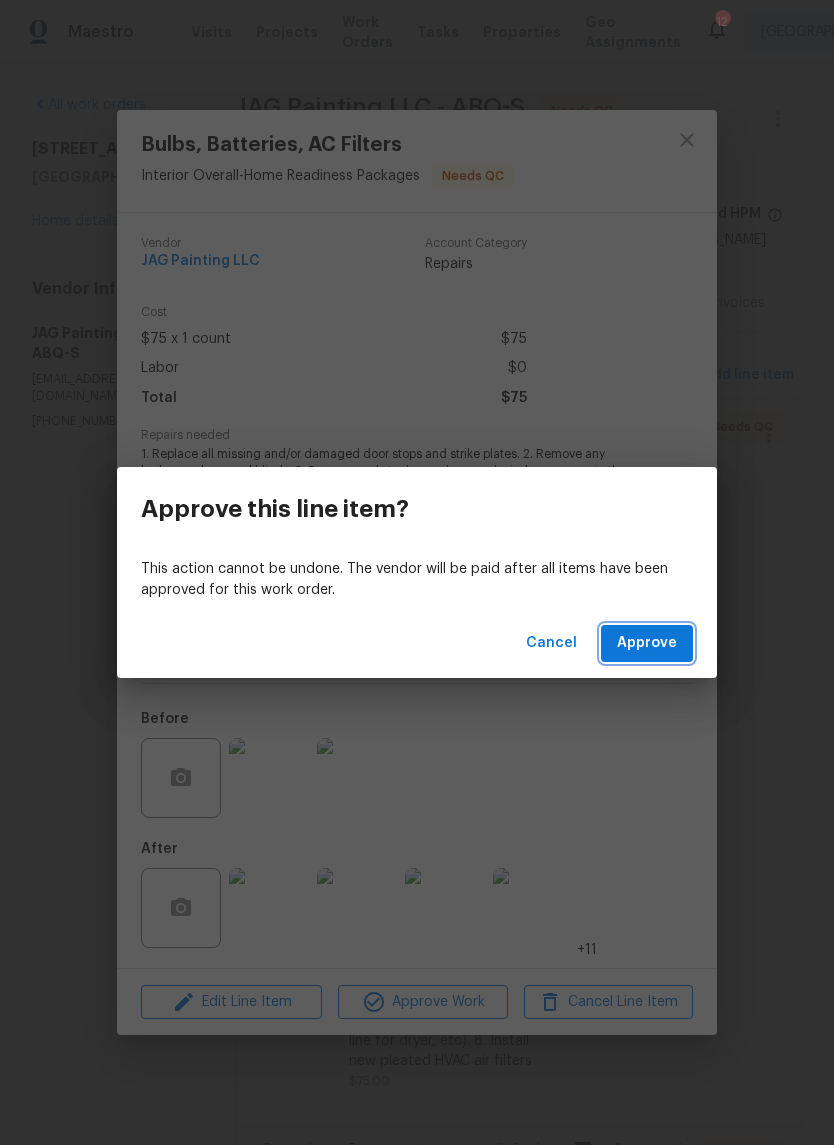 click on "Approve" at bounding box center (647, 643) 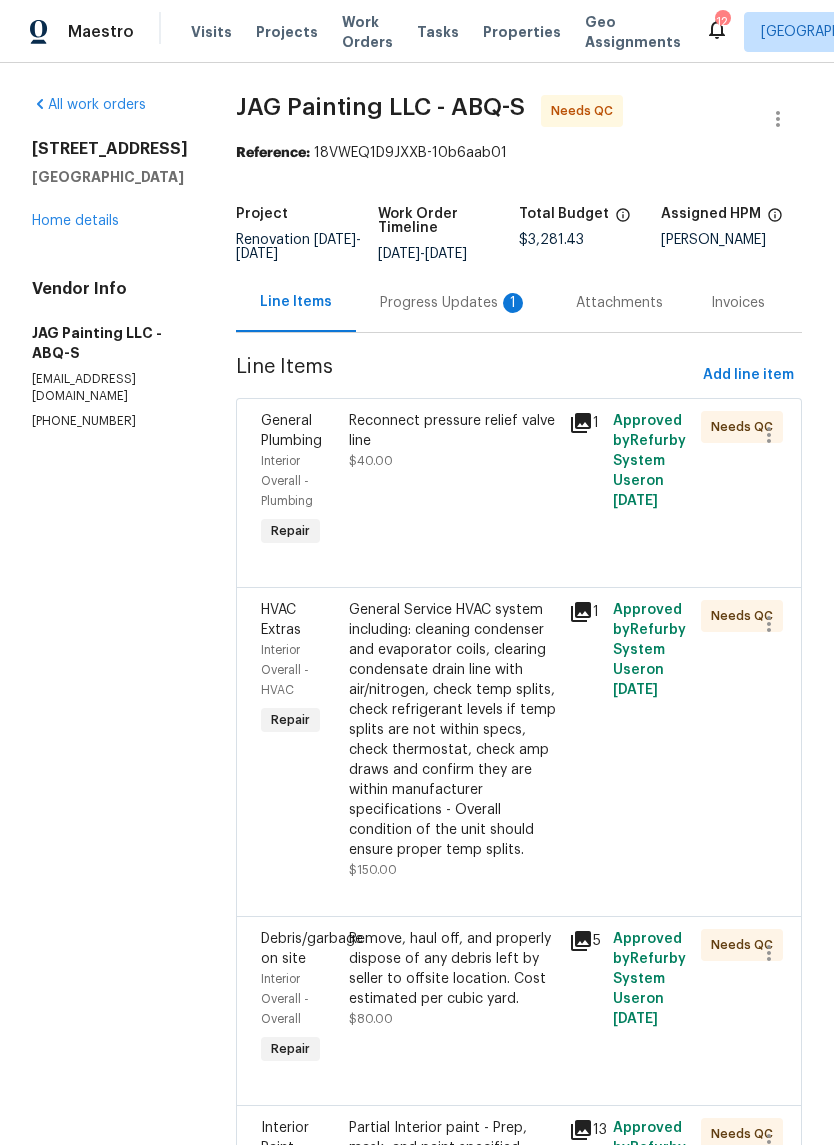 click on "Reconnect pressure relief valve line $40.00" at bounding box center (453, 481) 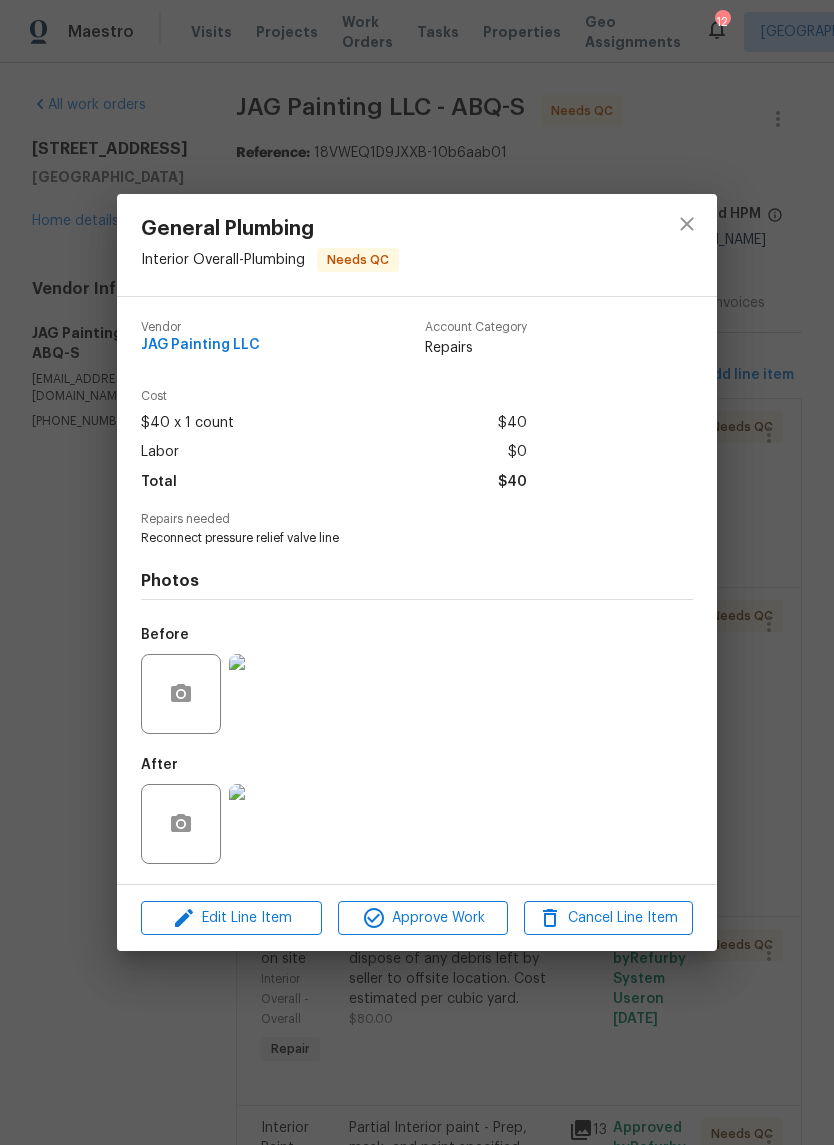 click at bounding box center [269, 824] 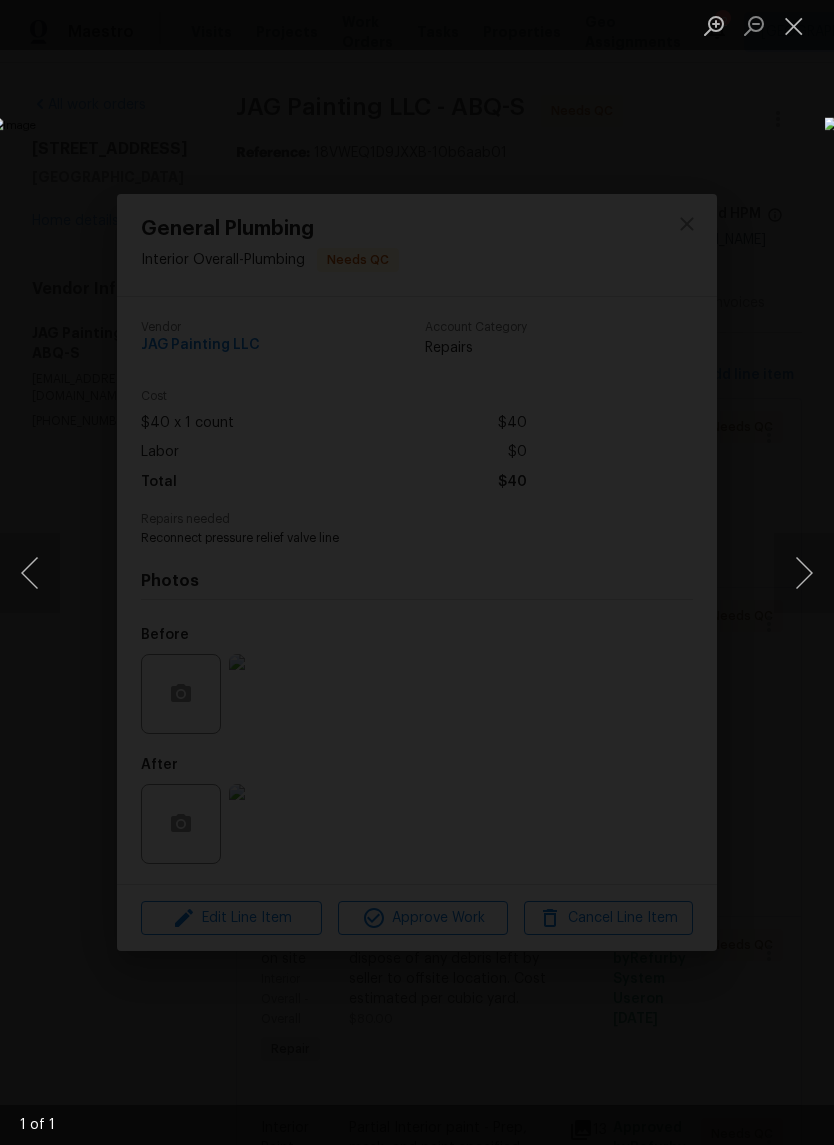 click at bounding box center (794, 25) 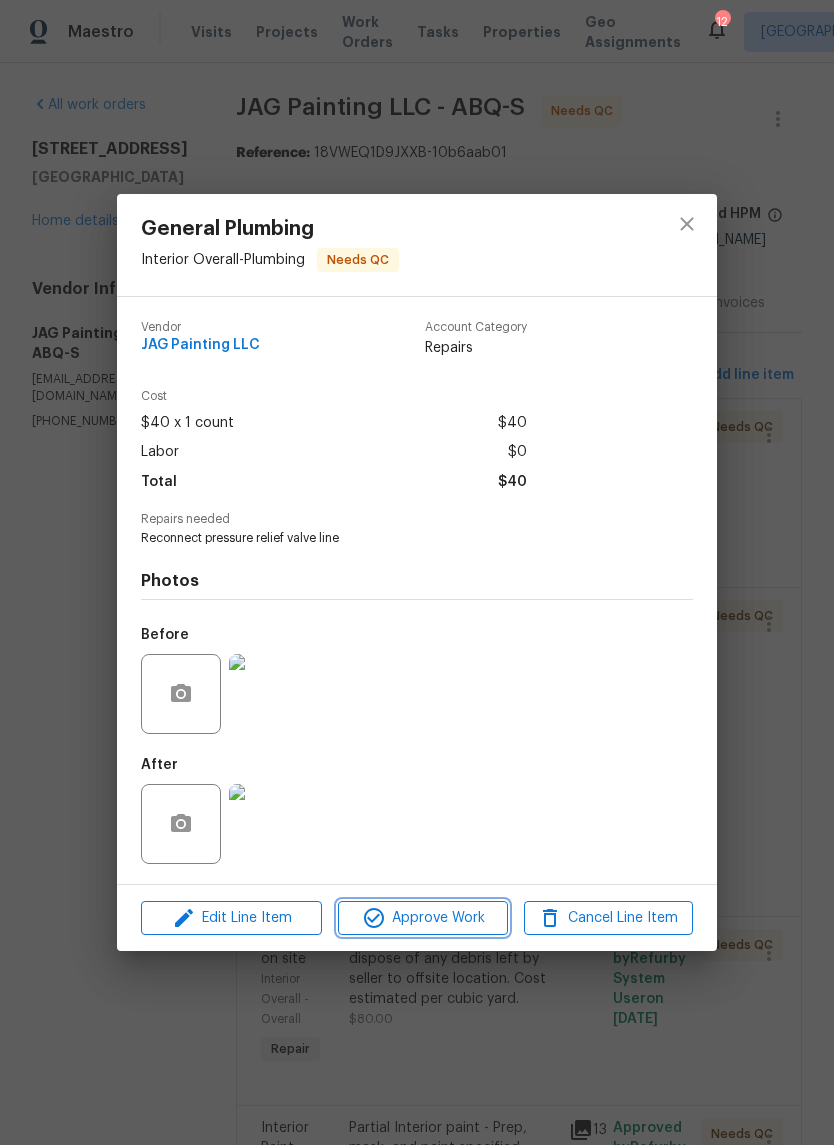 click on "Approve Work" at bounding box center [422, 918] 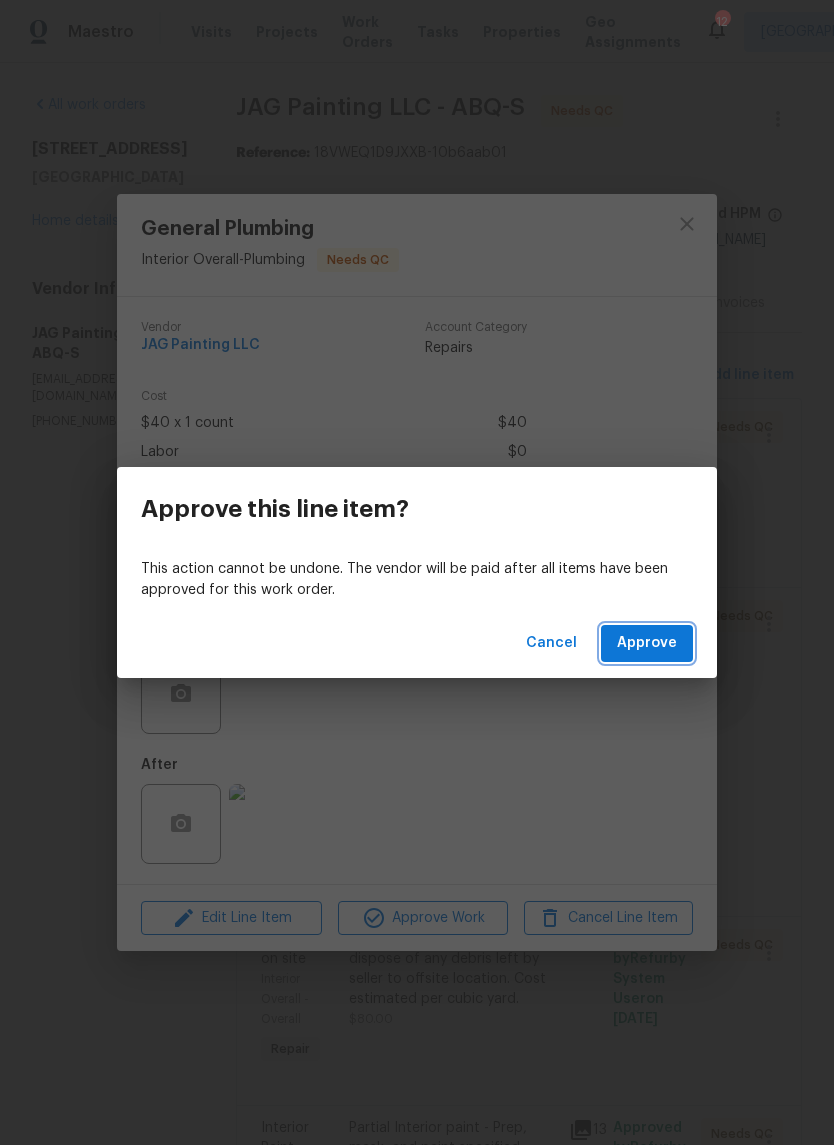 click on "Approve" at bounding box center (647, 643) 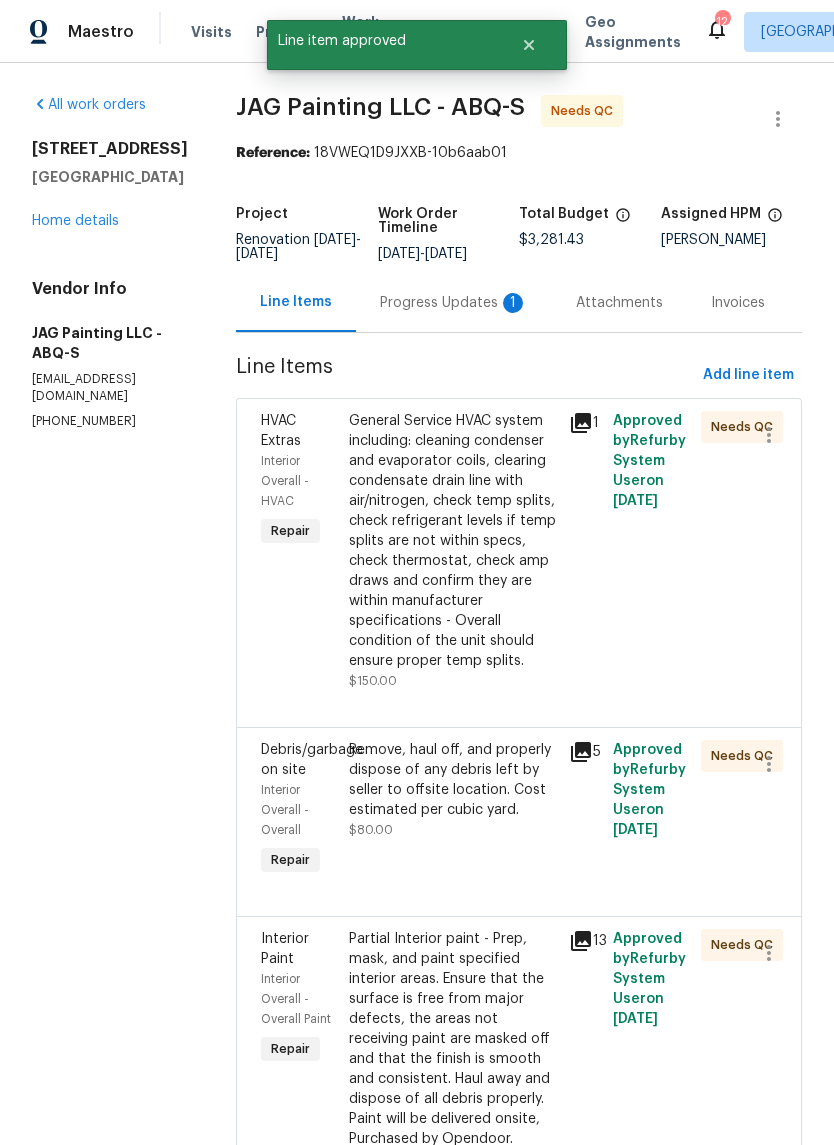 click on "General Service HVAC system including: cleaning condenser and evaporator coils, clearing condensate drain line with air/nitrogen, check temp splits, check refrigerant levels if temp splits are not within specs, check thermostat, check amp draws and confirm they are within manufacturer specifications - Overall condition of the unit should ensure proper temp splits." at bounding box center (453, 541) 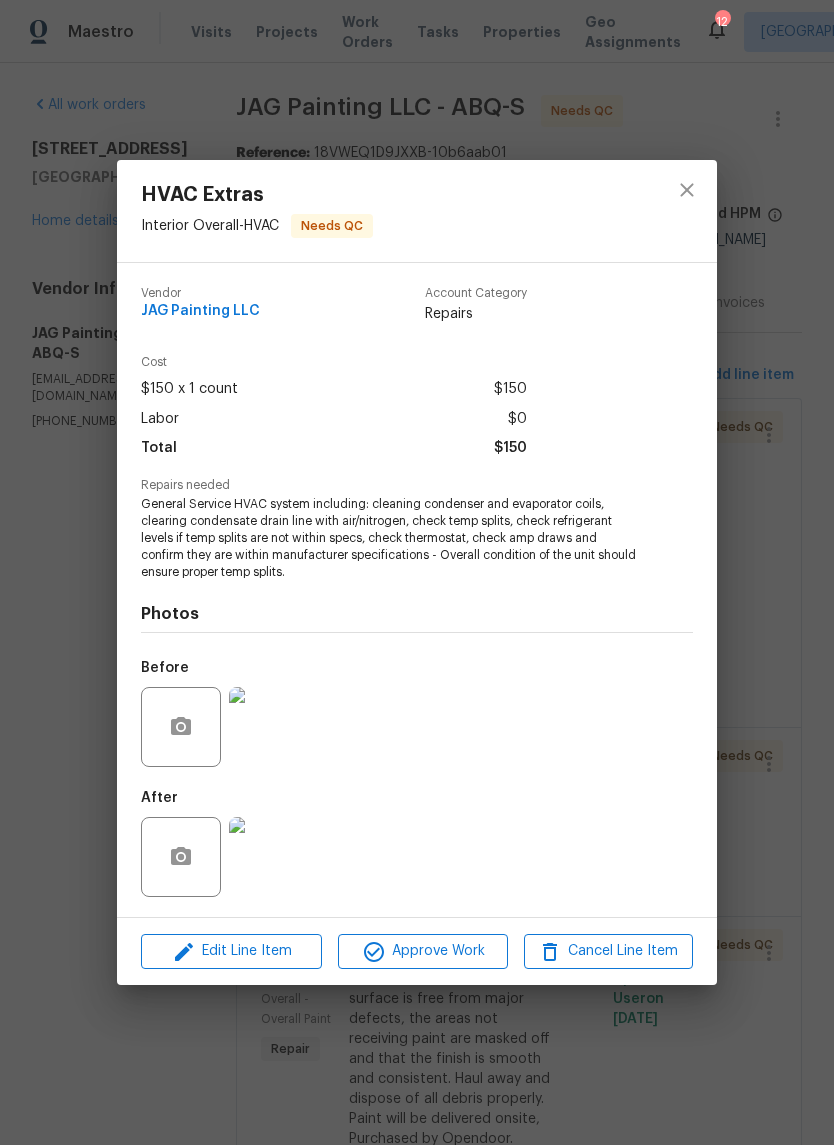 click at bounding box center [269, 857] 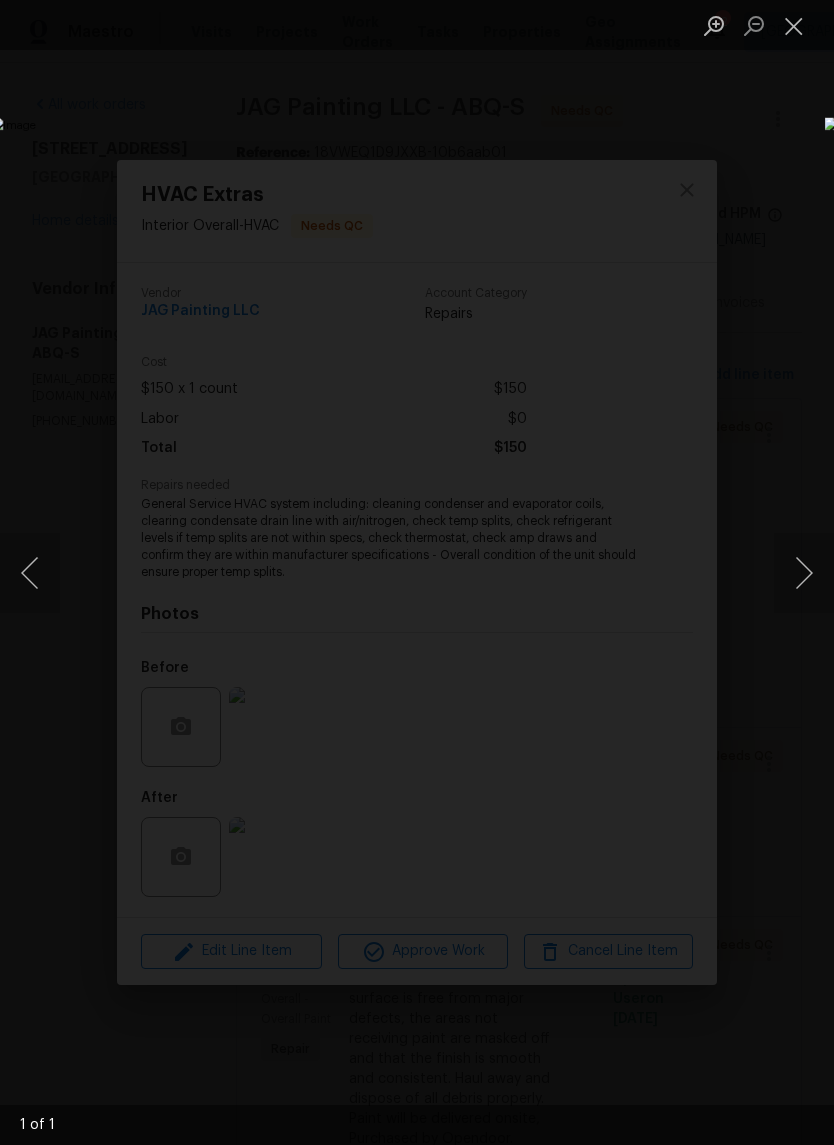 click at bounding box center (794, 25) 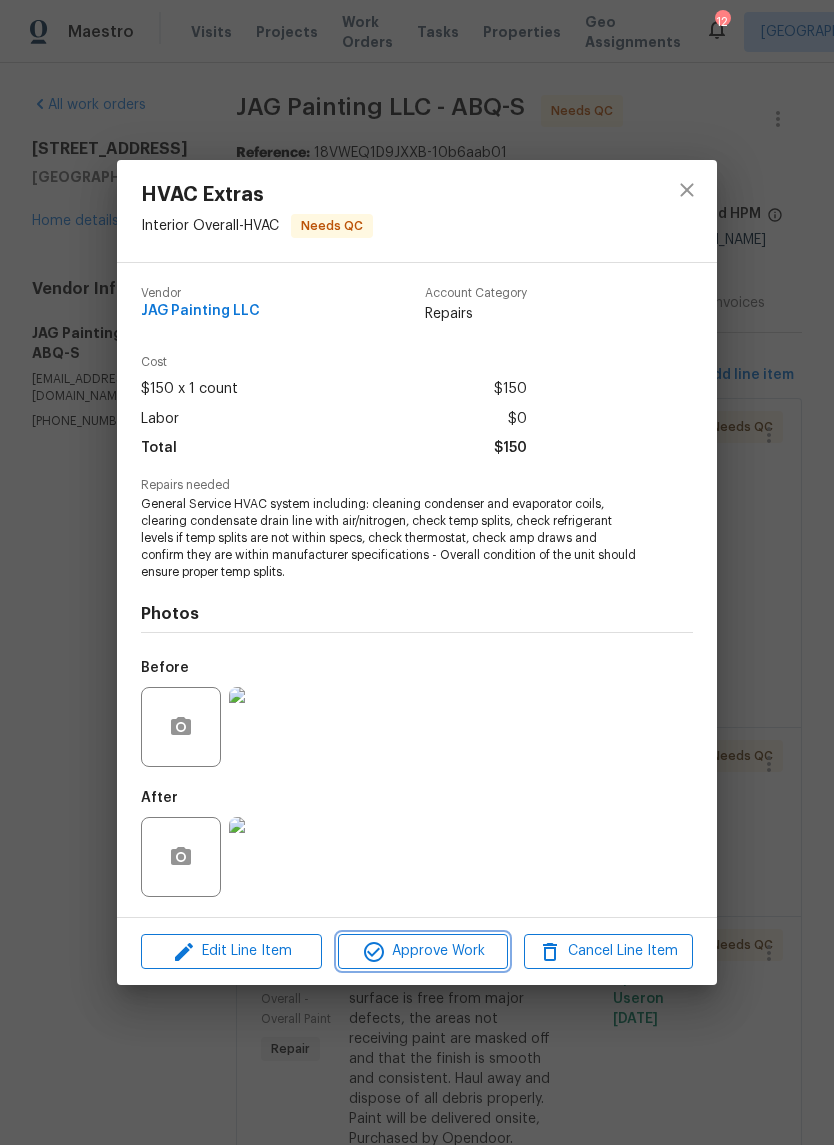 click on "Approve Work" at bounding box center (422, 951) 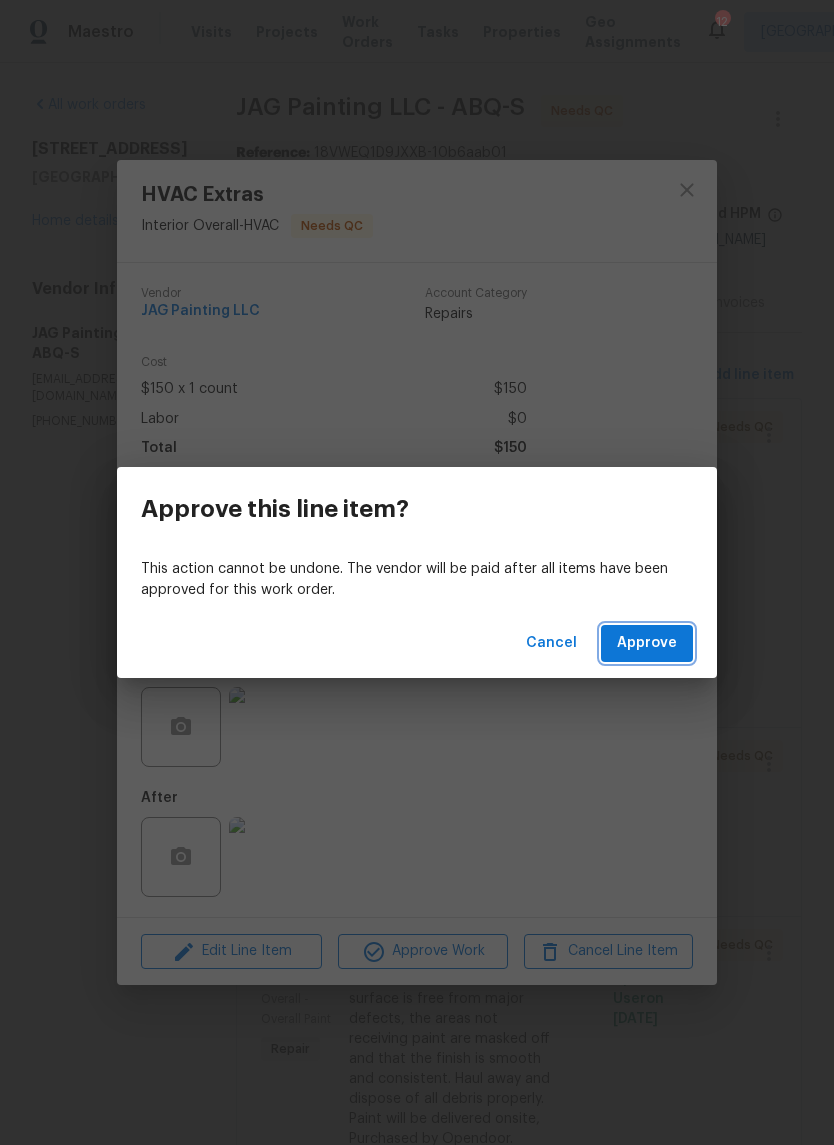 click on "Approve" at bounding box center [647, 643] 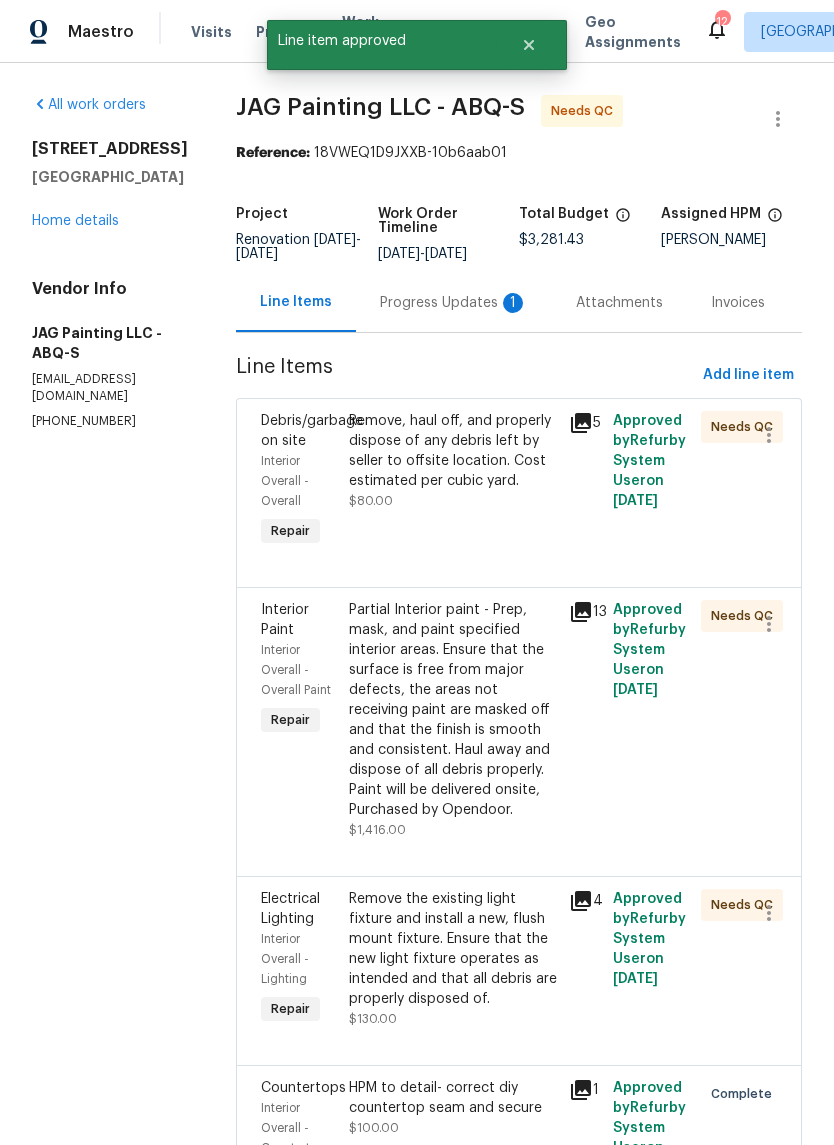 click on "Remove, haul off, and properly dispose of any debris left by seller to offsite location. Cost estimated per cubic yard." at bounding box center (453, 451) 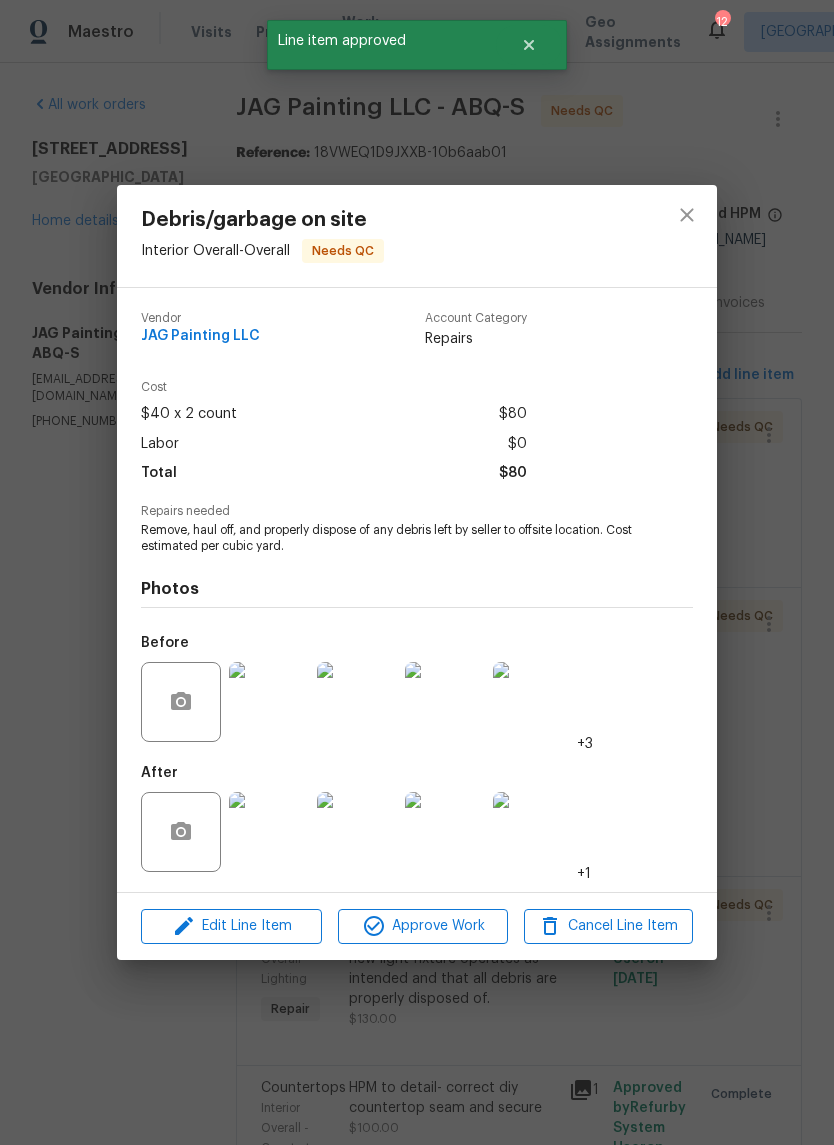 click at bounding box center [269, 832] 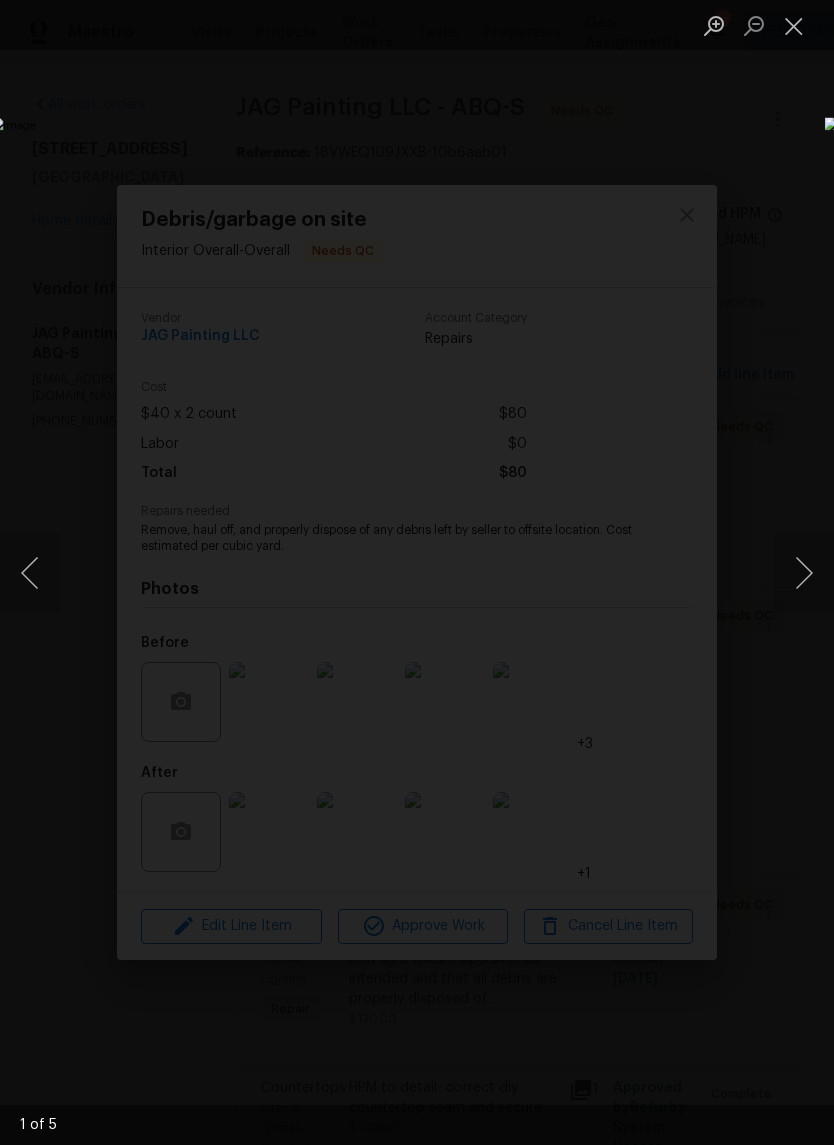click at bounding box center (804, 573) 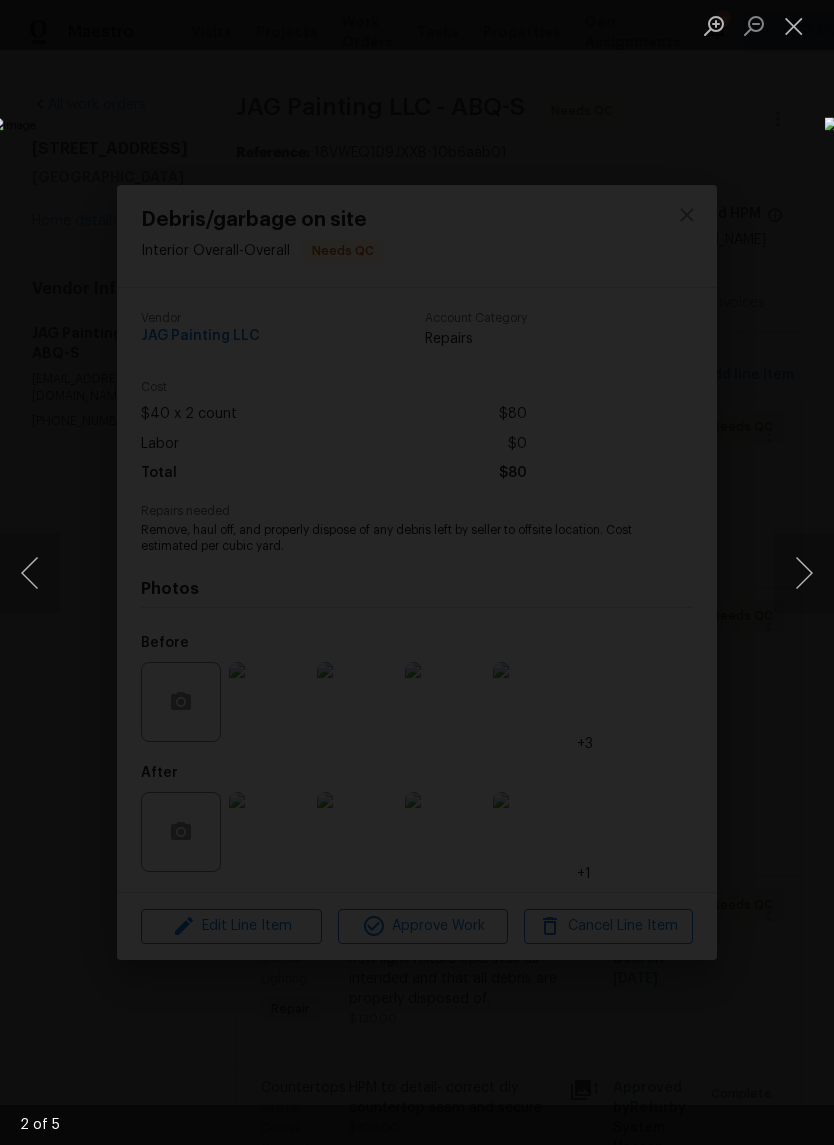 click at bounding box center [804, 573] 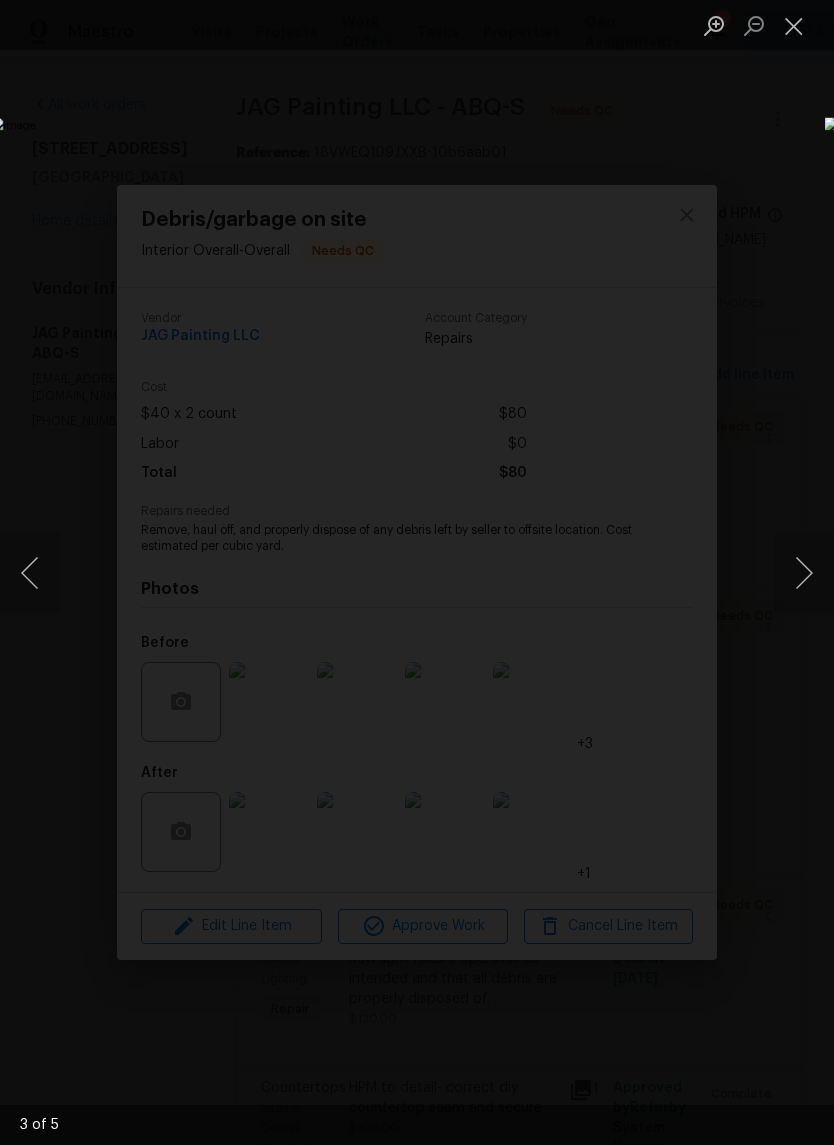 click at bounding box center (804, 573) 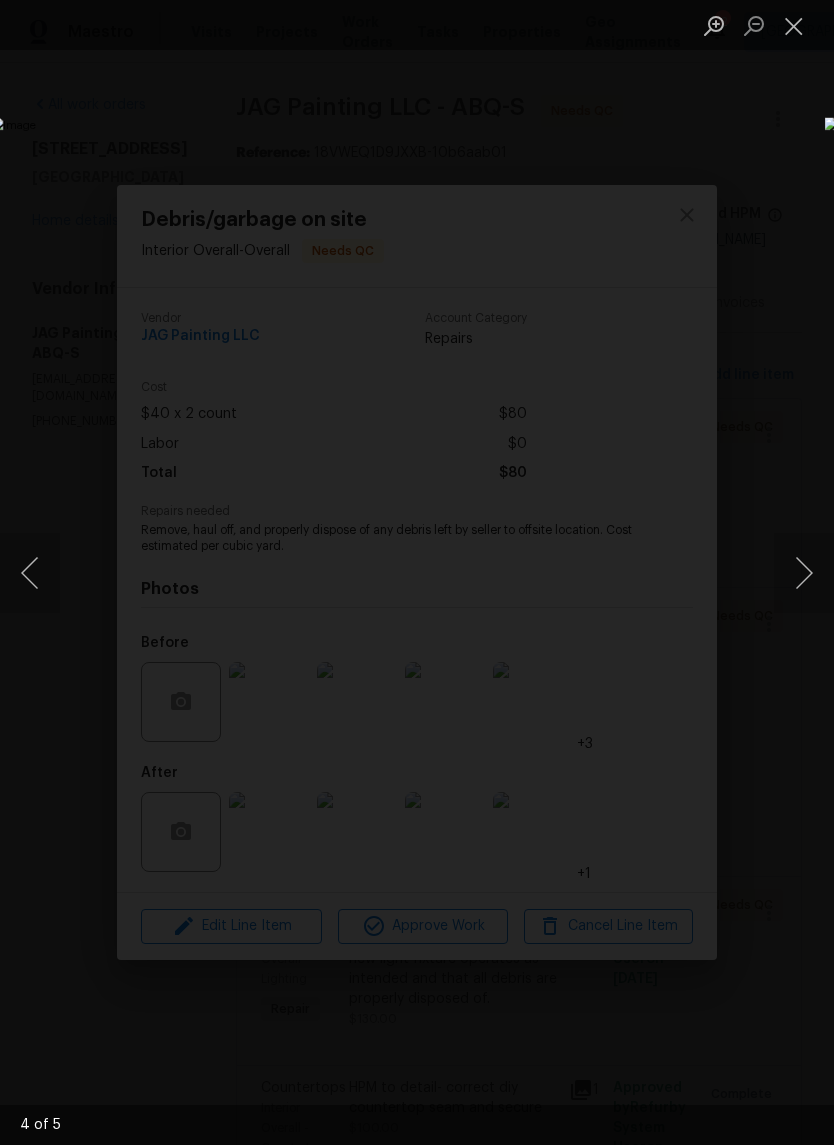 click at bounding box center (804, 573) 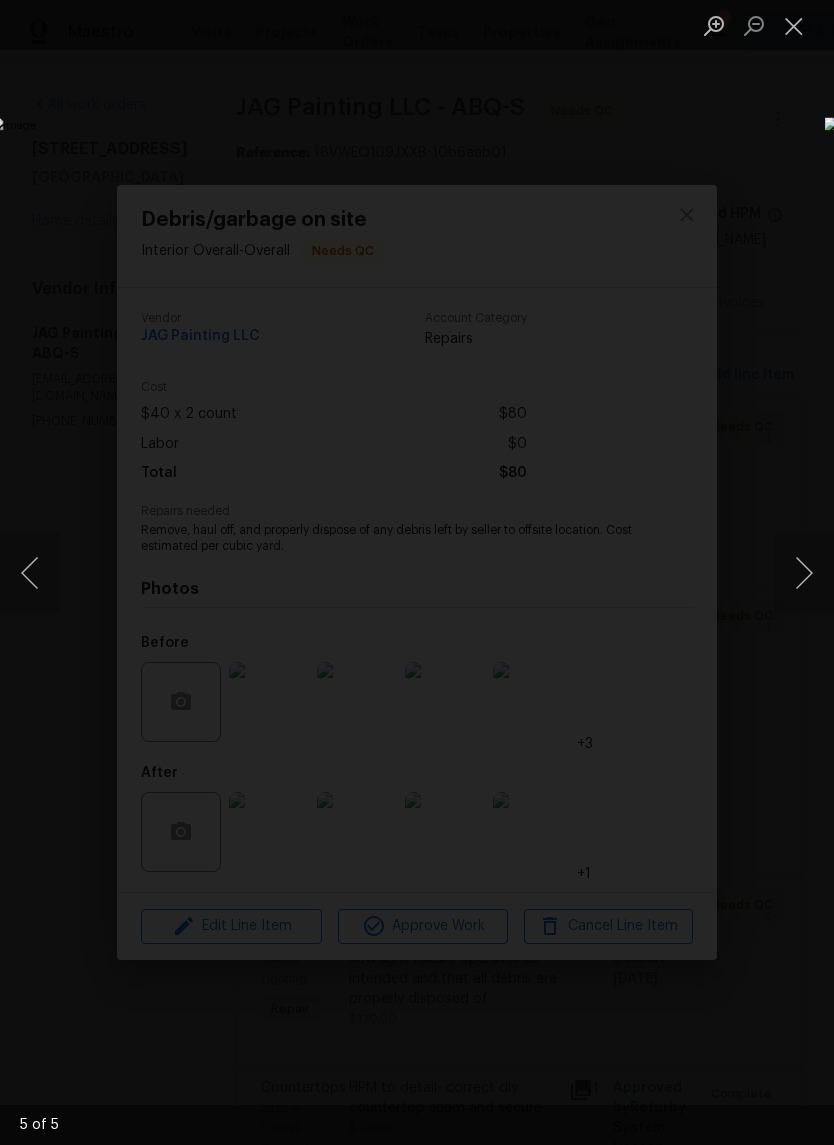 click at bounding box center (804, 573) 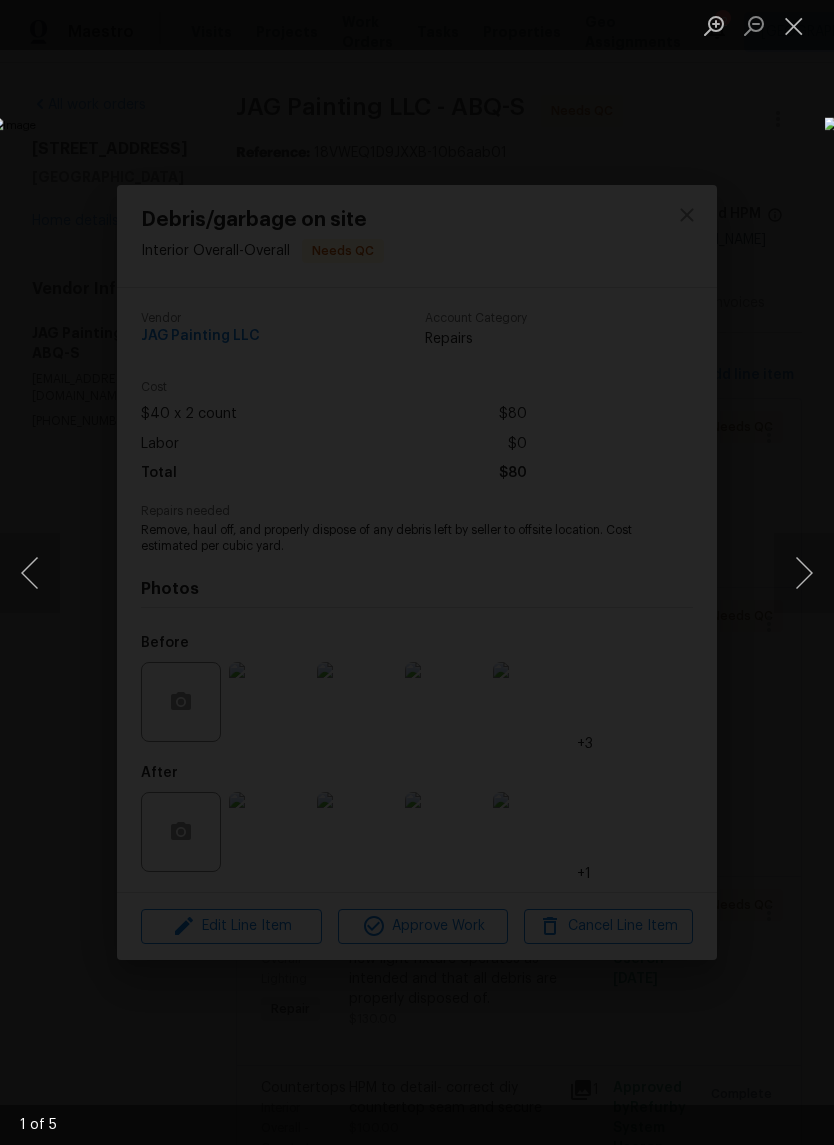 click at bounding box center [794, 25] 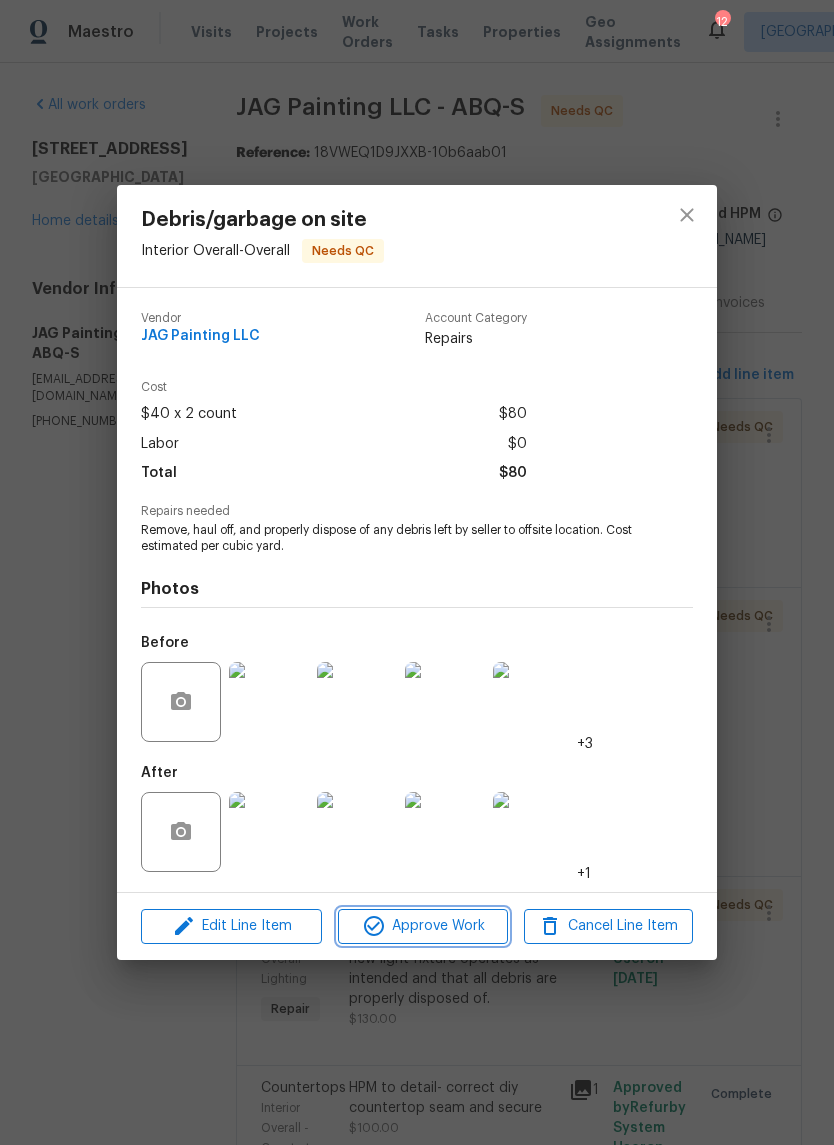 click on "Approve Work" at bounding box center (422, 926) 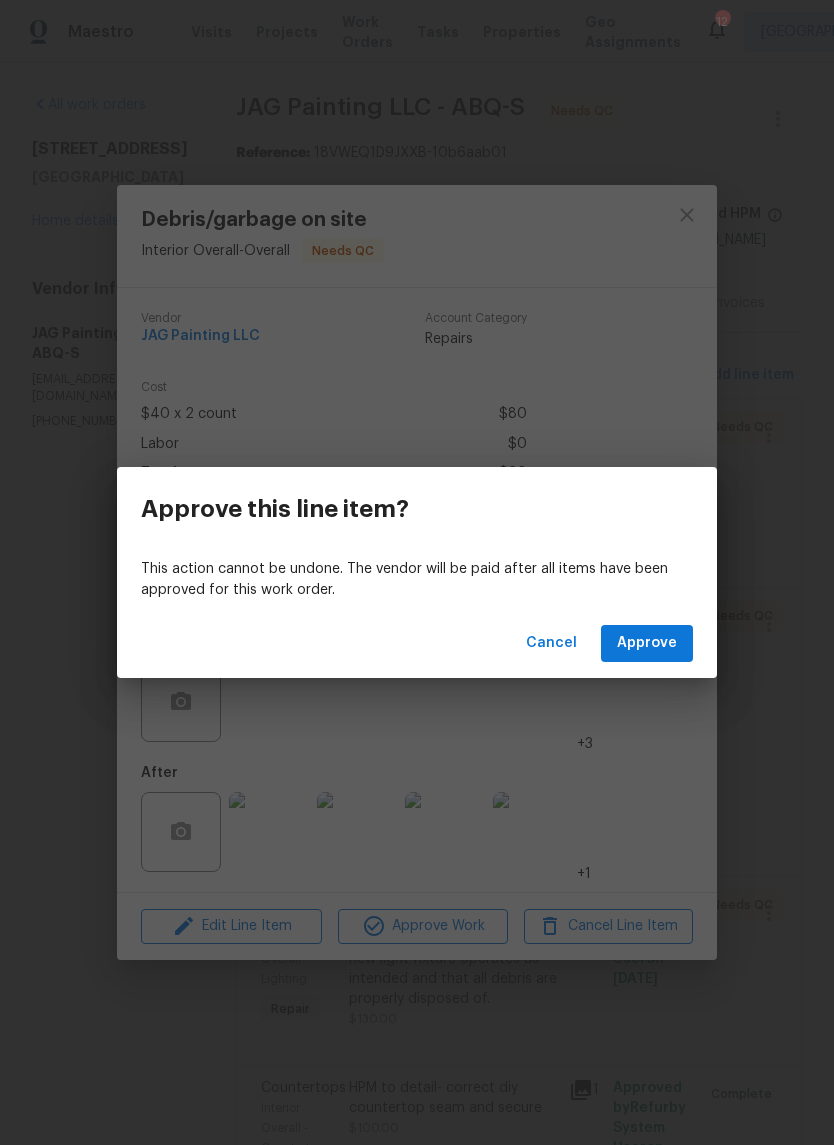 click on "Approve" at bounding box center [647, 643] 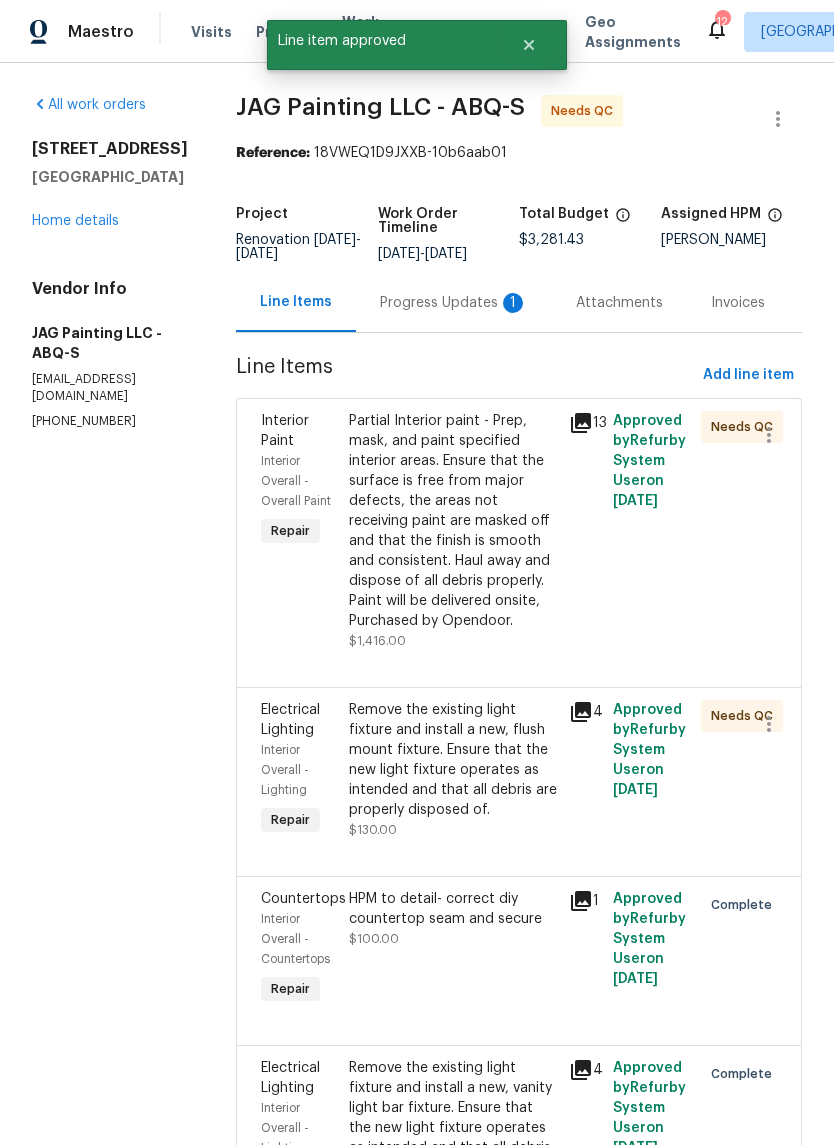 click on "Partial Interior paint - Prep, mask, and paint specified interior areas. Ensure that the surface is free from major defects, the areas not receiving paint are masked off and that the finish is smooth and consistent. Haul away and dispose of all debris properly. Paint will be delivered onsite, Purchased by Opendoor." at bounding box center (453, 521) 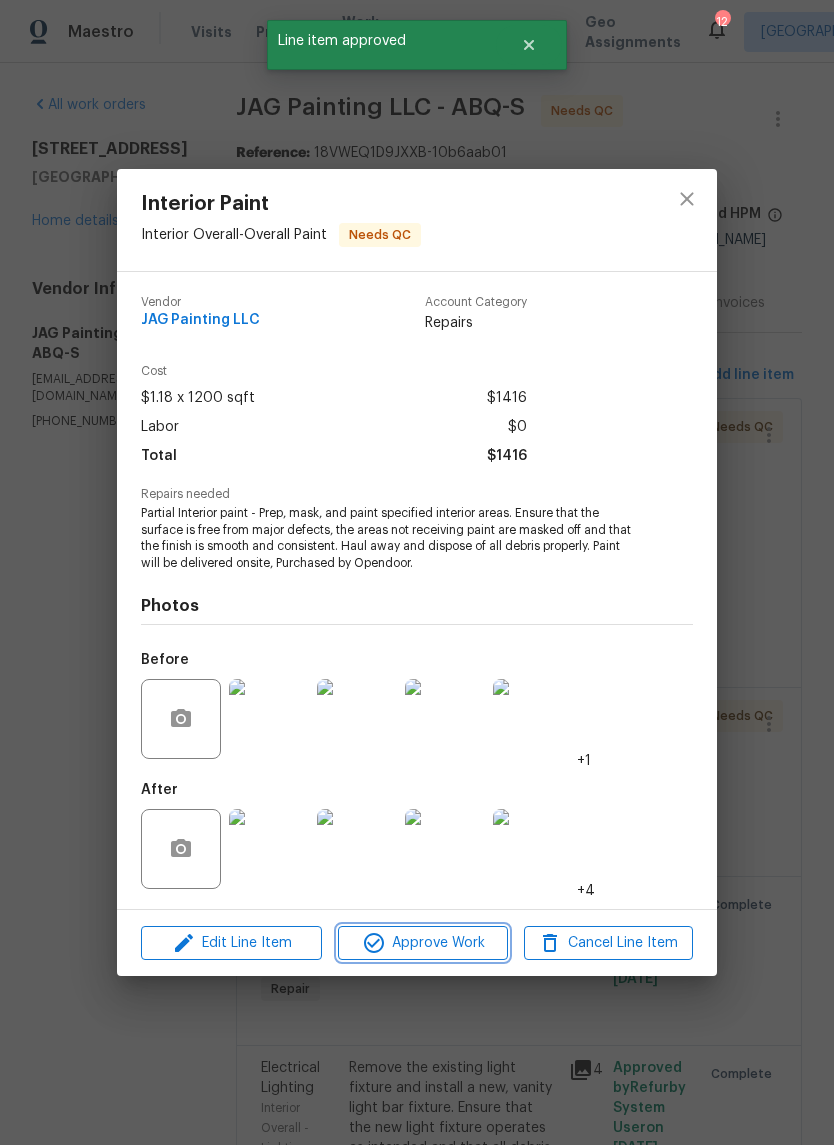 click on "Approve Work" at bounding box center [422, 943] 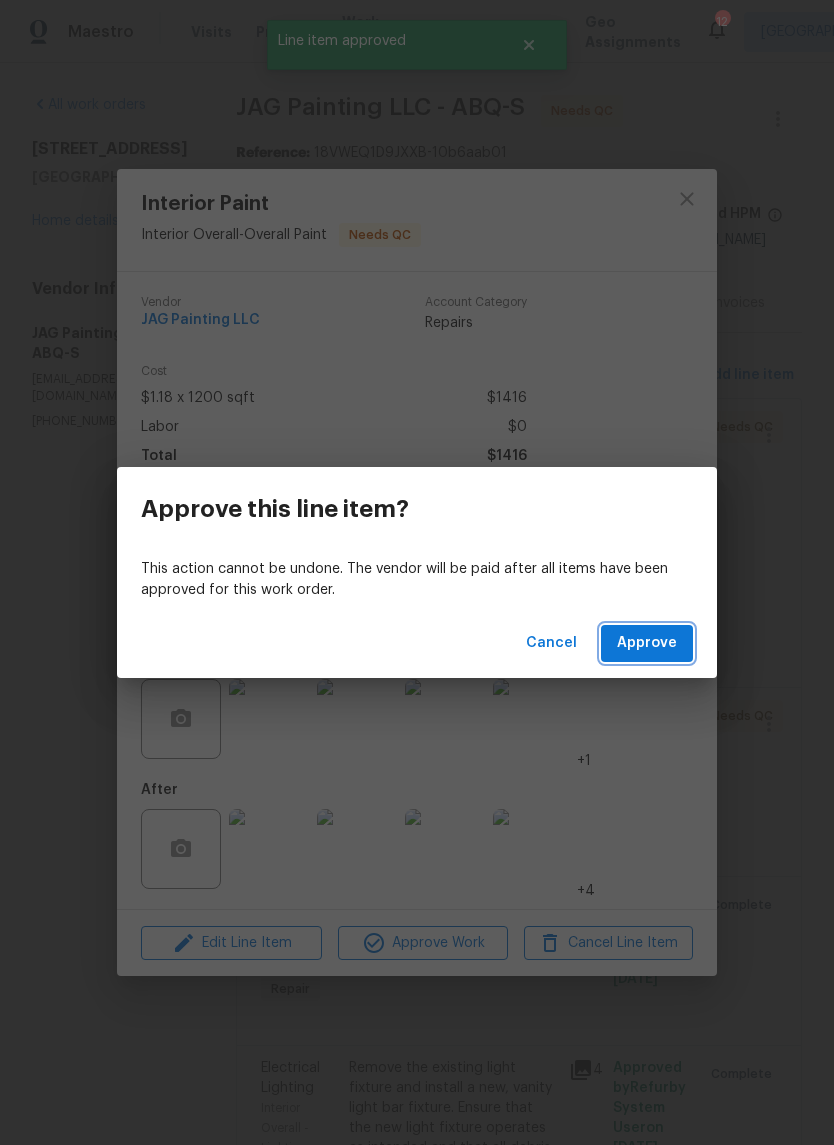 click on "Approve" at bounding box center [647, 643] 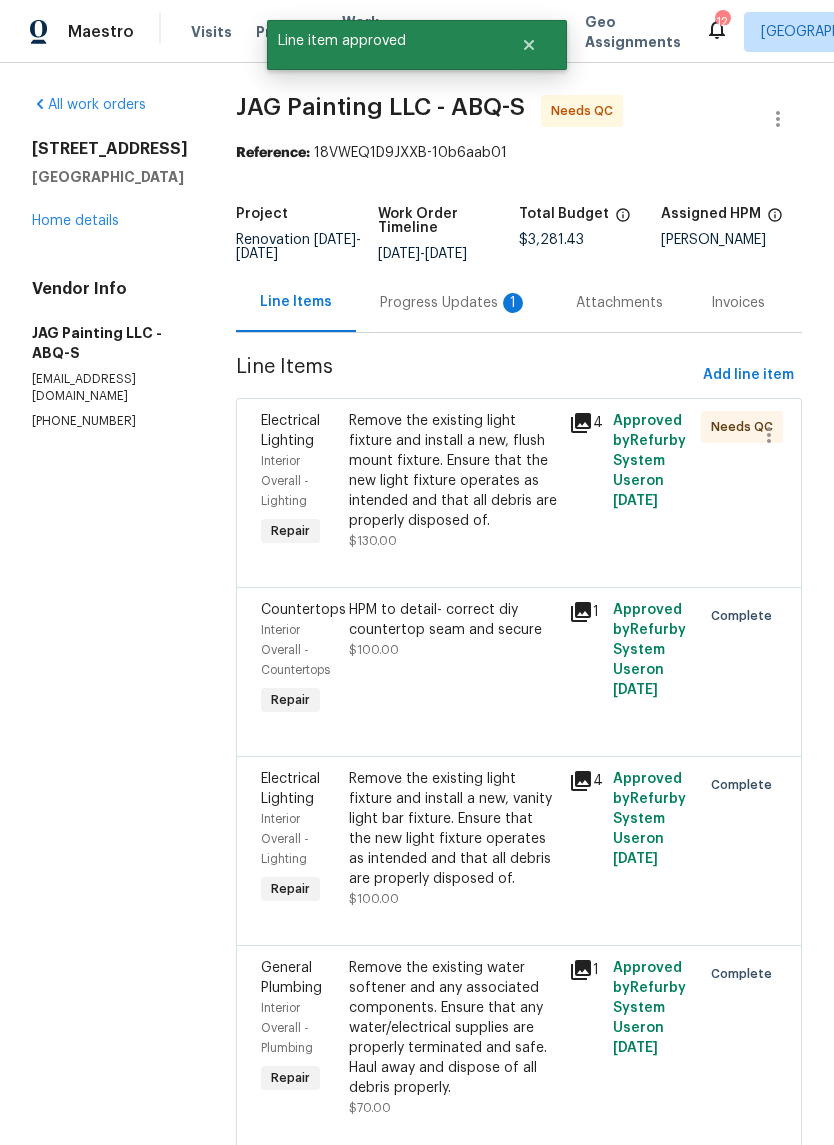 click on "Remove the existing light fixture and install a new, flush mount fixture. Ensure that the new light fixture operates as intended and that all debris are properly disposed of." at bounding box center [453, 471] 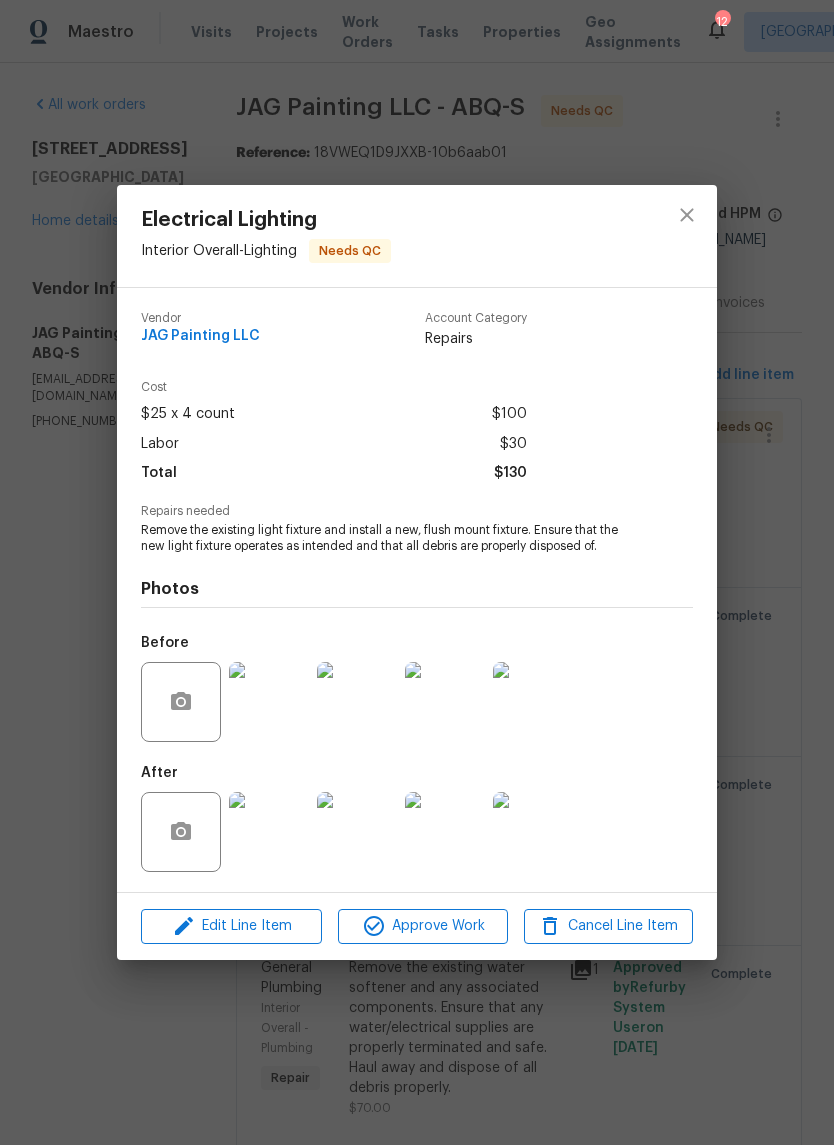 click at bounding box center [269, 832] 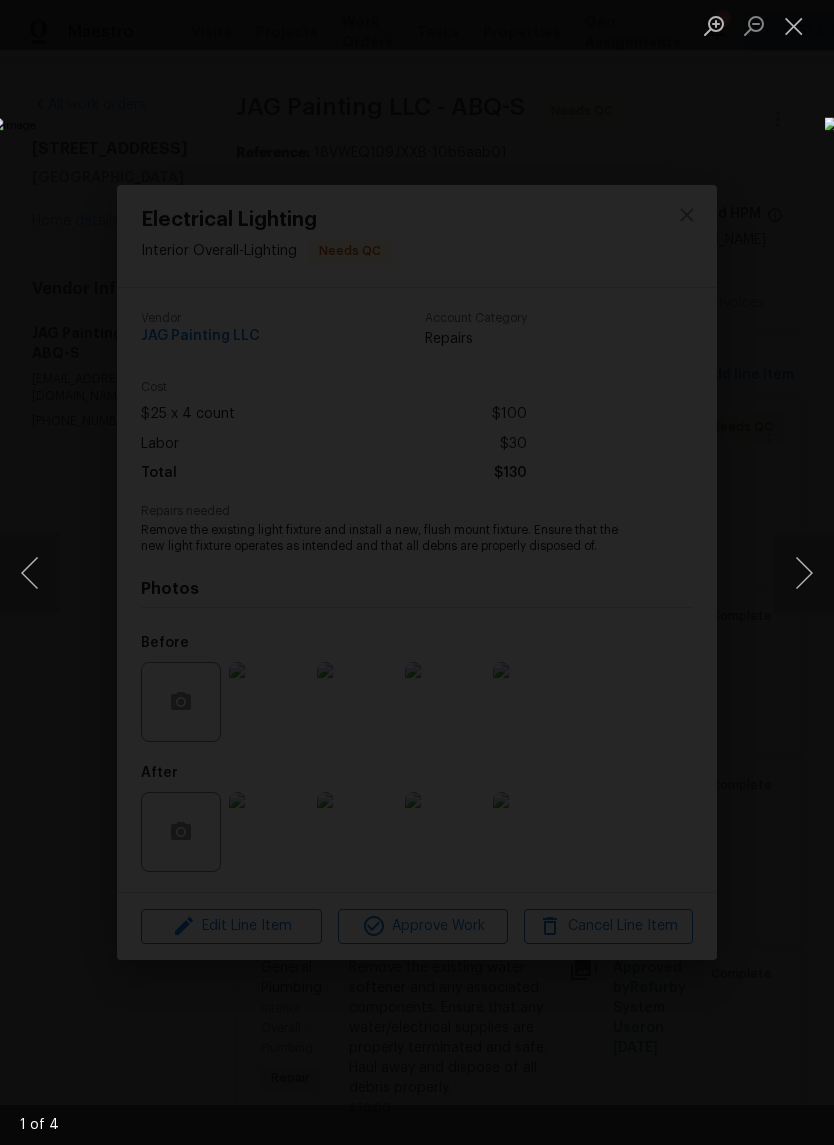 click at bounding box center [804, 573] 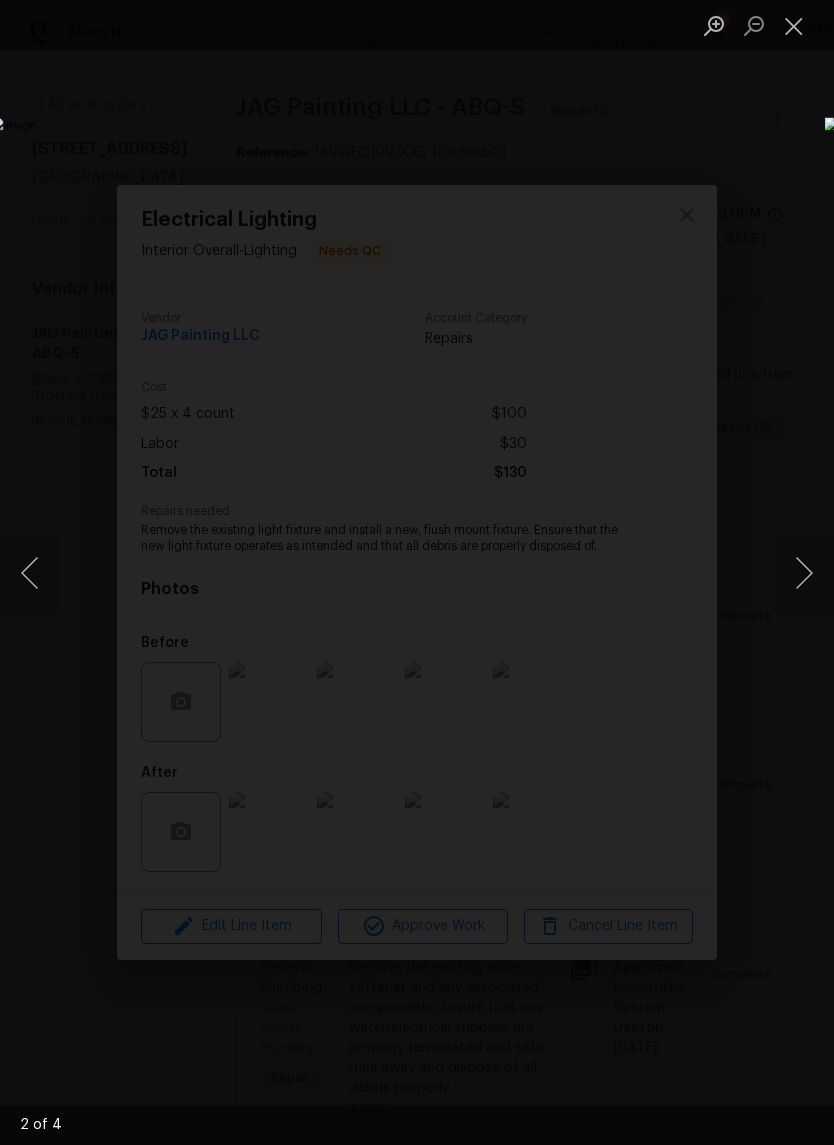 click at bounding box center [804, 573] 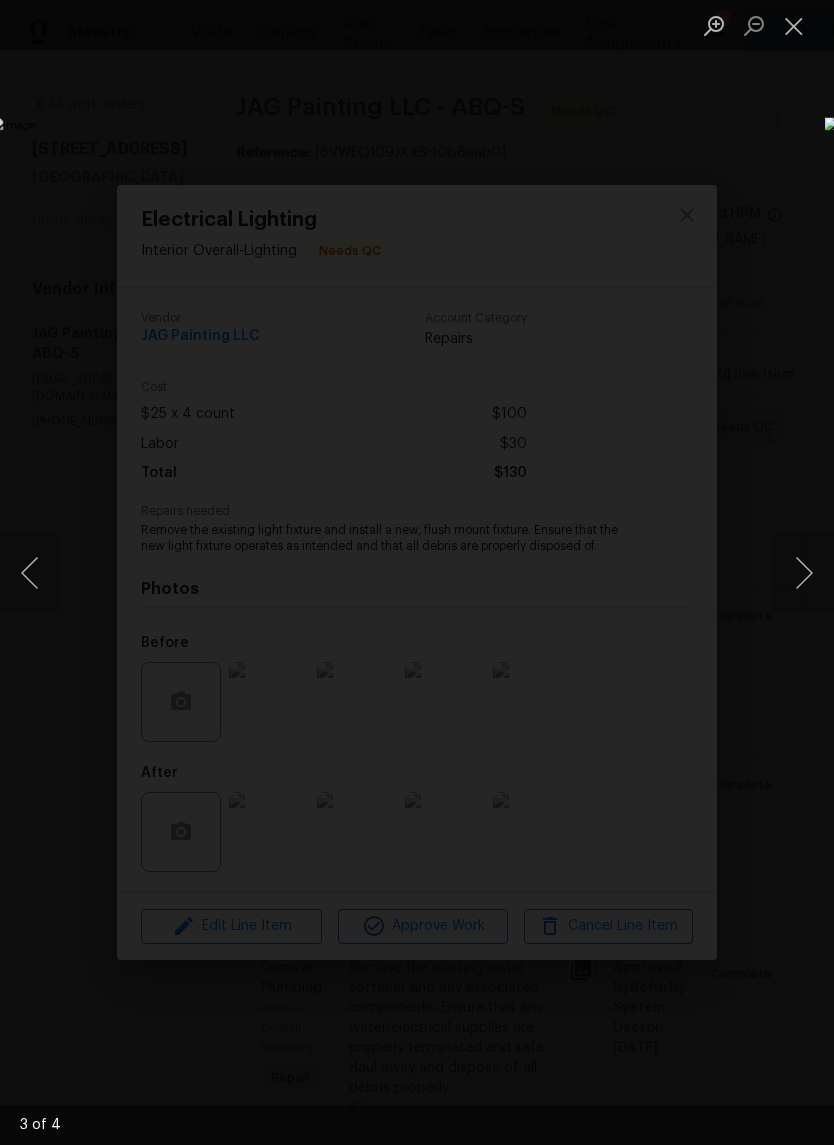 click at bounding box center [804, 573] 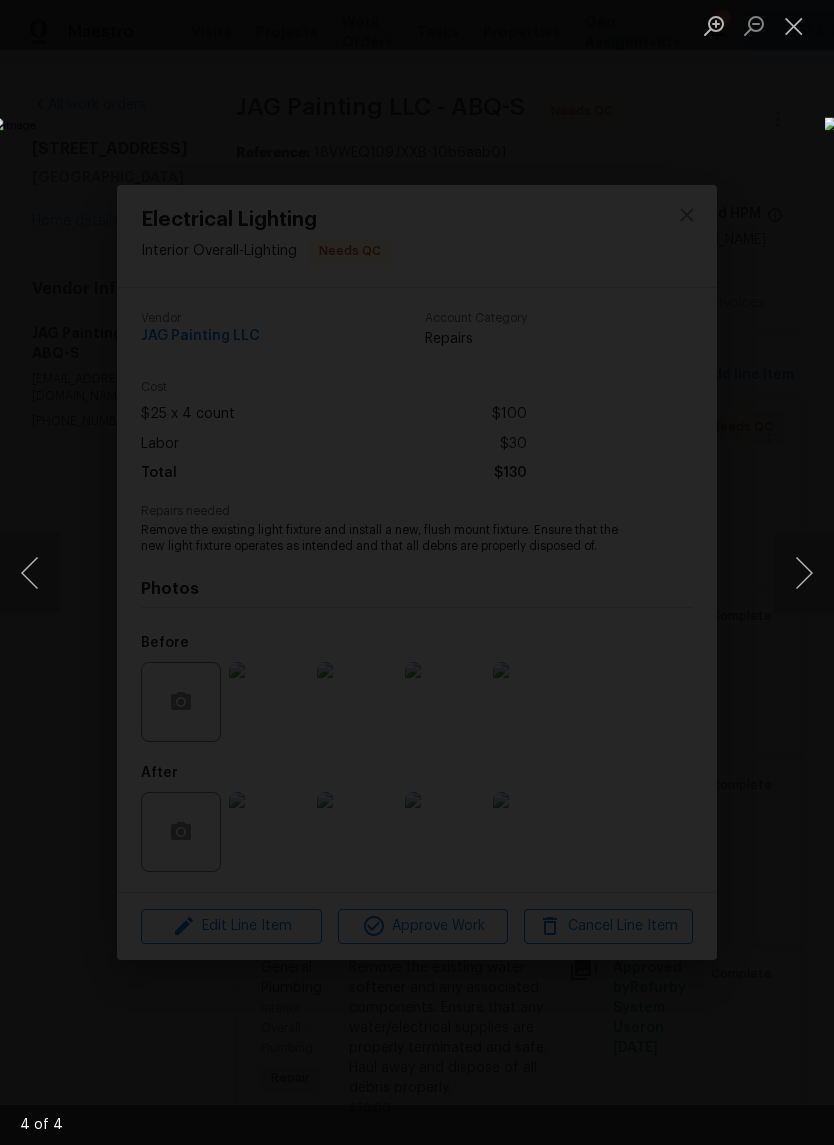 click at bounding box center [804, 573] 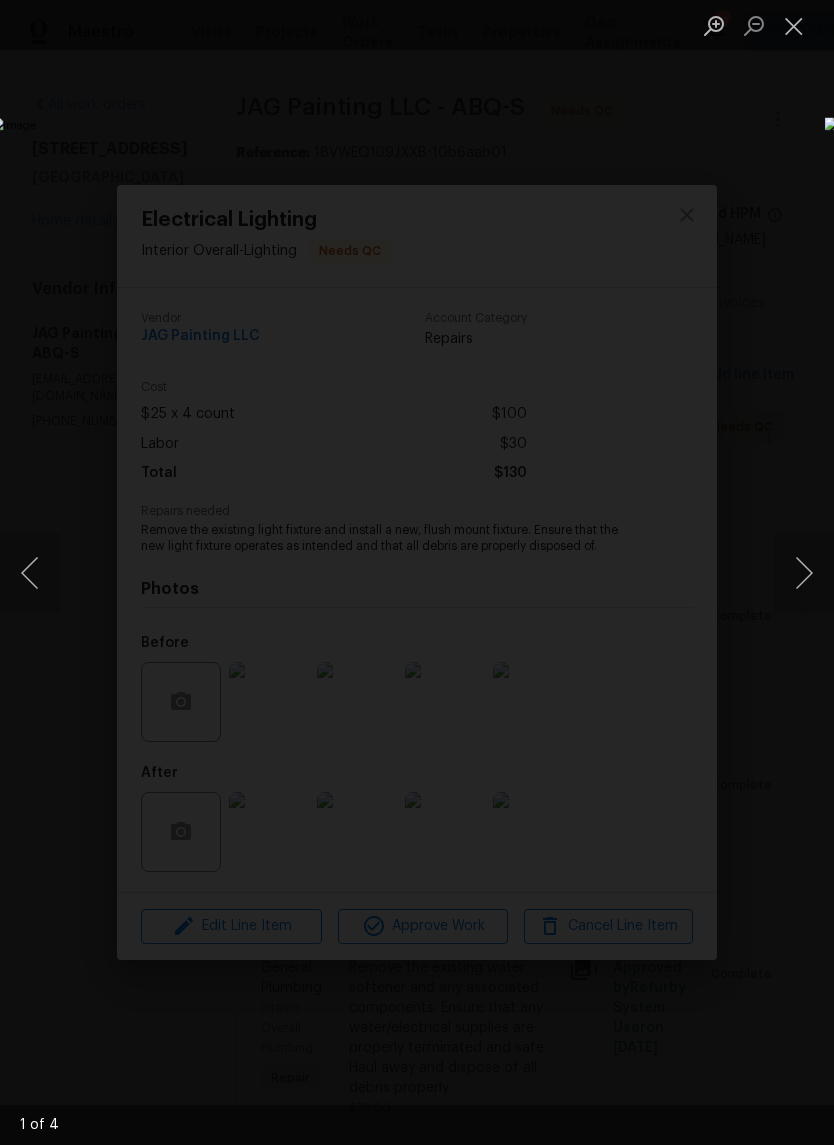 click at bounding box center [804, 573] 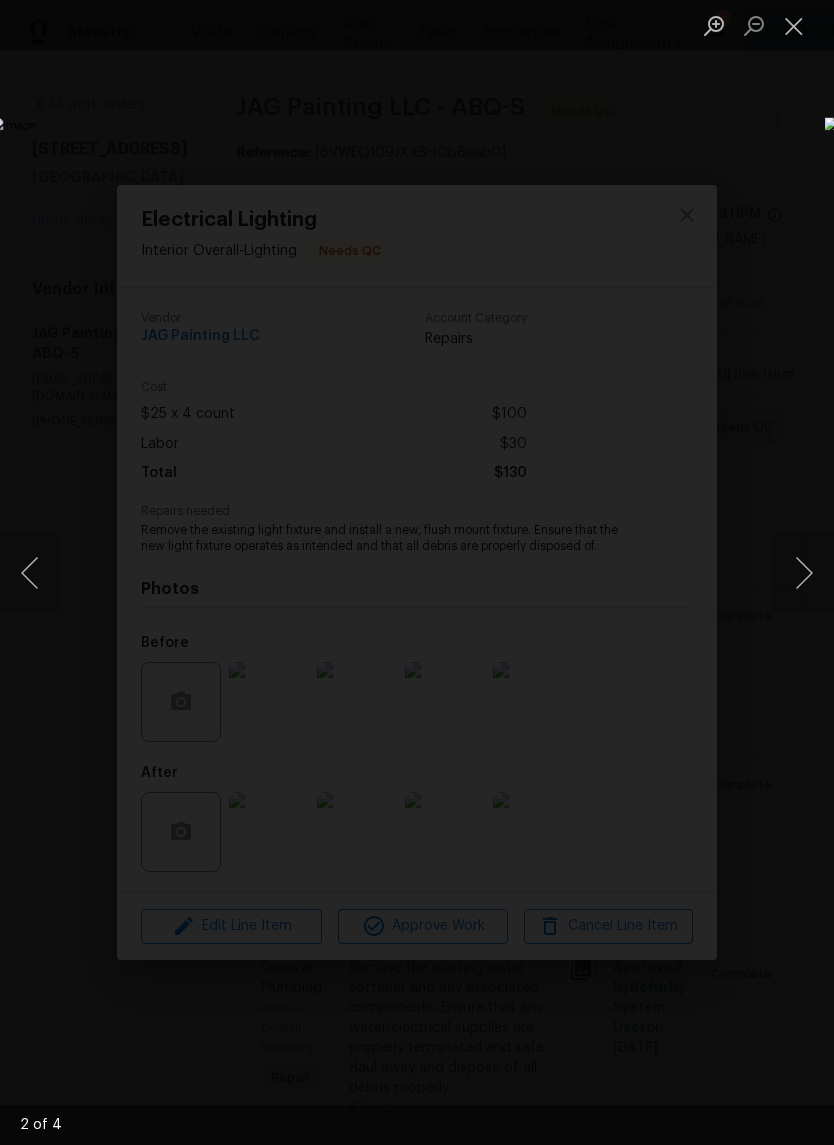click at bounding box center [794, 25] 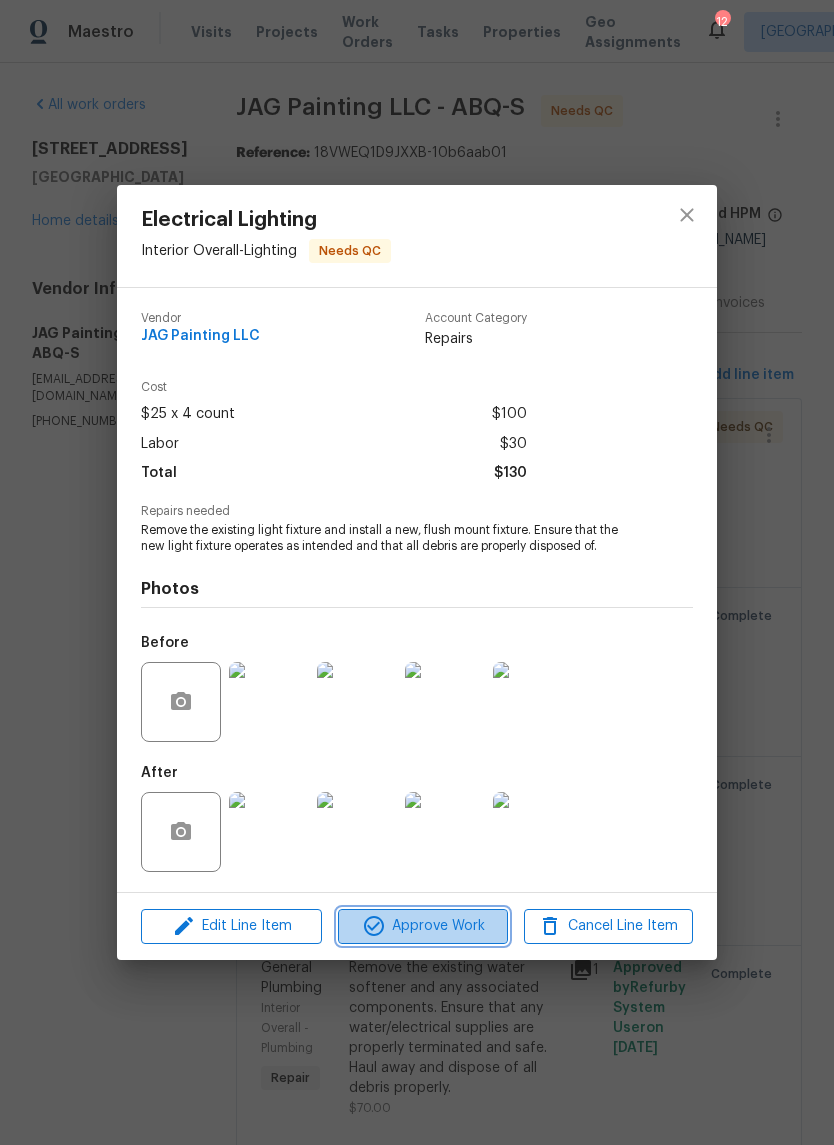 click on "Approve Work" at bounding box center [422, 926] 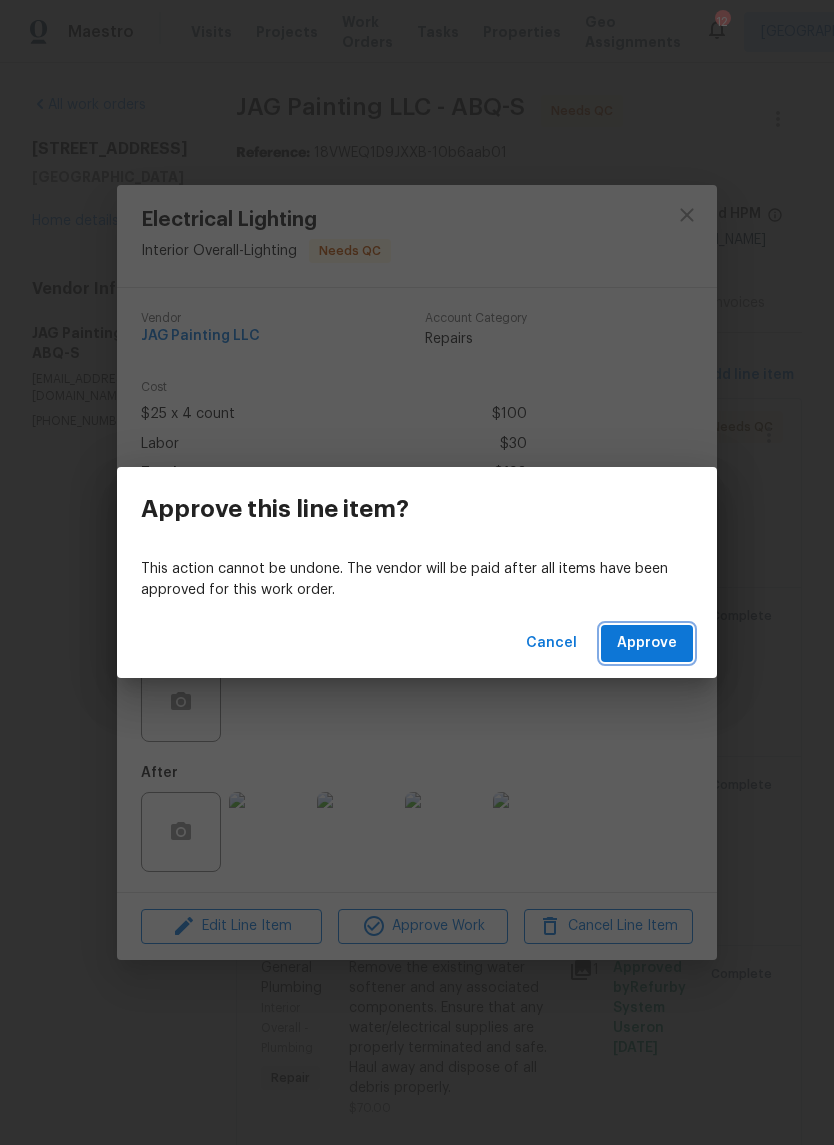 click on "Approve" at bounding box center (647, 643) 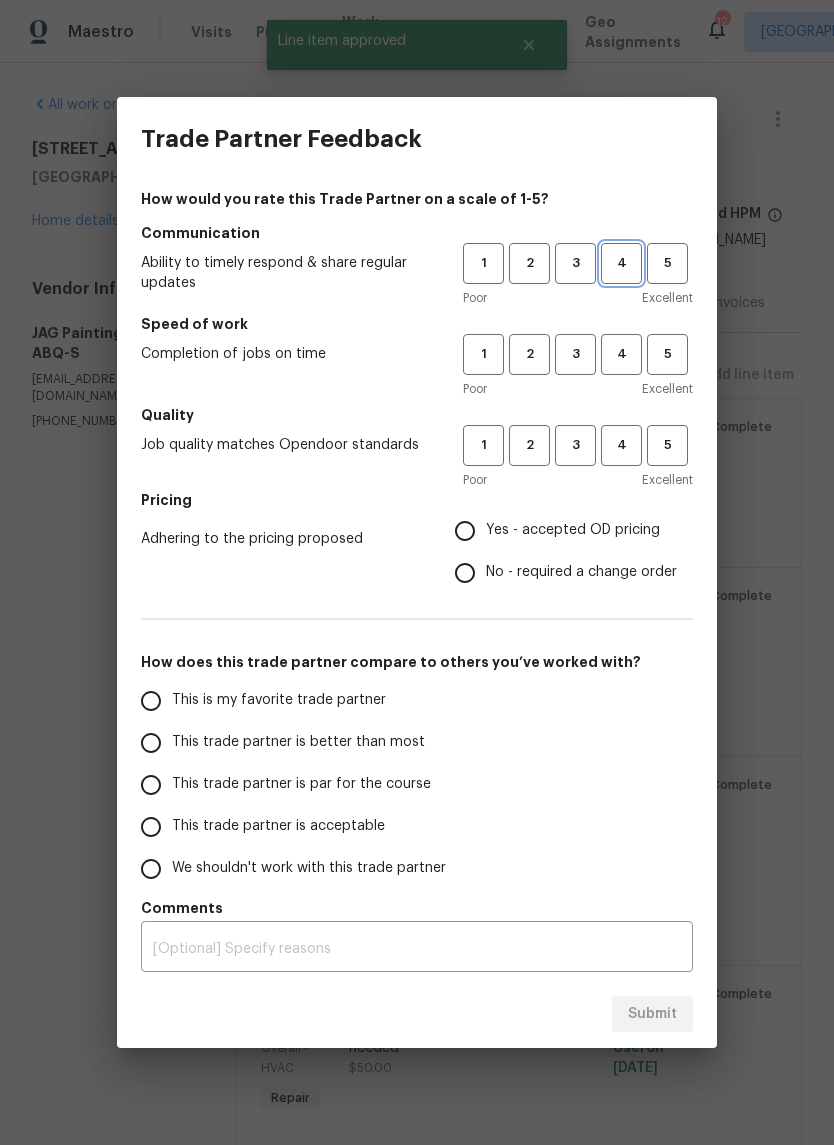 click on "4" at bounding box center [621, 263] 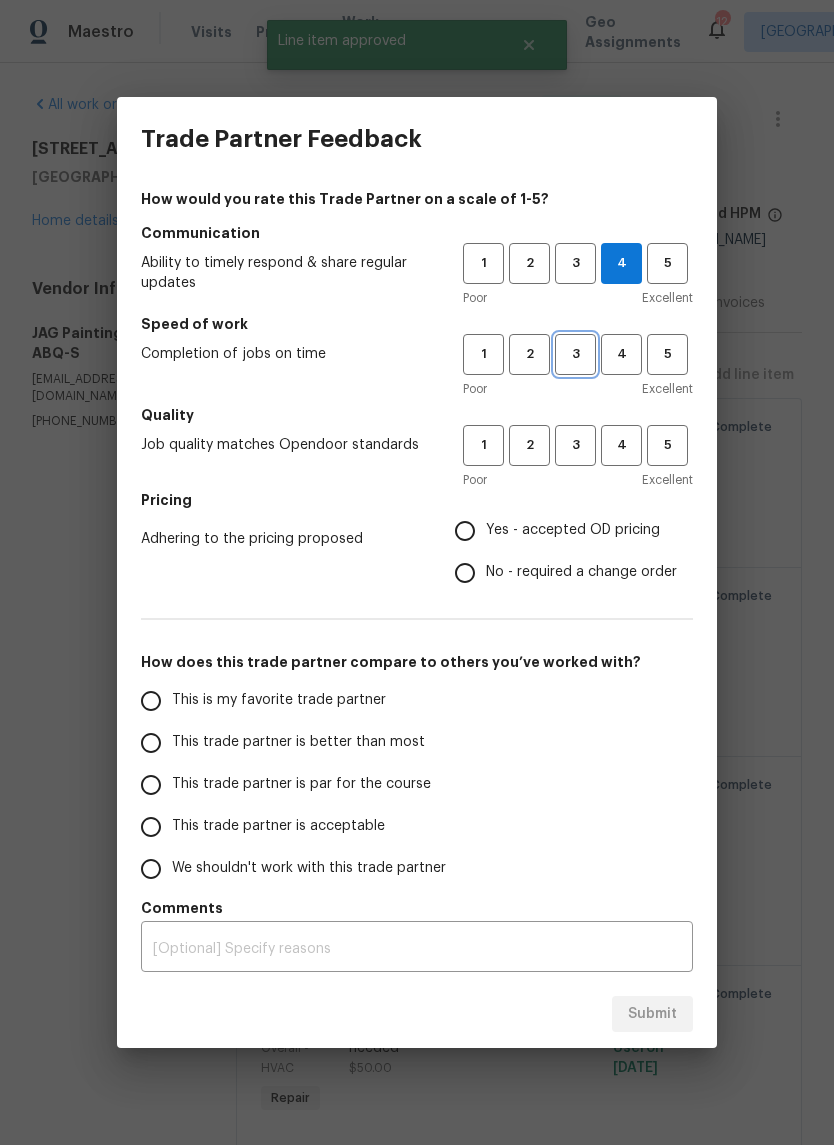 click on "3" at bounding box center [575, 354] 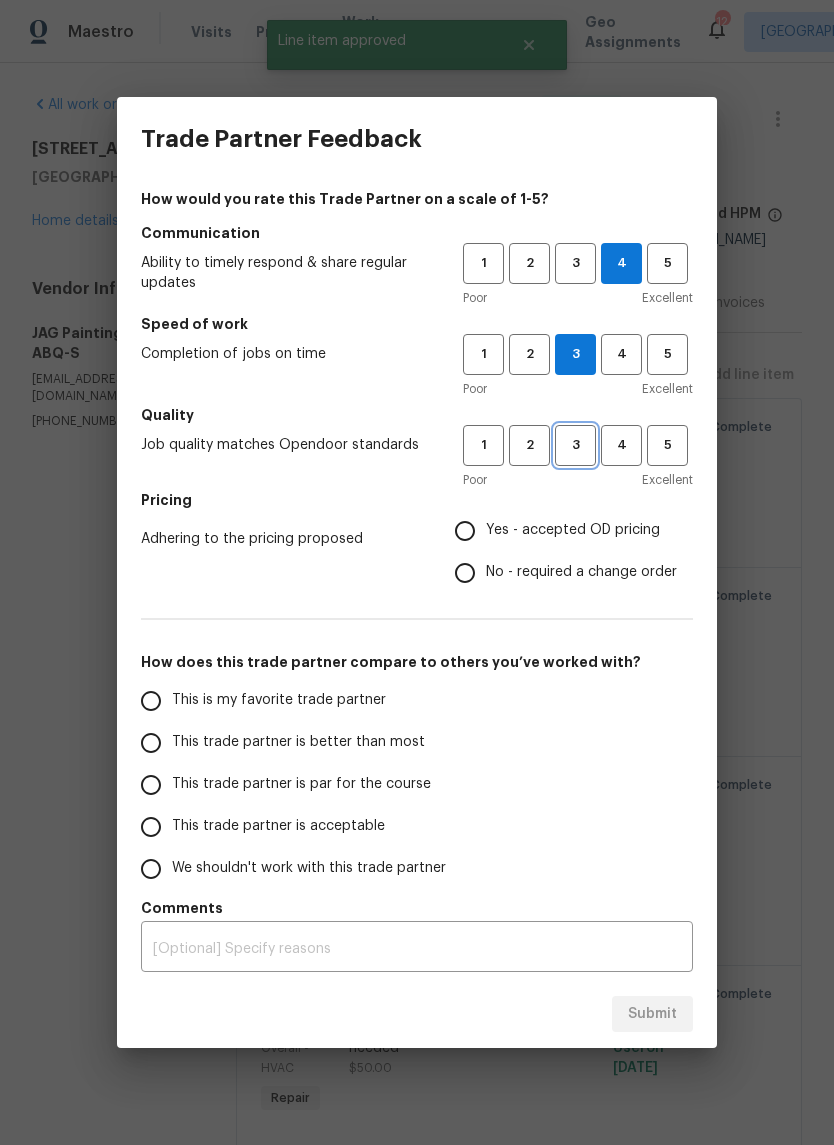click on "3" at bounding box center [575, 445] 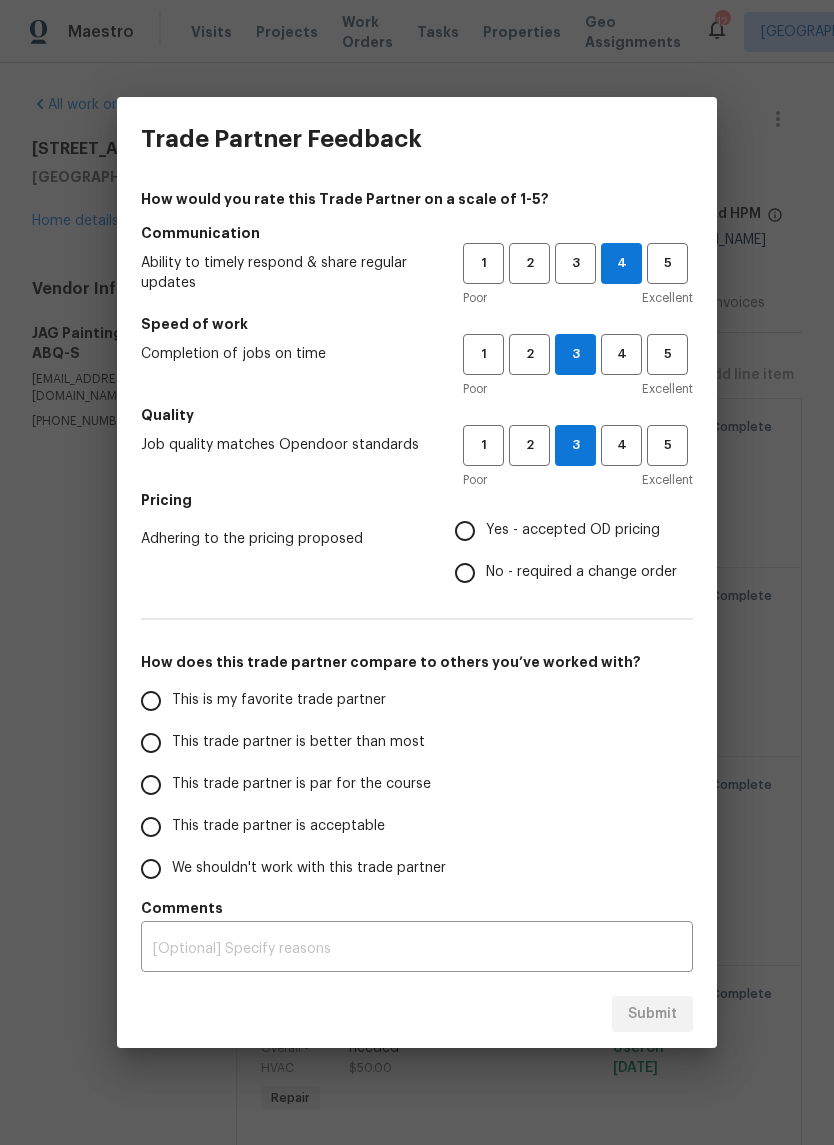 click on "Yes - accepted OD pricing" at bounding box center (465, 531) 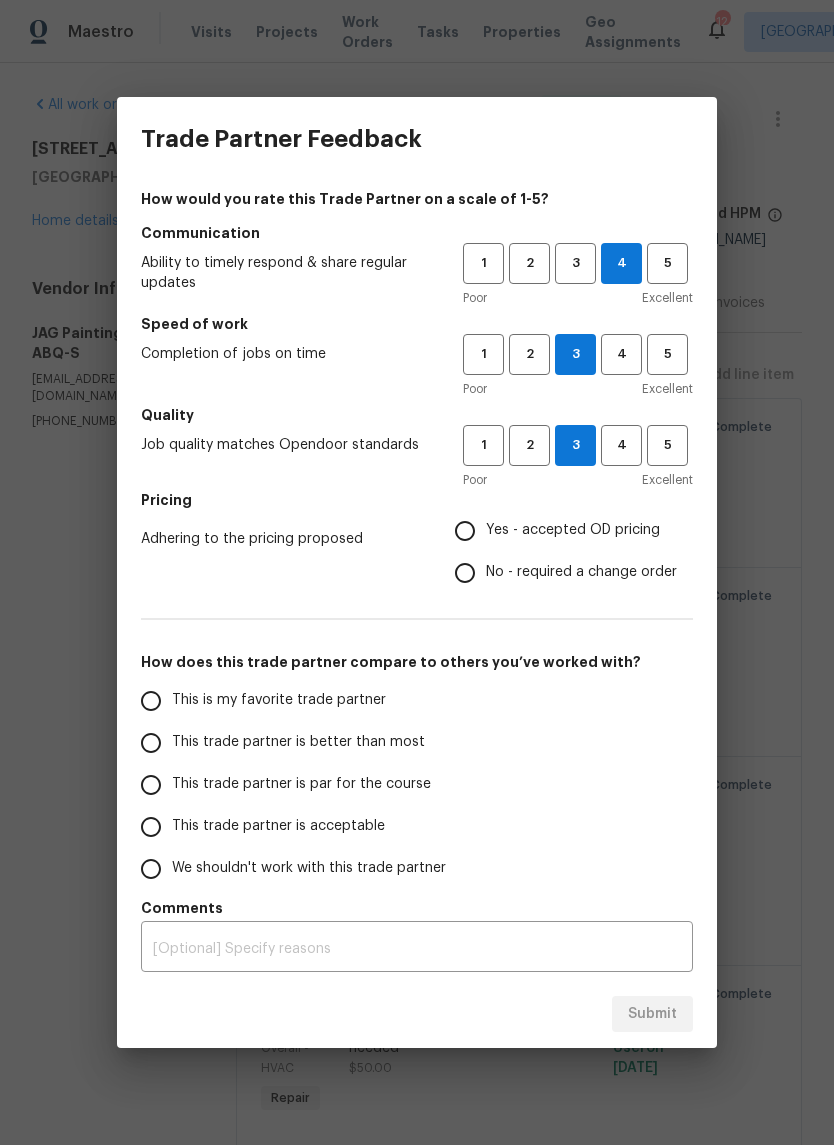 radio on "true" 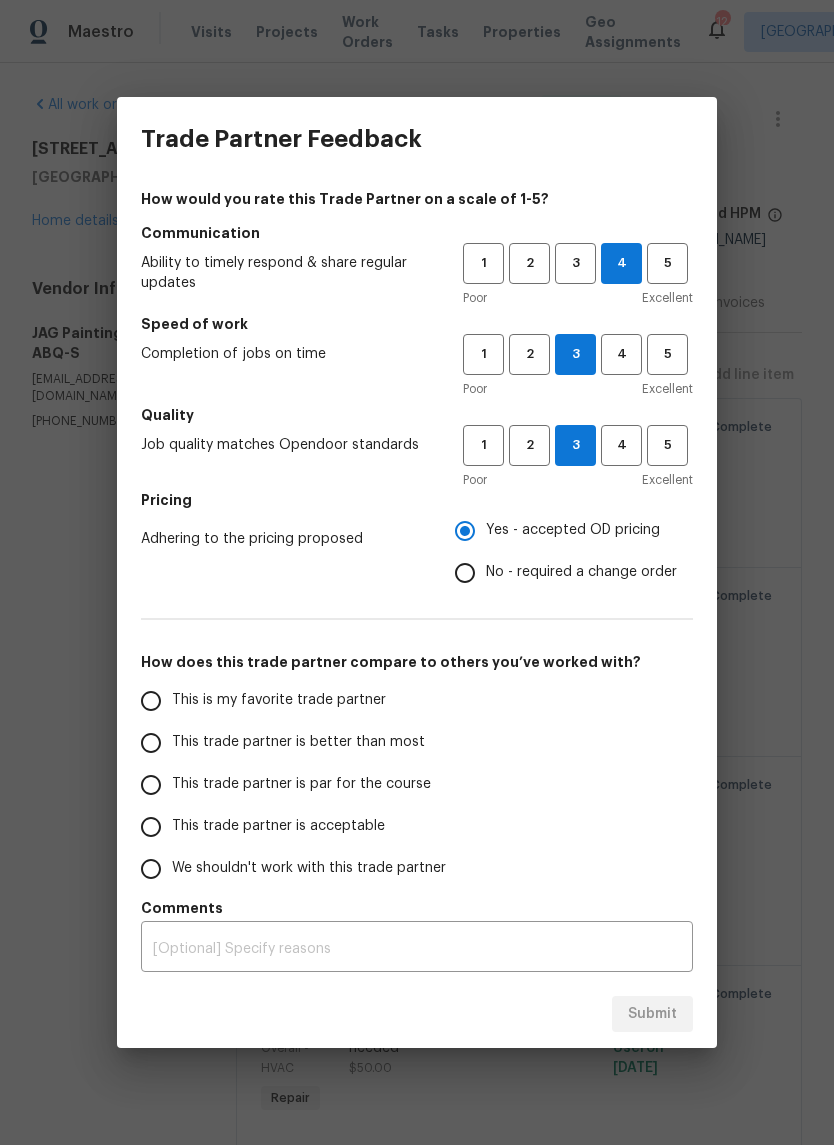 click on "This trade partner is better than most" at bounding box center [151, 743] 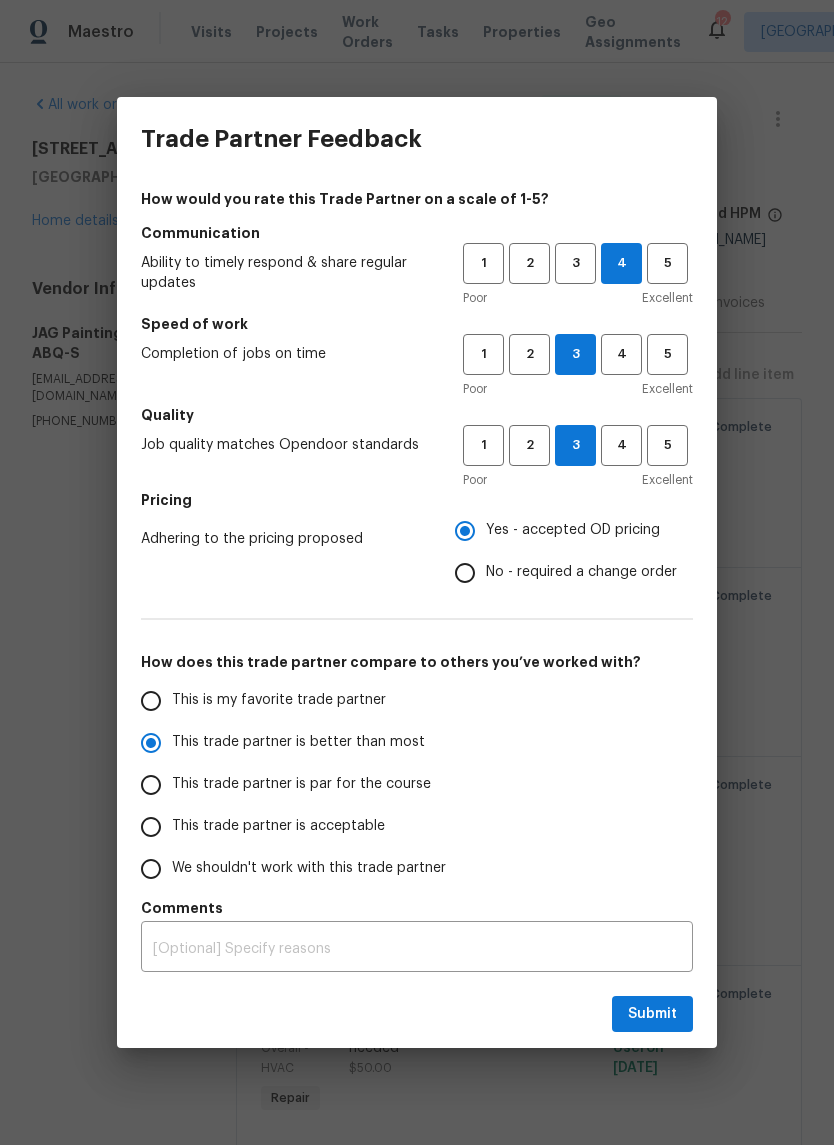 click on "x ​" at bounding box center [417, 949] 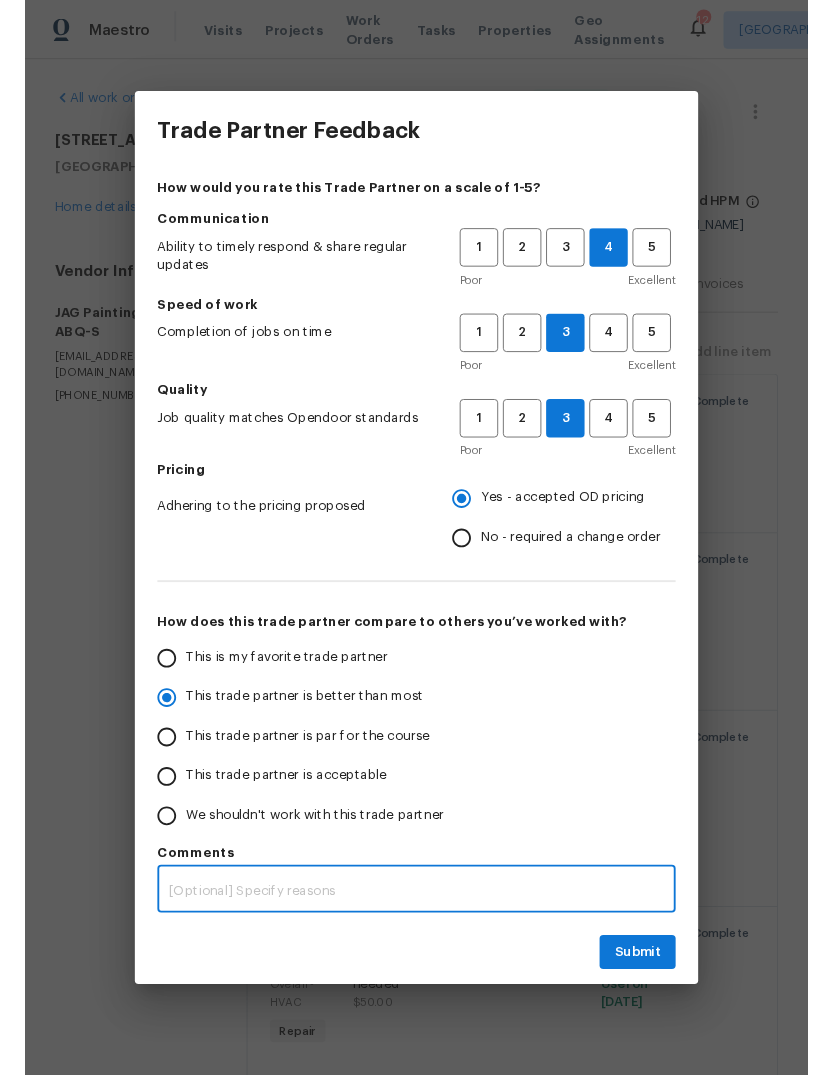 scroll, scrollTop: 119, scrollLeft: 0, axis: vertical 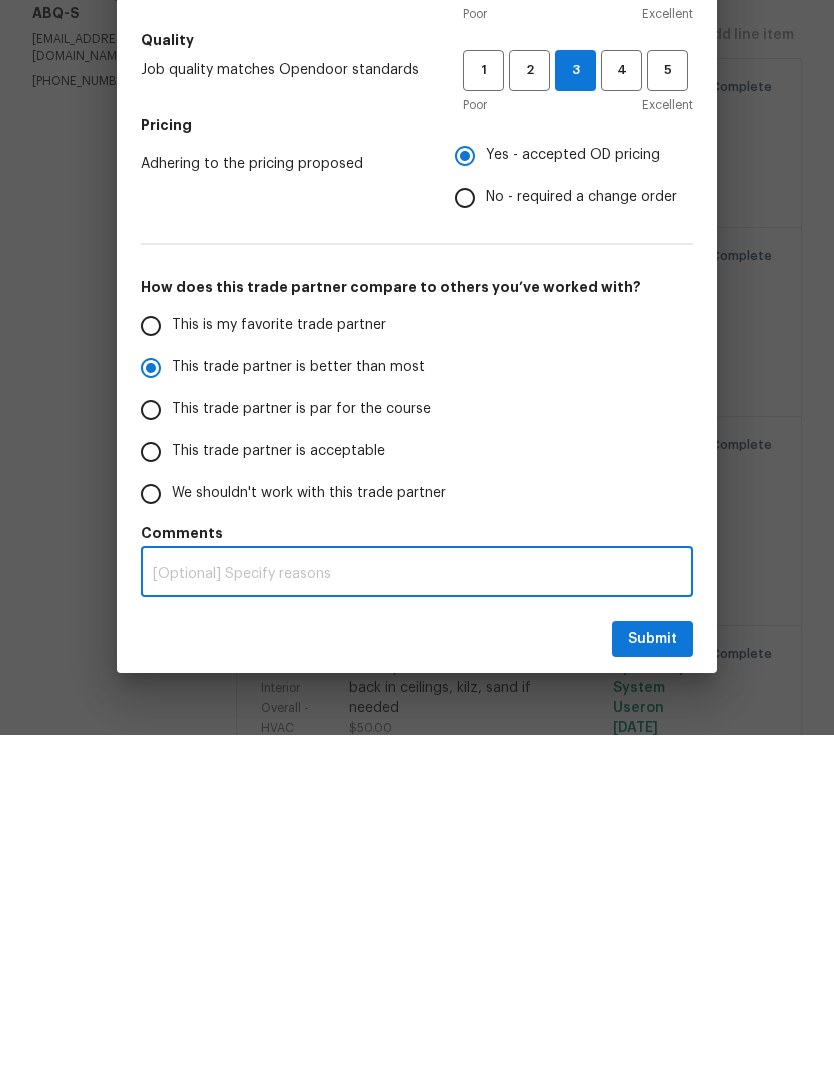 click at bounding box center [417, 914] 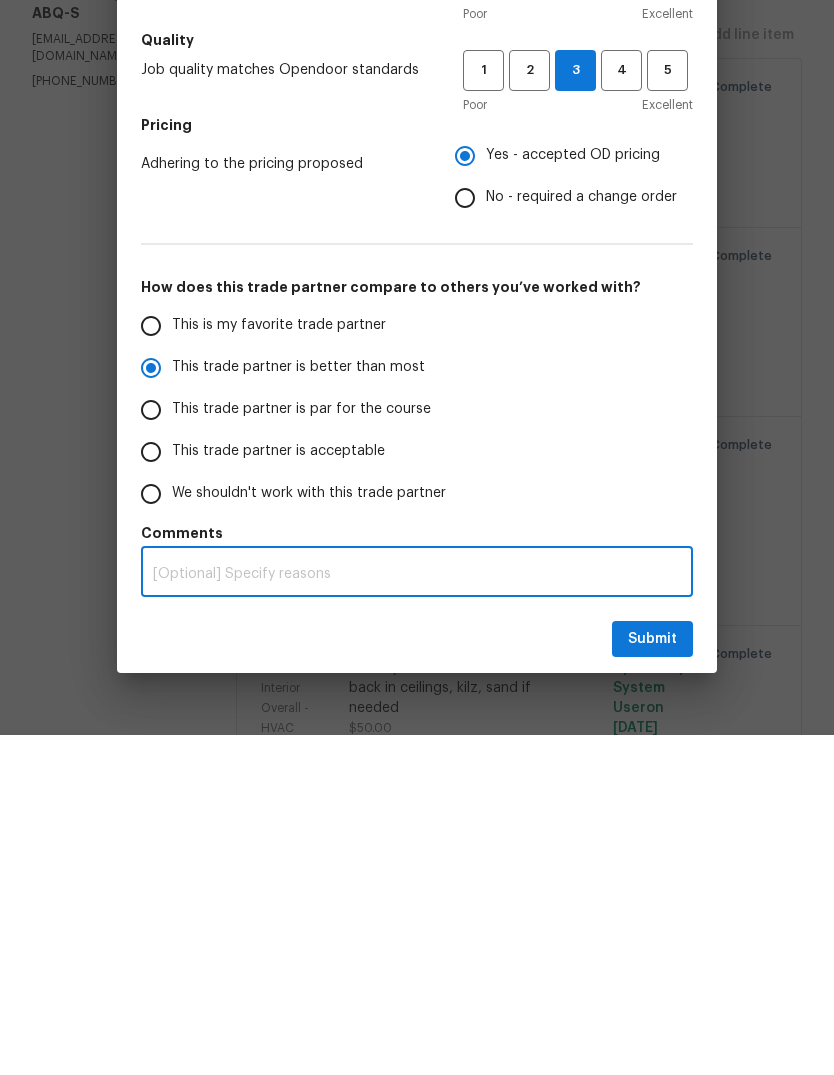 scroll, scrollTop: 75, scrollLeft: 0, axis: vertical 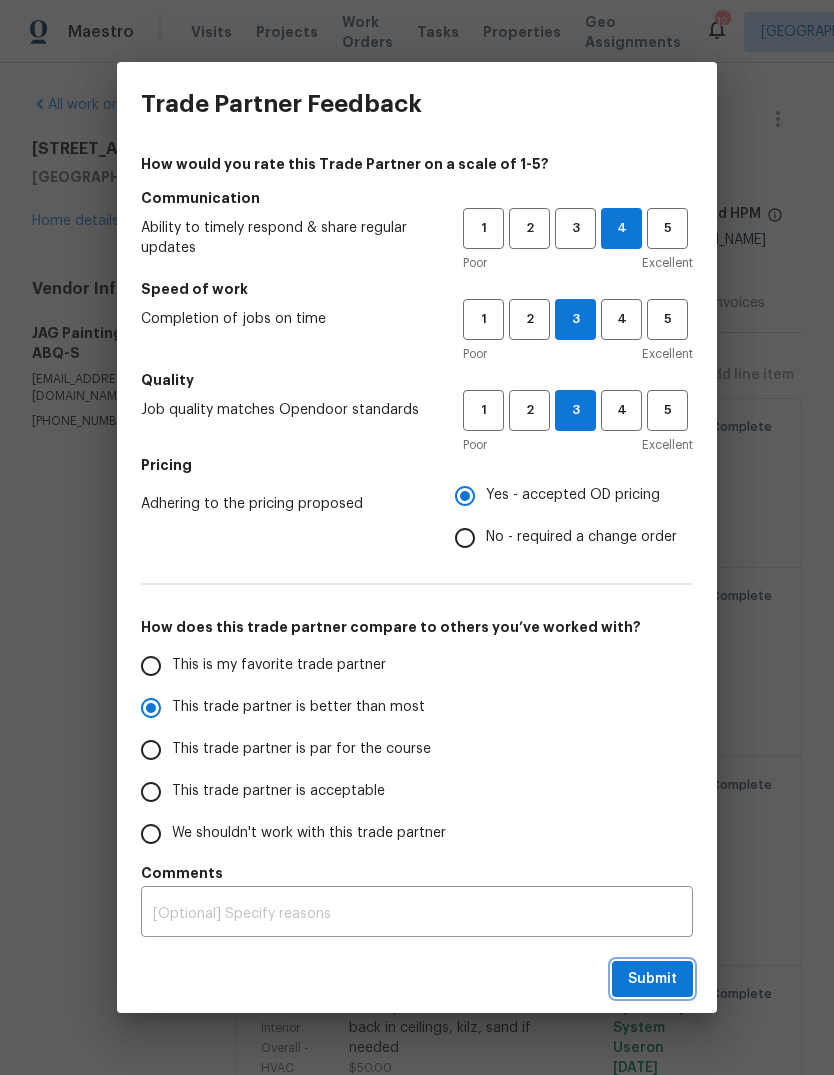 click on "Submit" at bounding box center [652, 979] 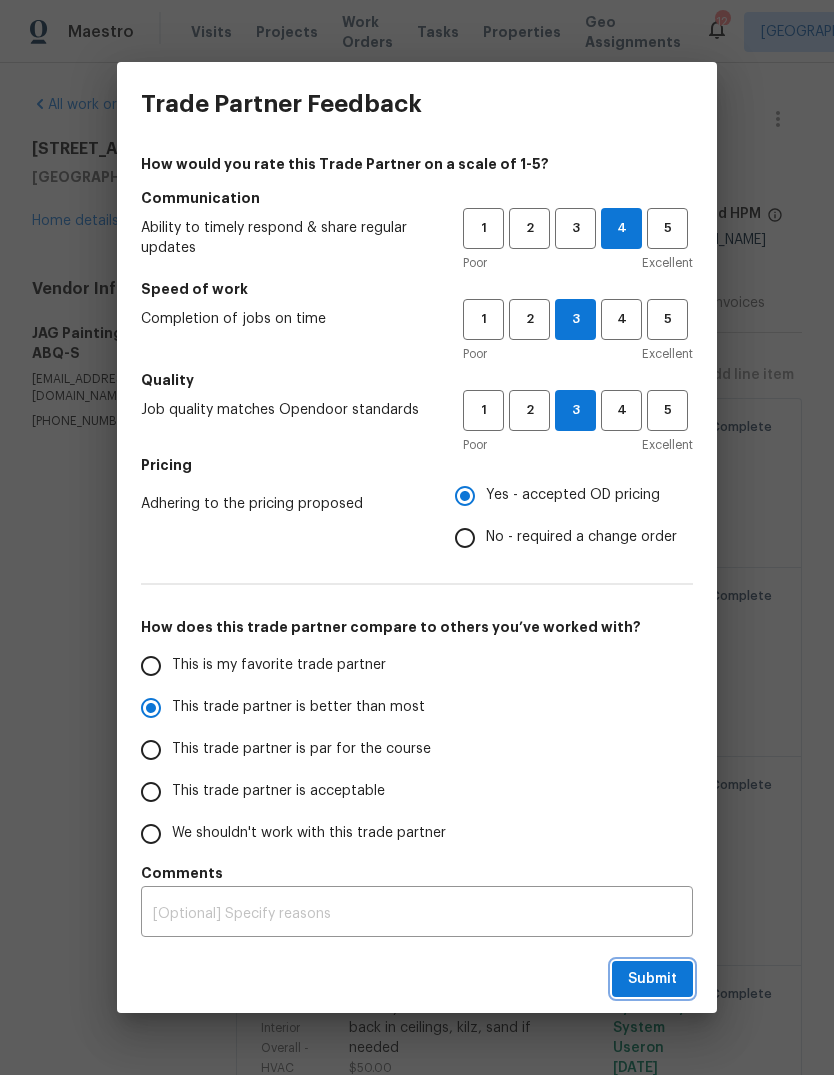 radio on "true" 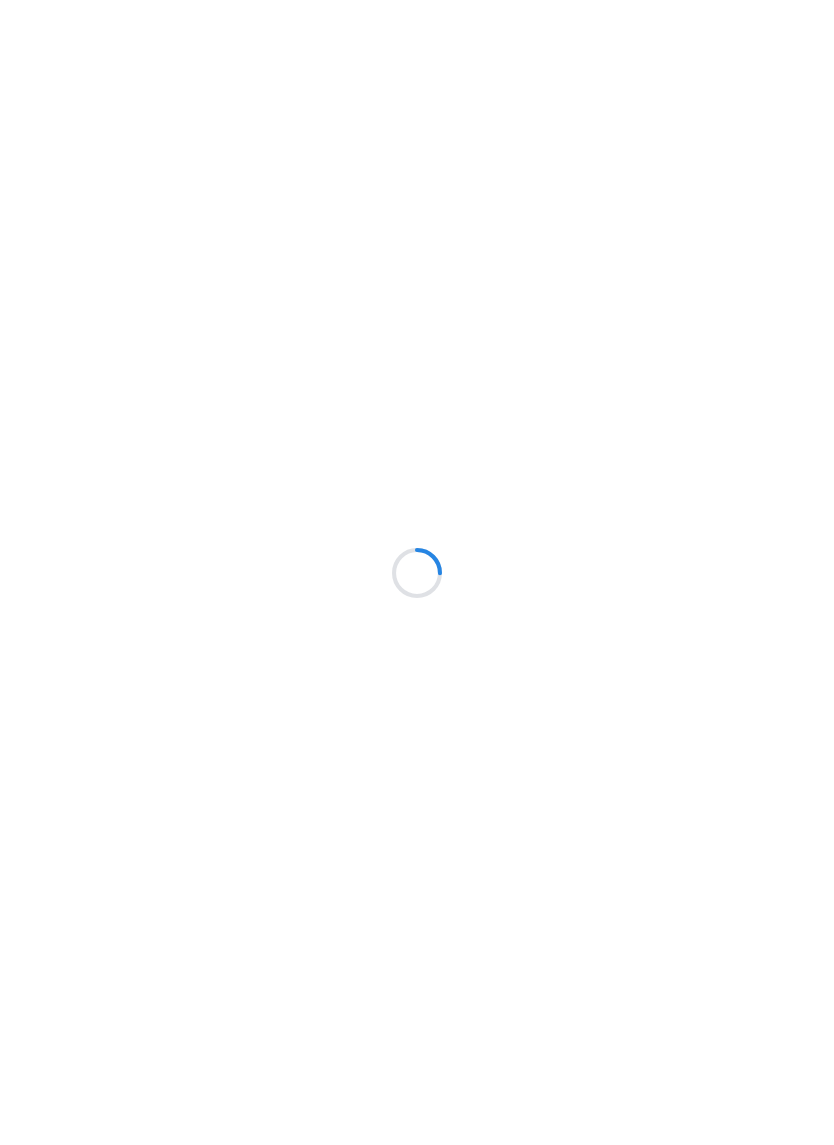 scroll, scrollTop: 0, scrollLeft: 0, axis: both 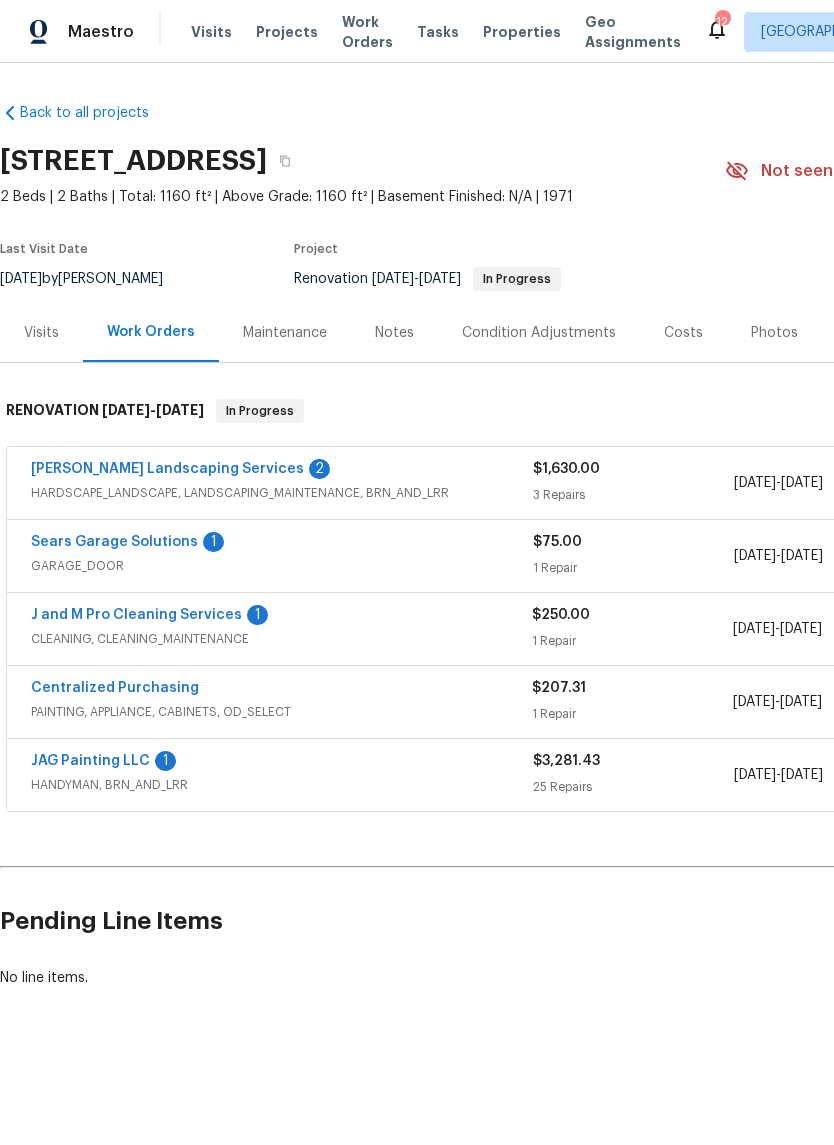 click on "JAG Painting LLC" at bounding box center [90, 761] 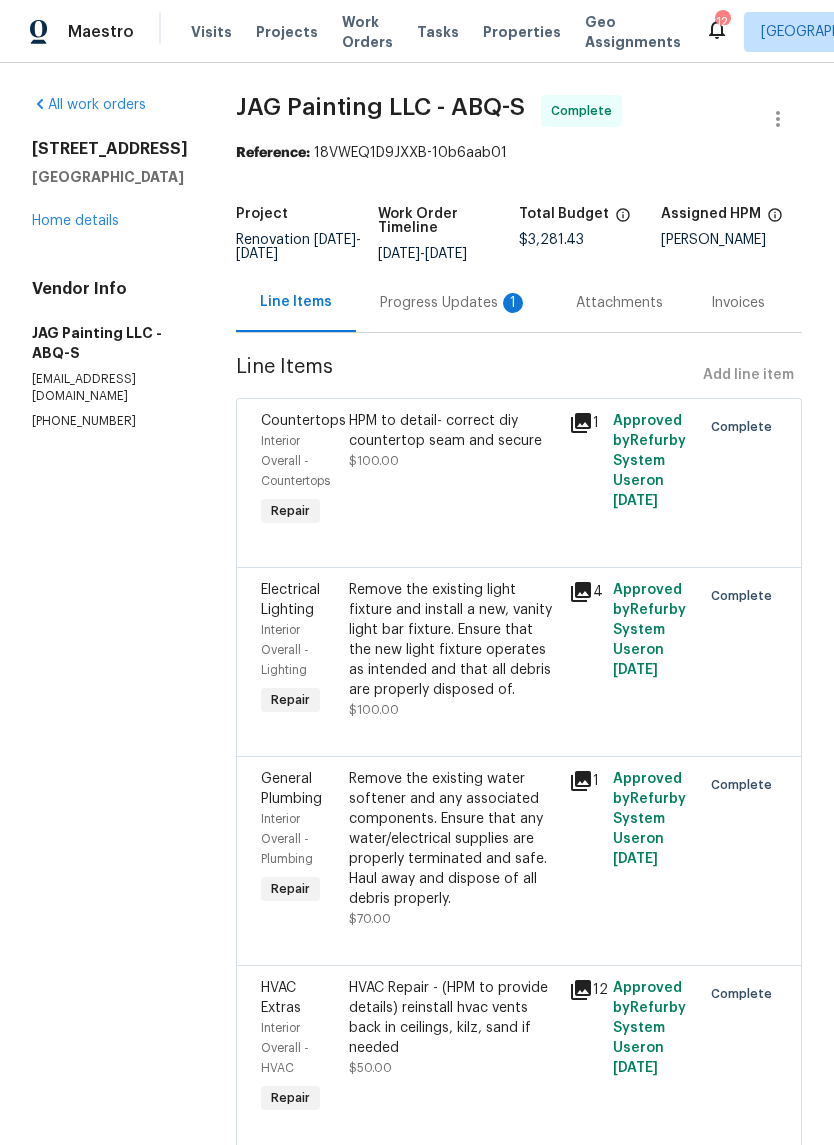 click on "Progress Updates 1" at bounding box center (454, 303) 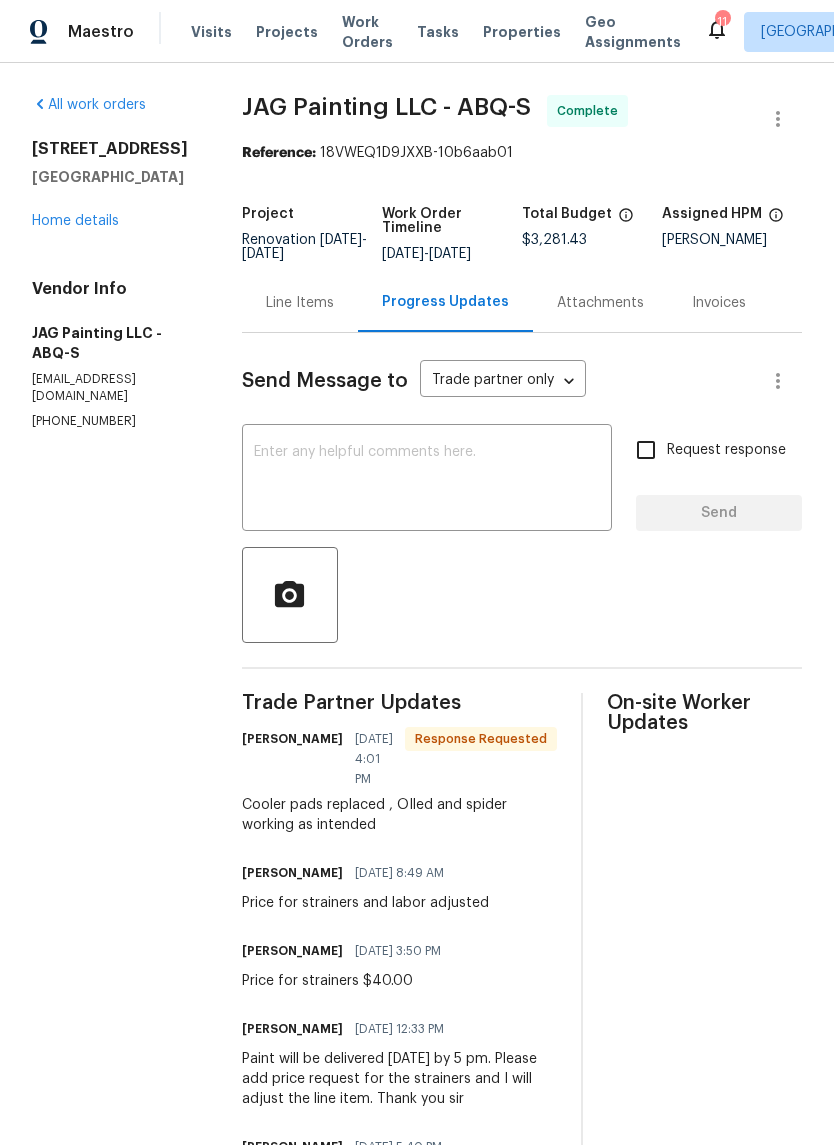 click at bounding box center (427, 480) 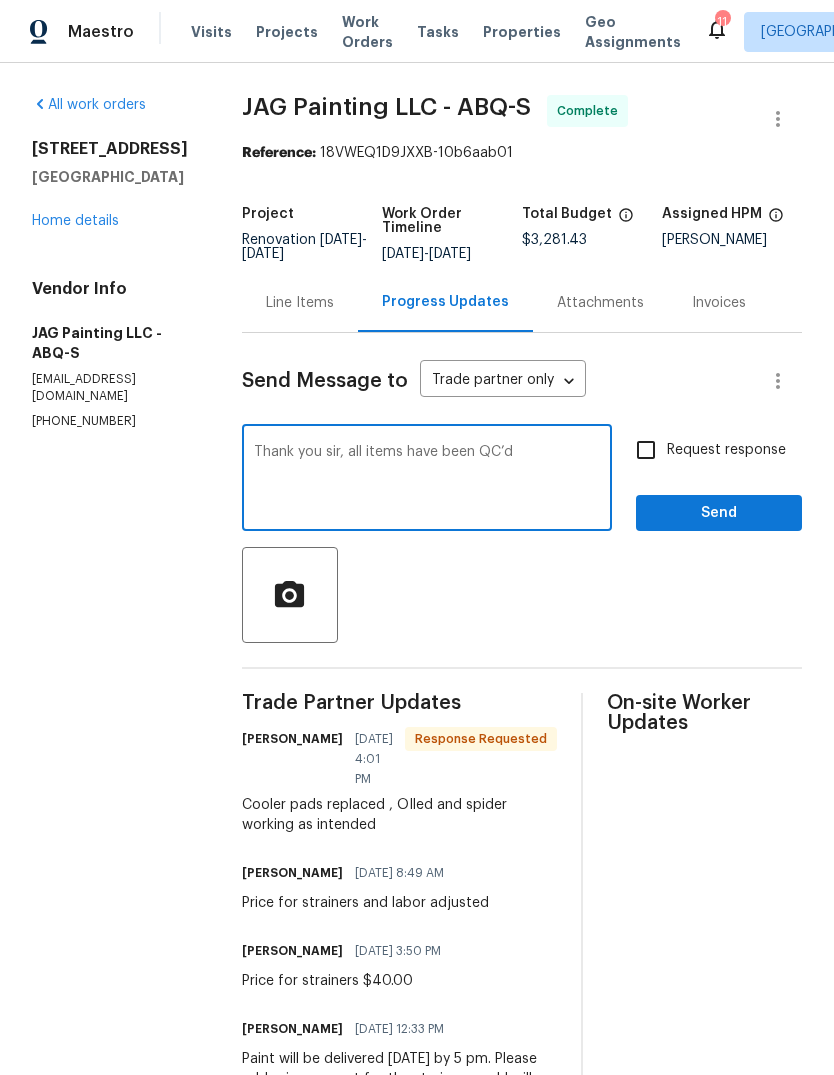 type on "Thank you sir, all items have been QC’d" 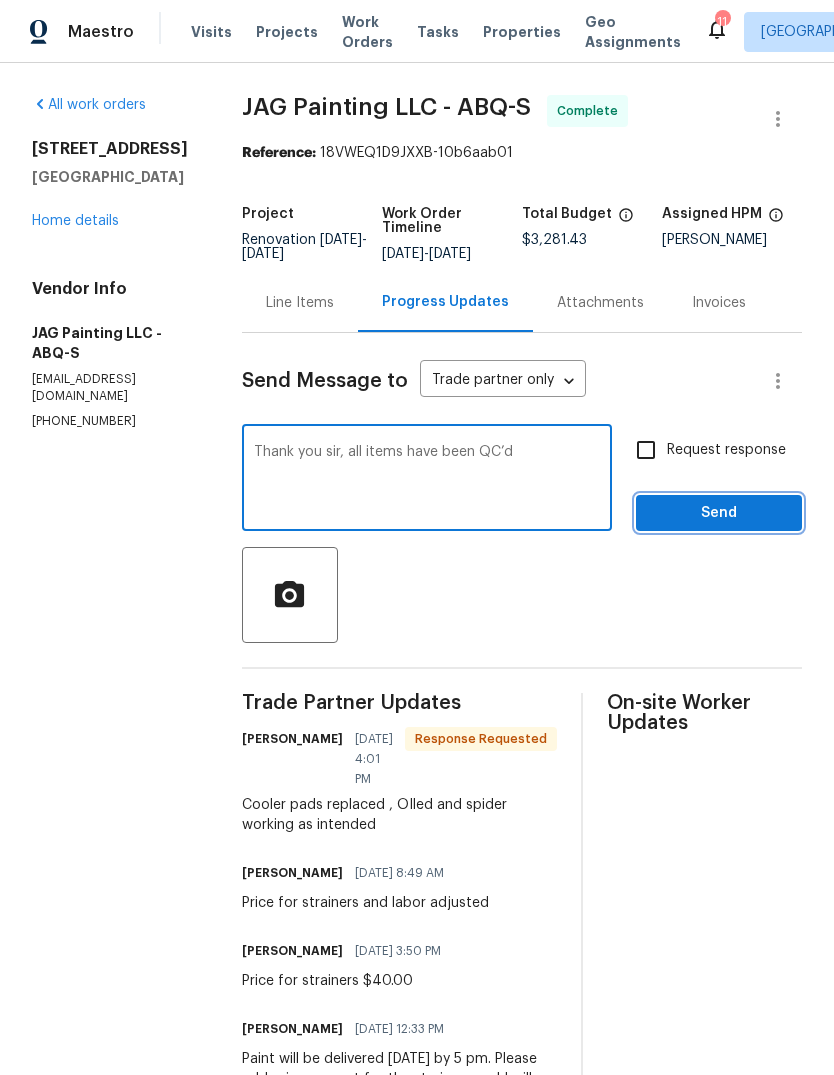click on "Send" at bounding box center (719, 513) 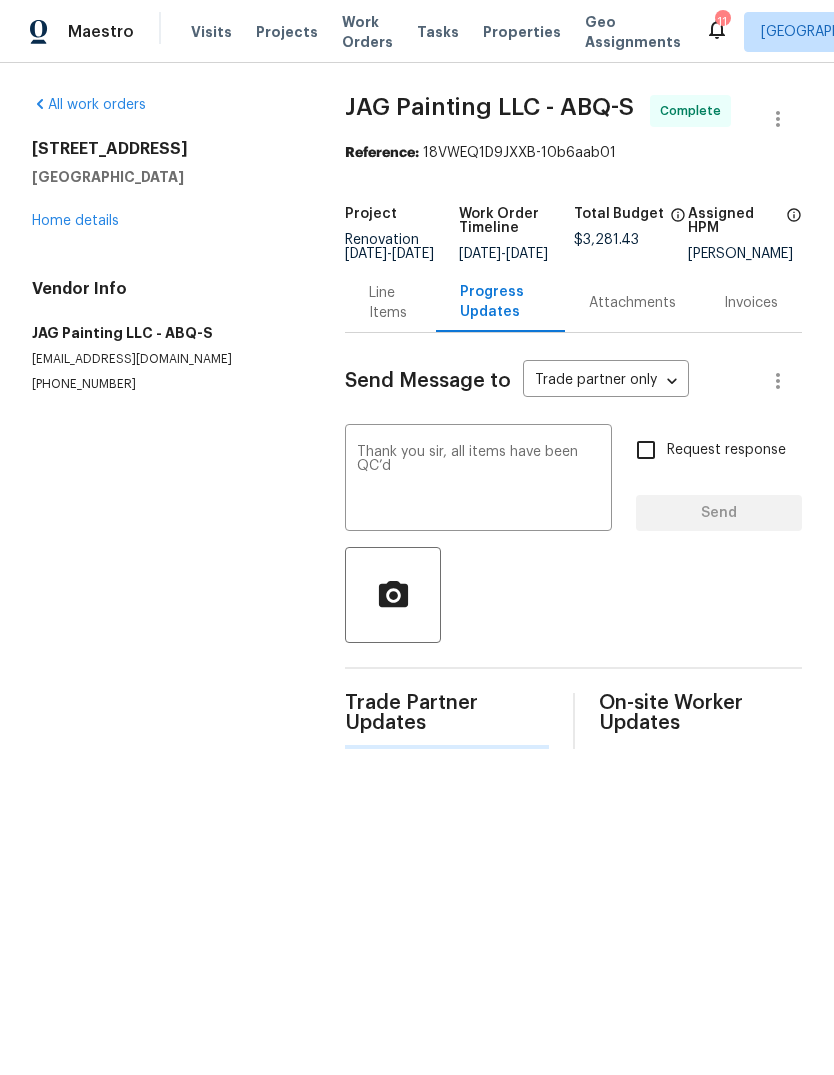 type 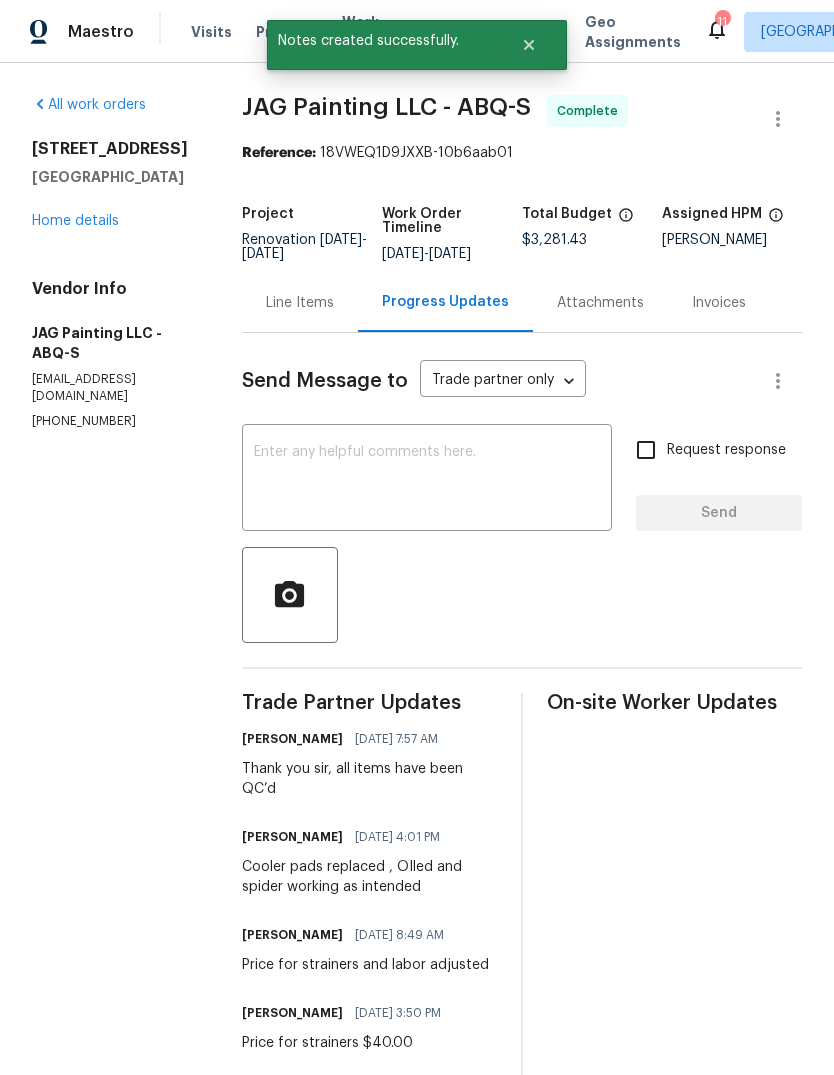 click on "Home details" at bounding box center [75, 221] 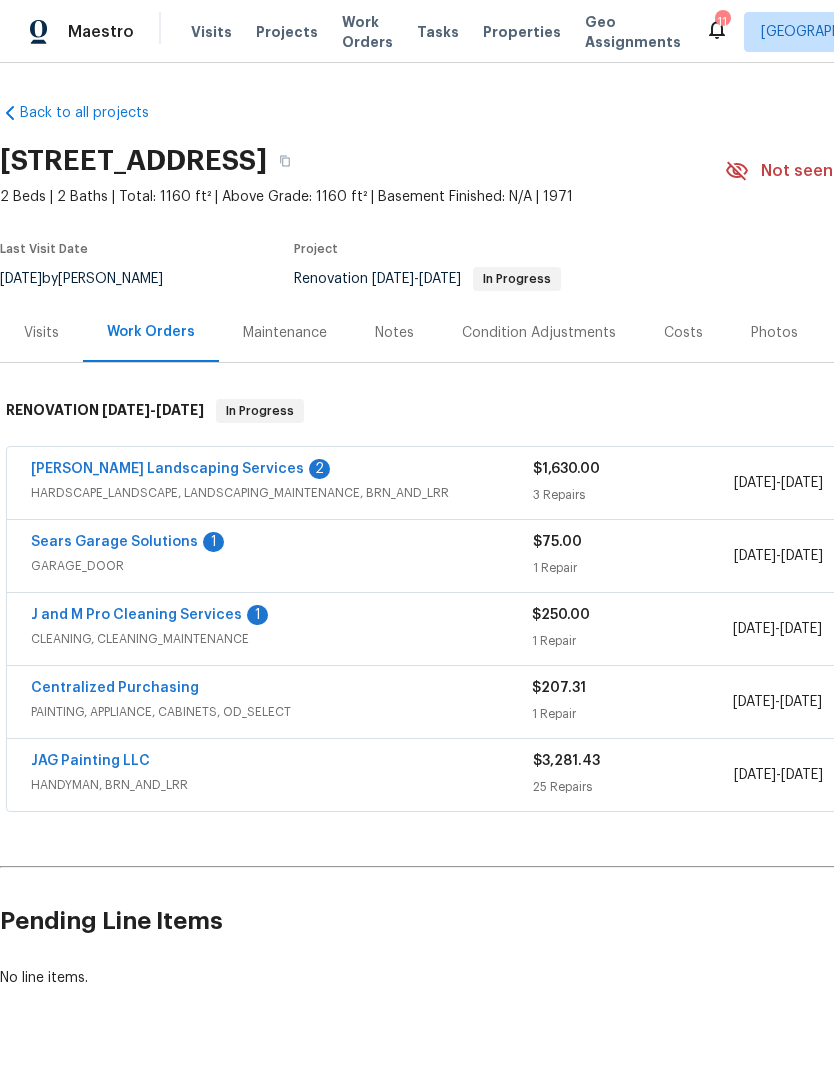 click on "J and M Pro Cleaning Services" at bounding box center (136, 615) 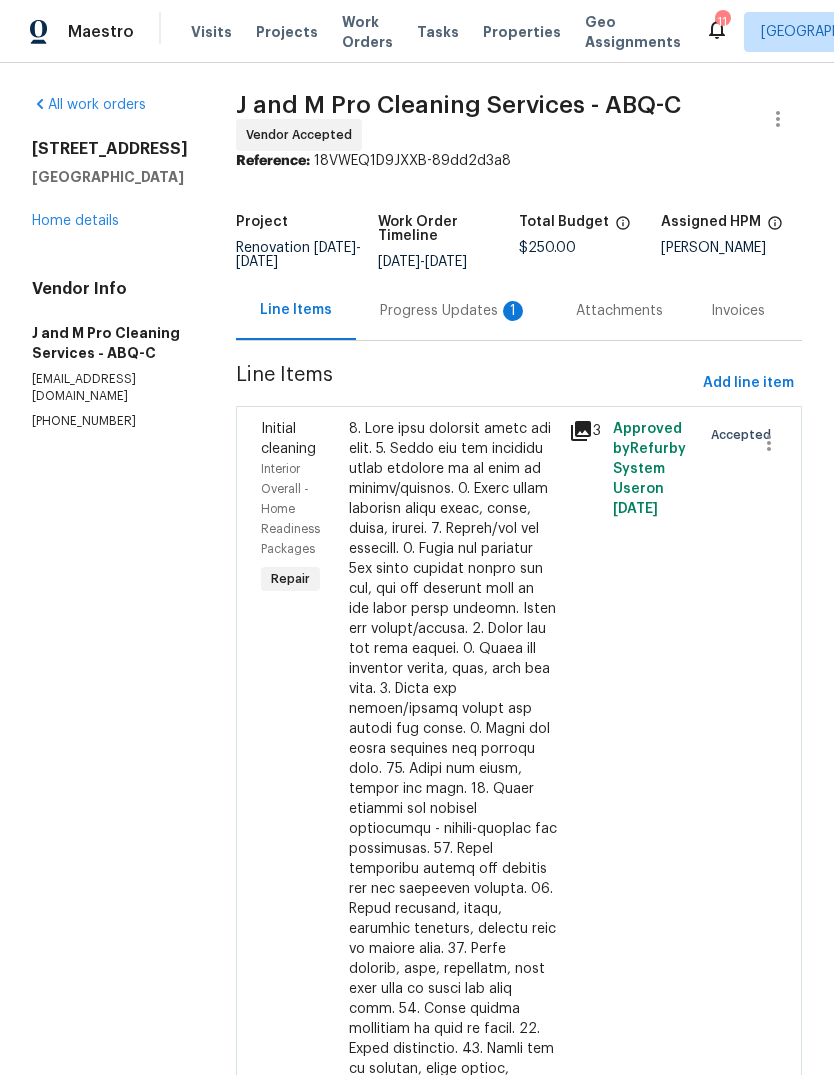 click on "Progress Updates 1" at bounding box center (454, 311) 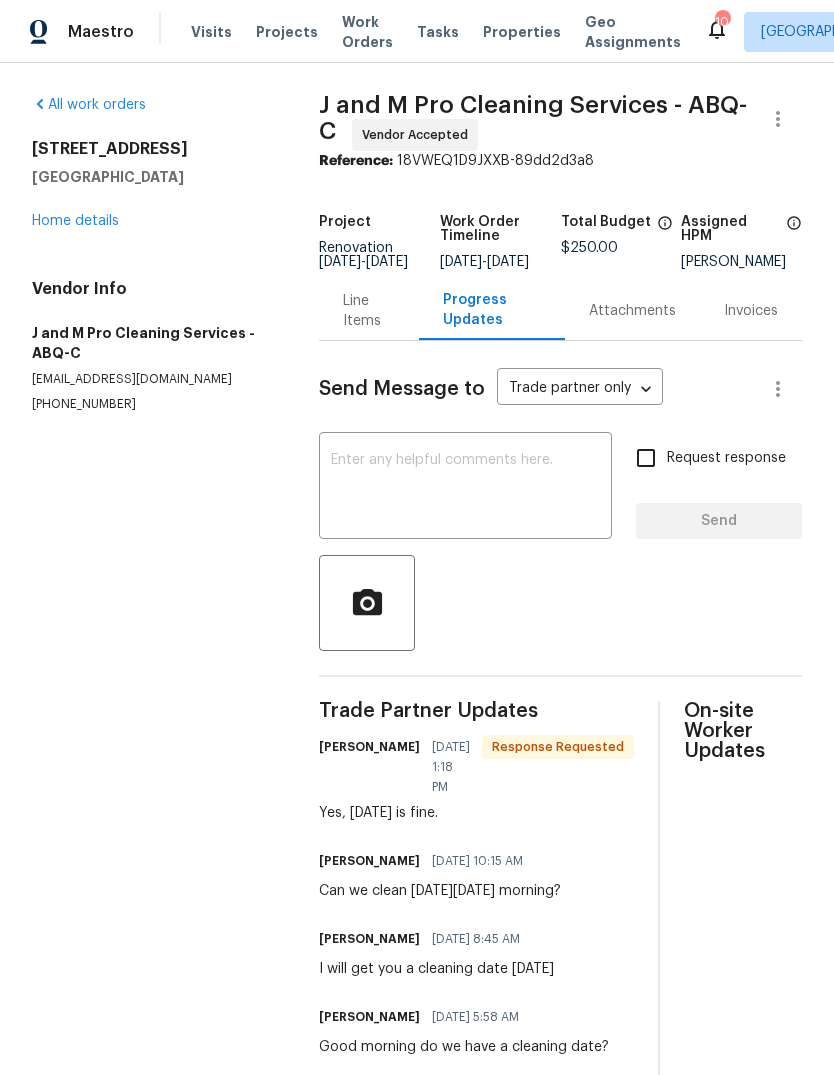 click at bounding box center (465, 488) 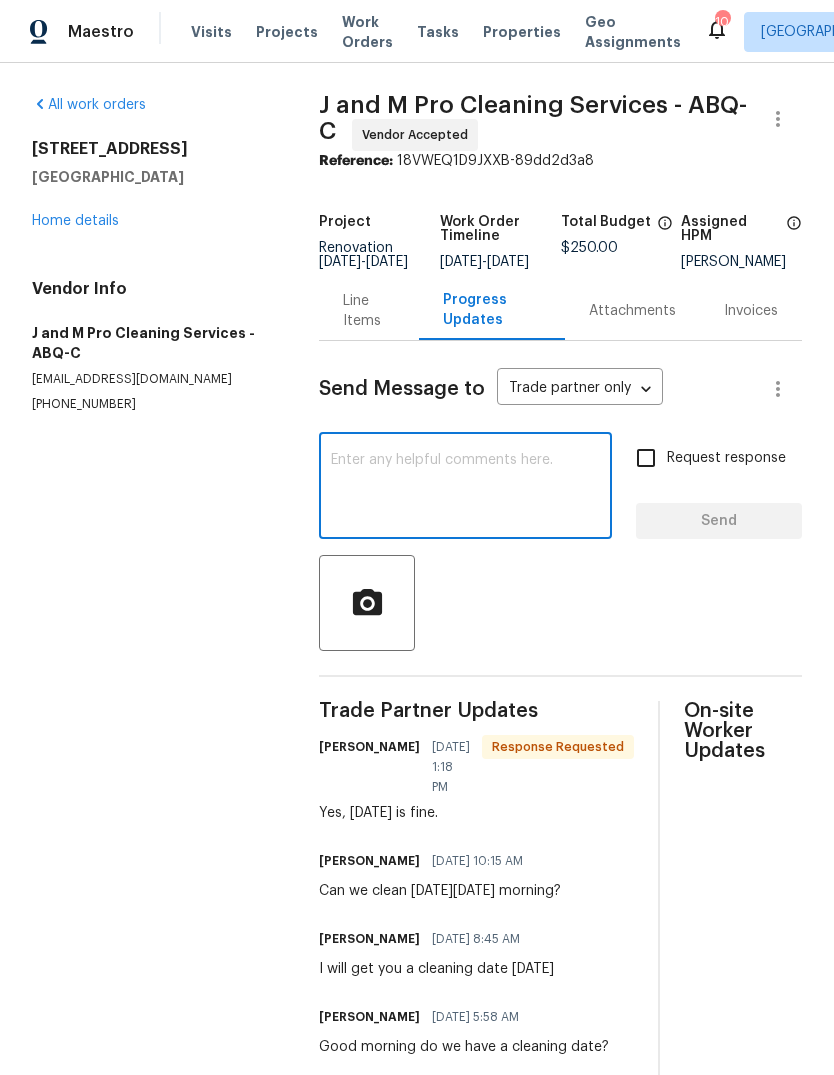 type on "K" 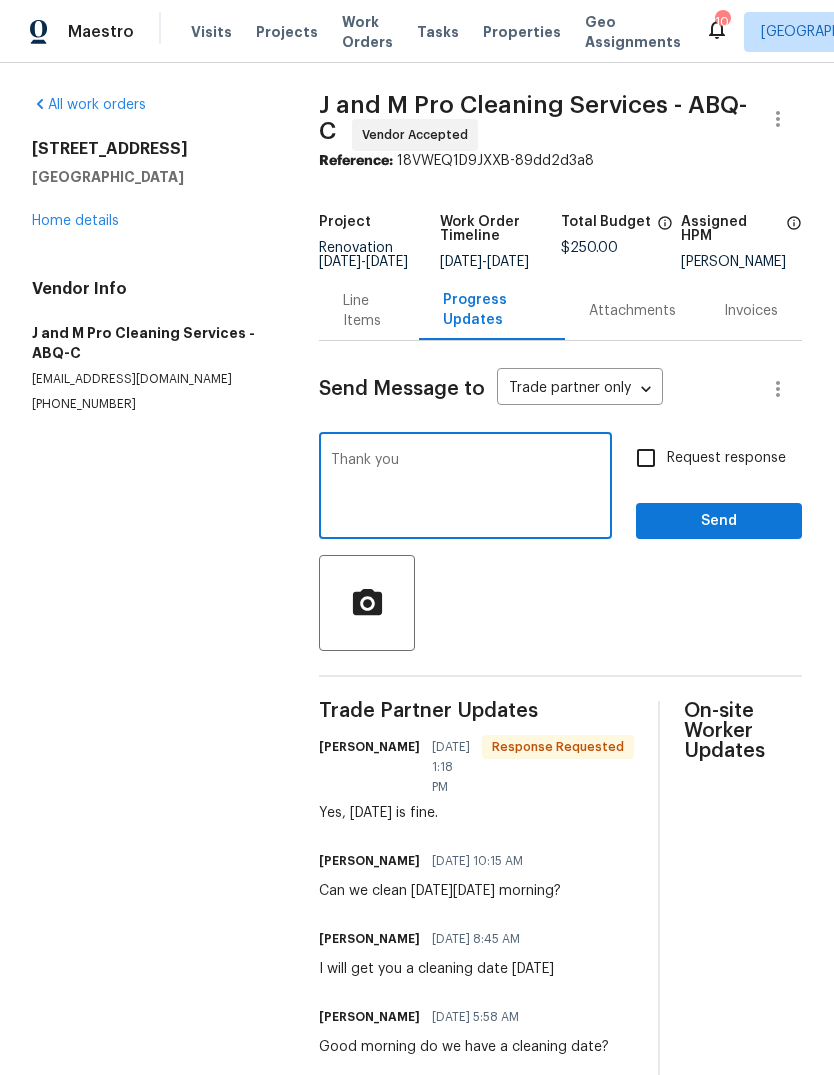 type on "Thank you" 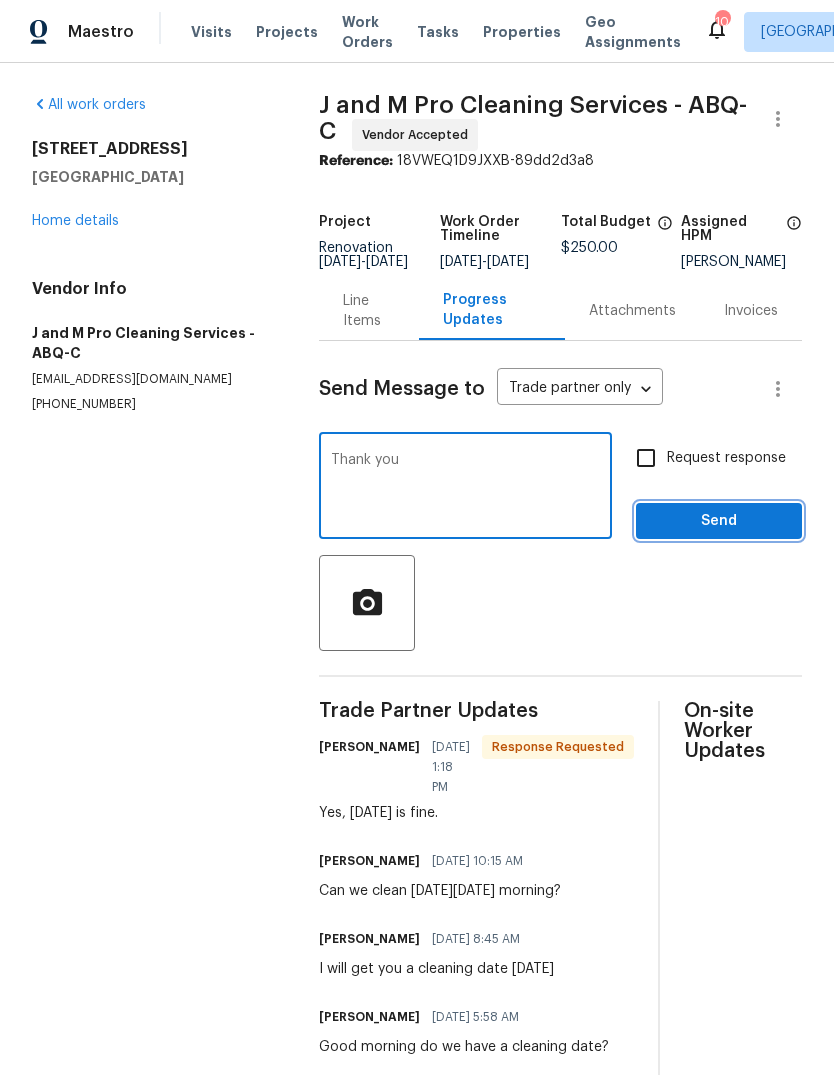 click on "Send" at bounding box center [719, 521] 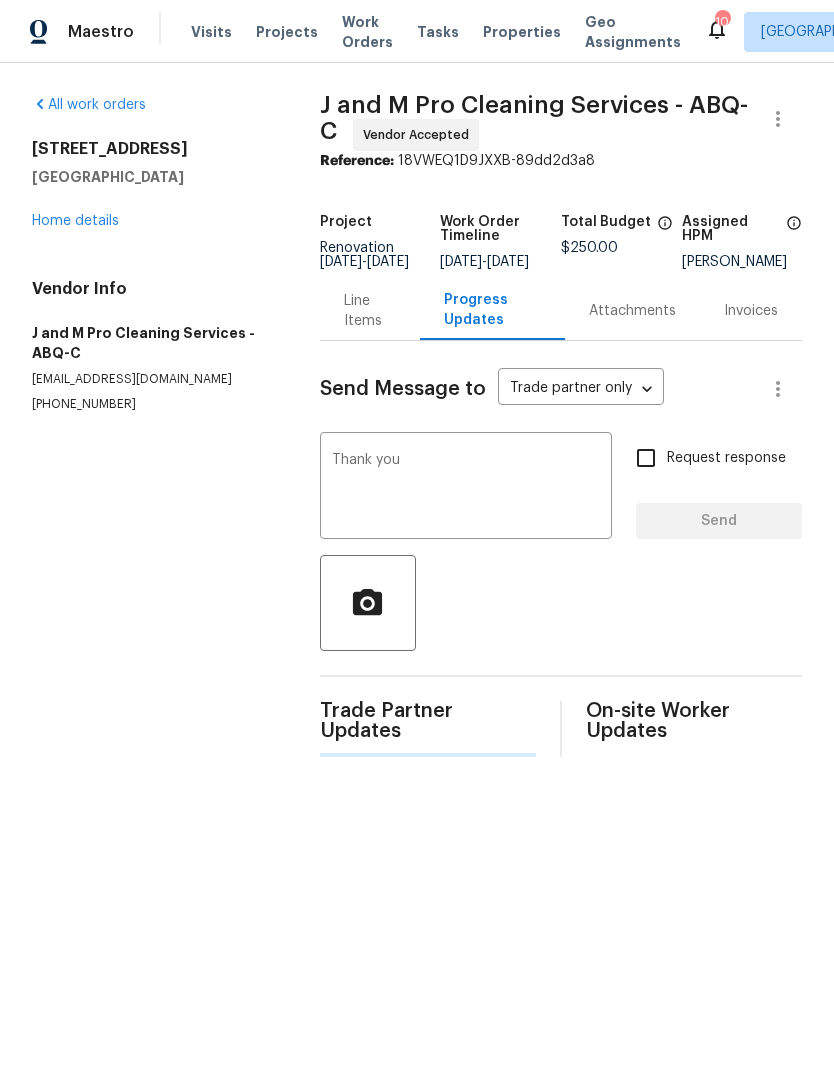 type 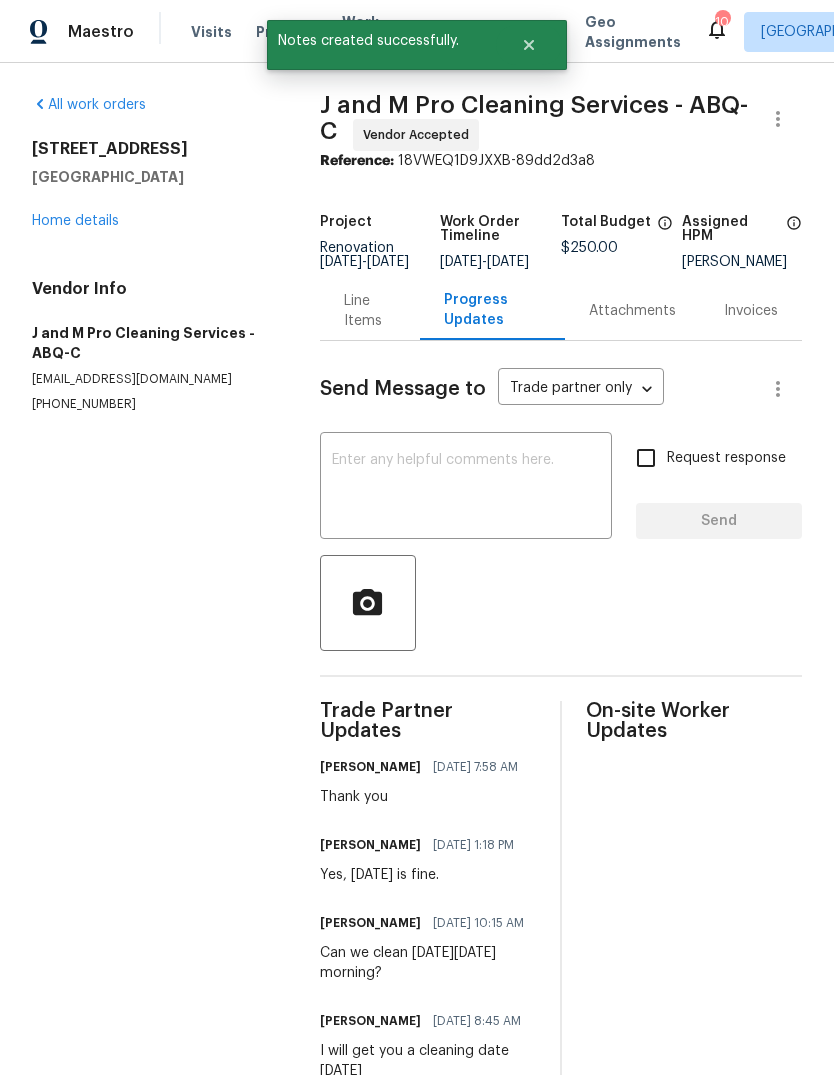 click on "Home details" at bounding box center (75, 221) 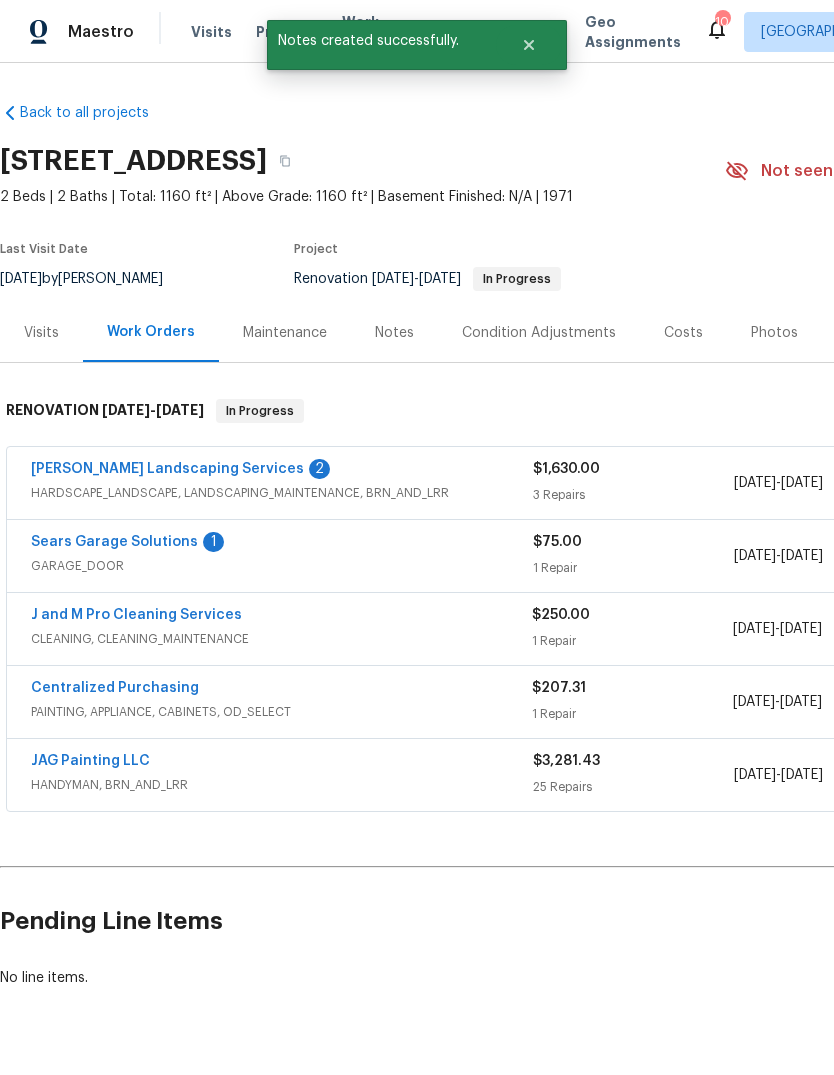 click on "Sears Garage Solutions" at bounding box center [114, 542] 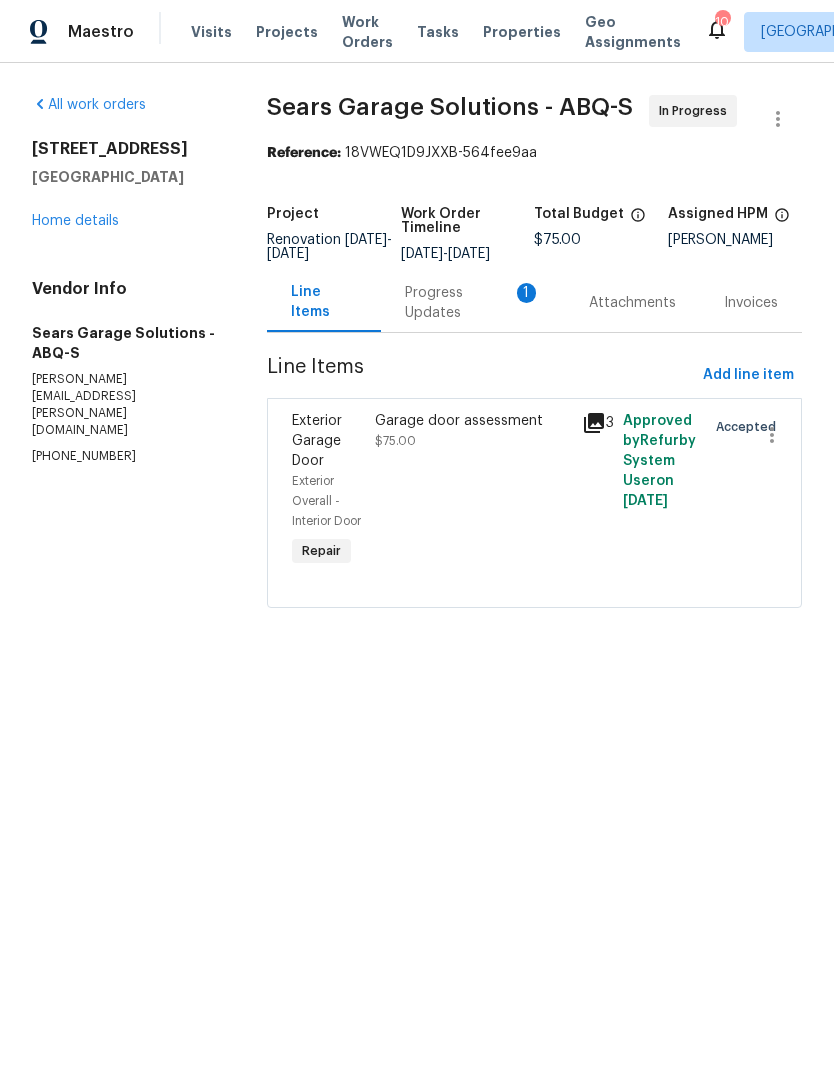 click on "Progress Updates 1" at bounding box center [473, 303] 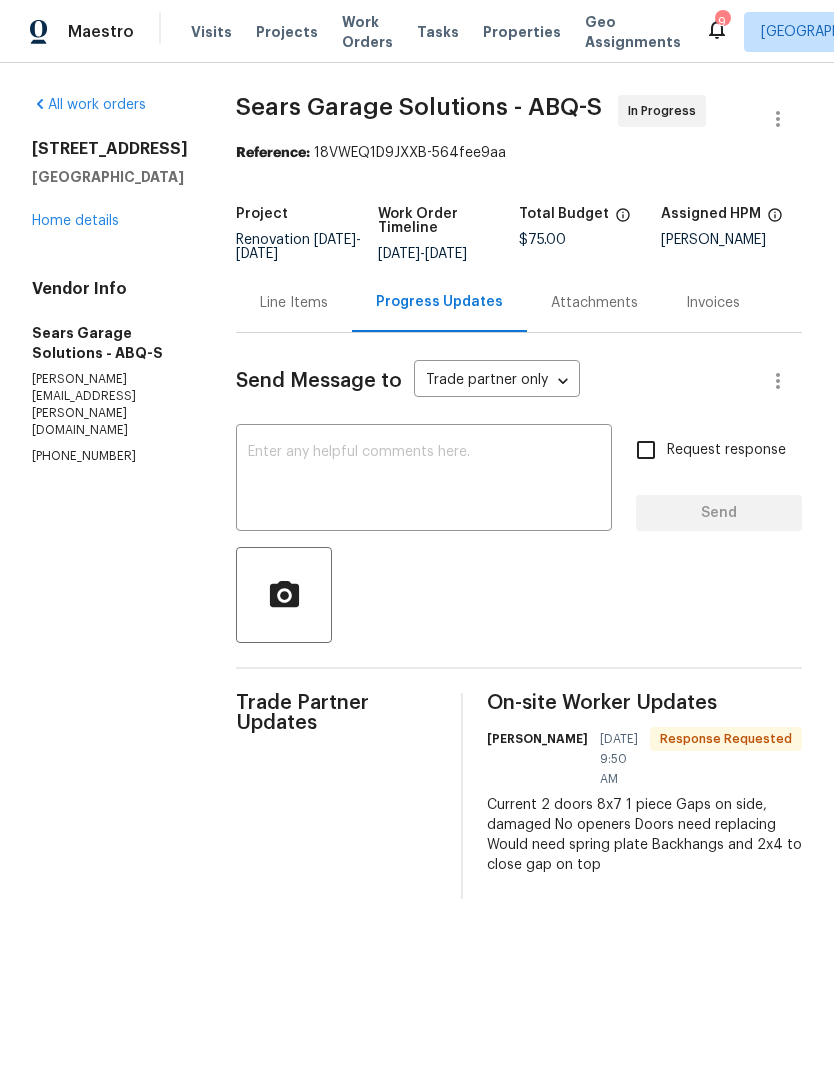 click on "Current
2 doors
8x7 1 piece
Gaps on side, damaged
No openers
Doors need replacing
Would need spring plate
Backhangs and 2x4 to close gap on top" at bounding box center [644, 835] 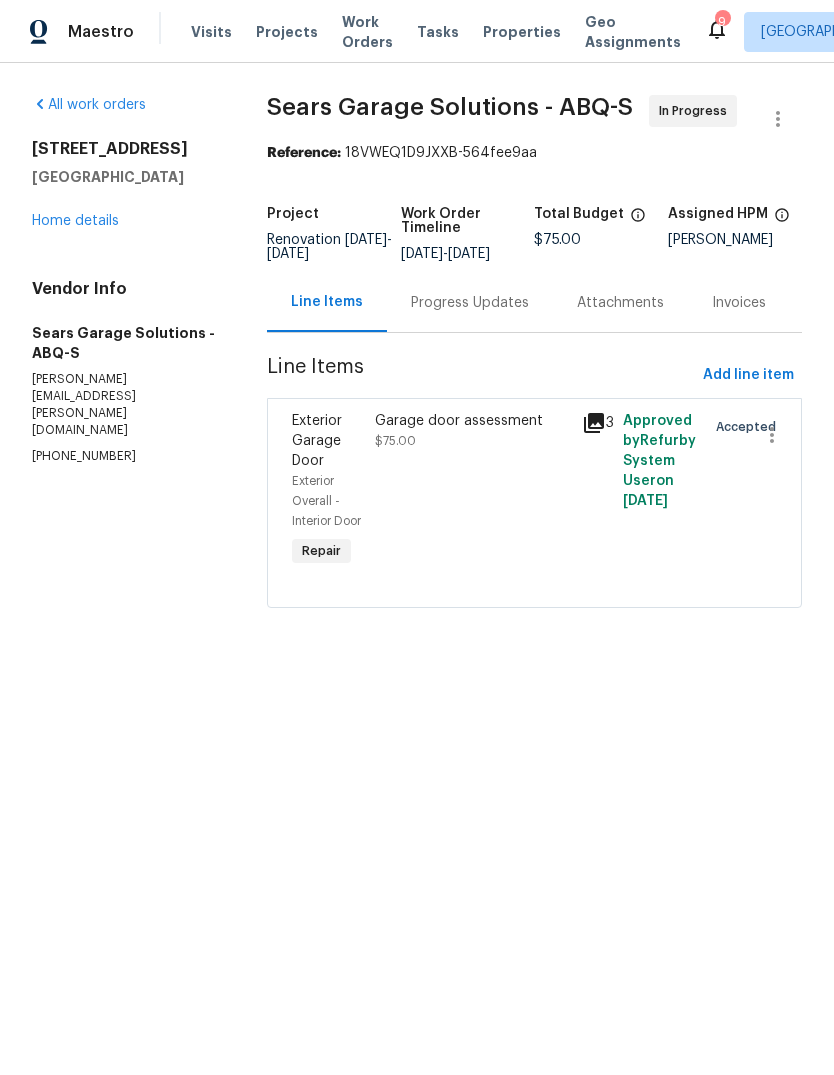 click on "Garage door assessment" at bounding box center [472, 421] 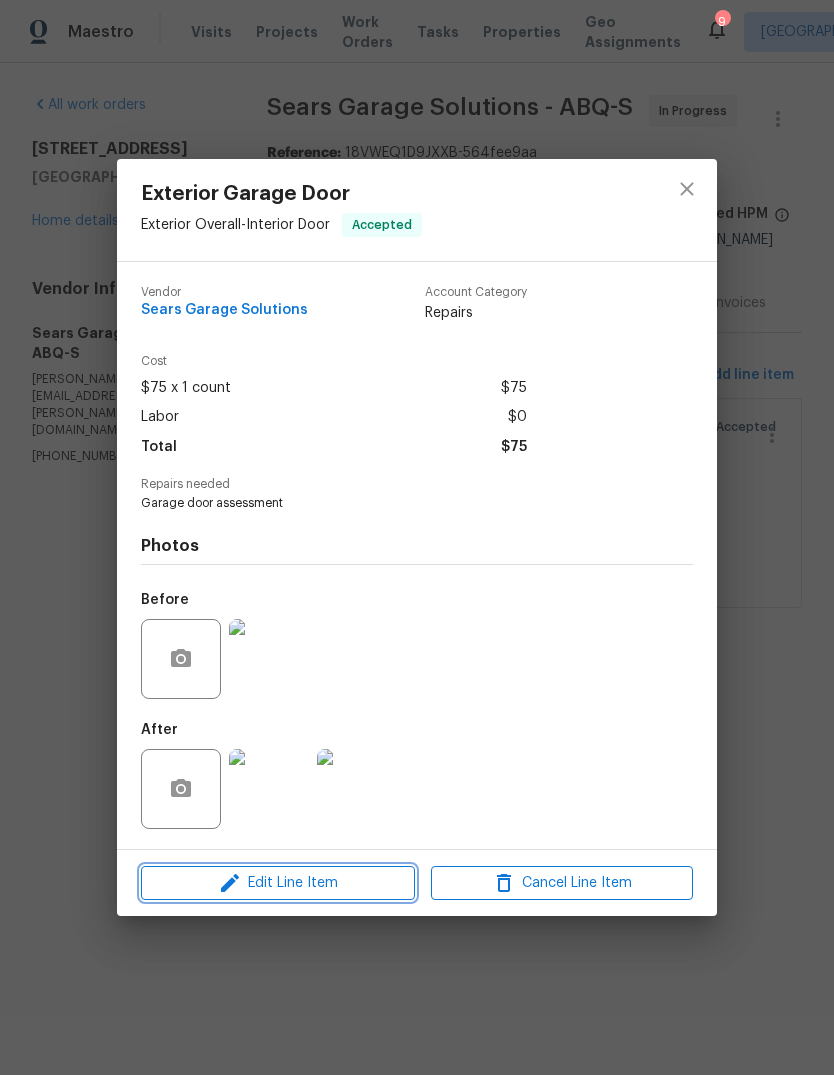 click on "Edit Line Item" at bounding box center (278, 883) 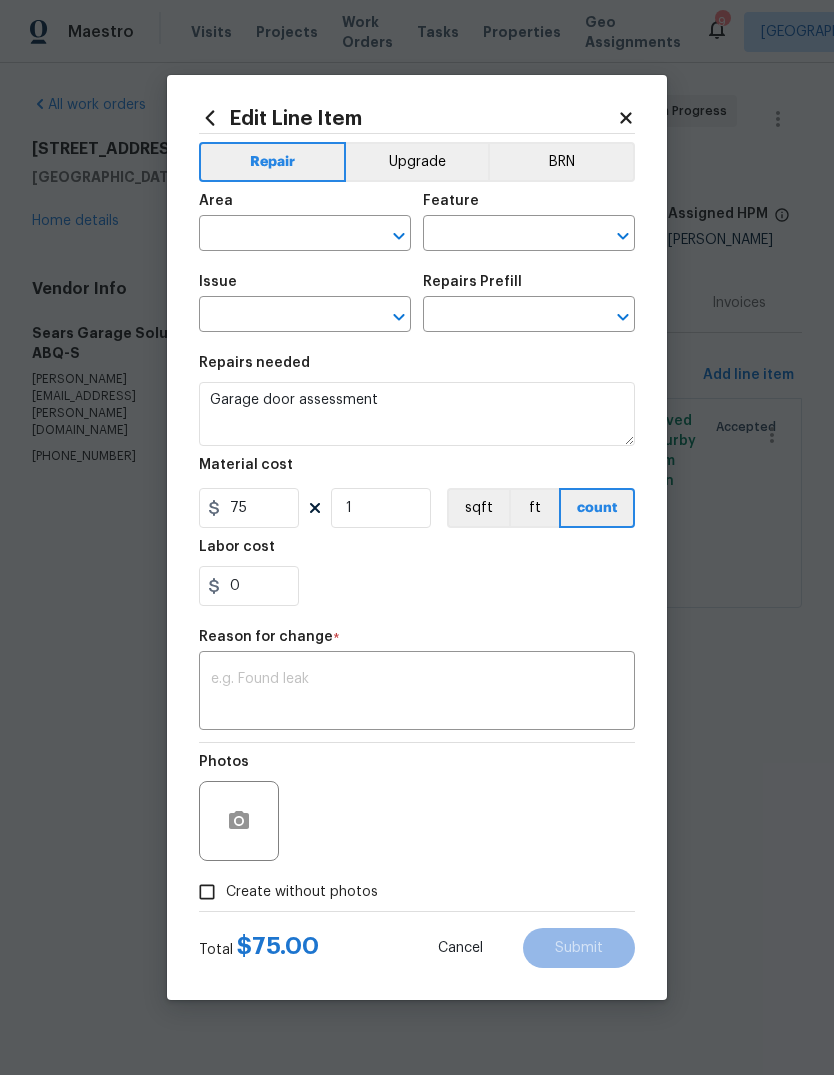 type on "Exterior Overall" 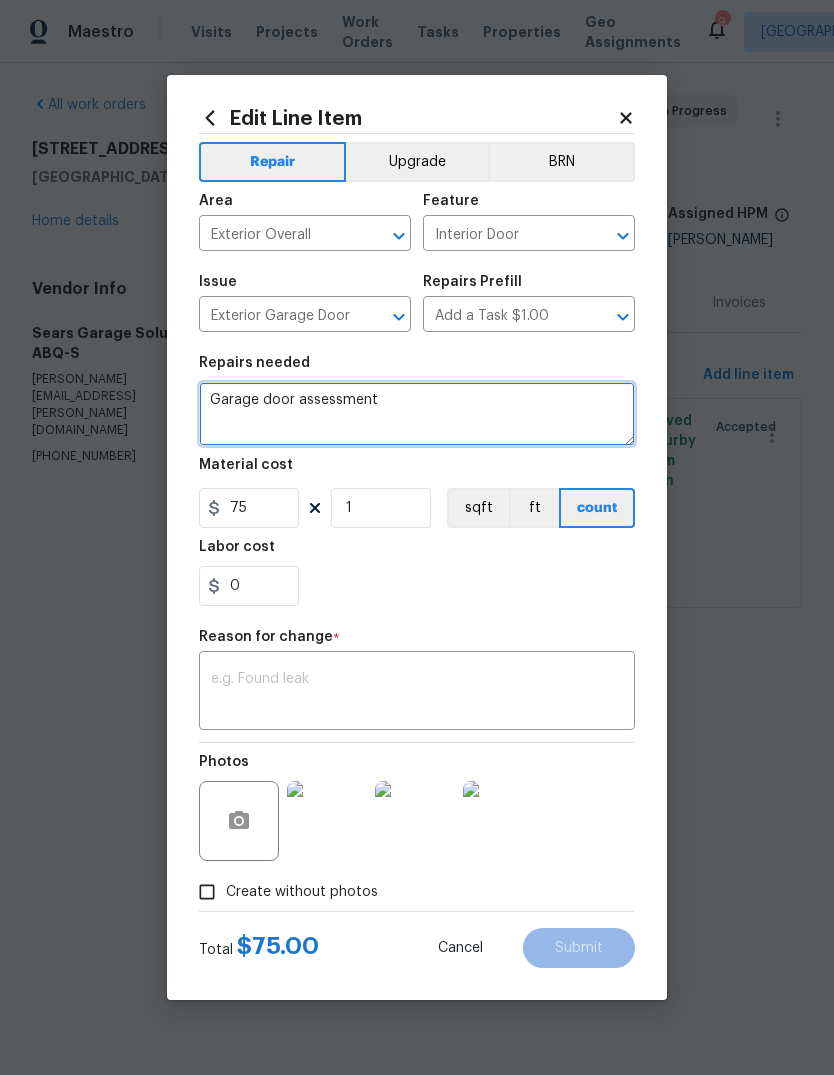 click on "Garage door assessment" at bounding box center [417, 414] 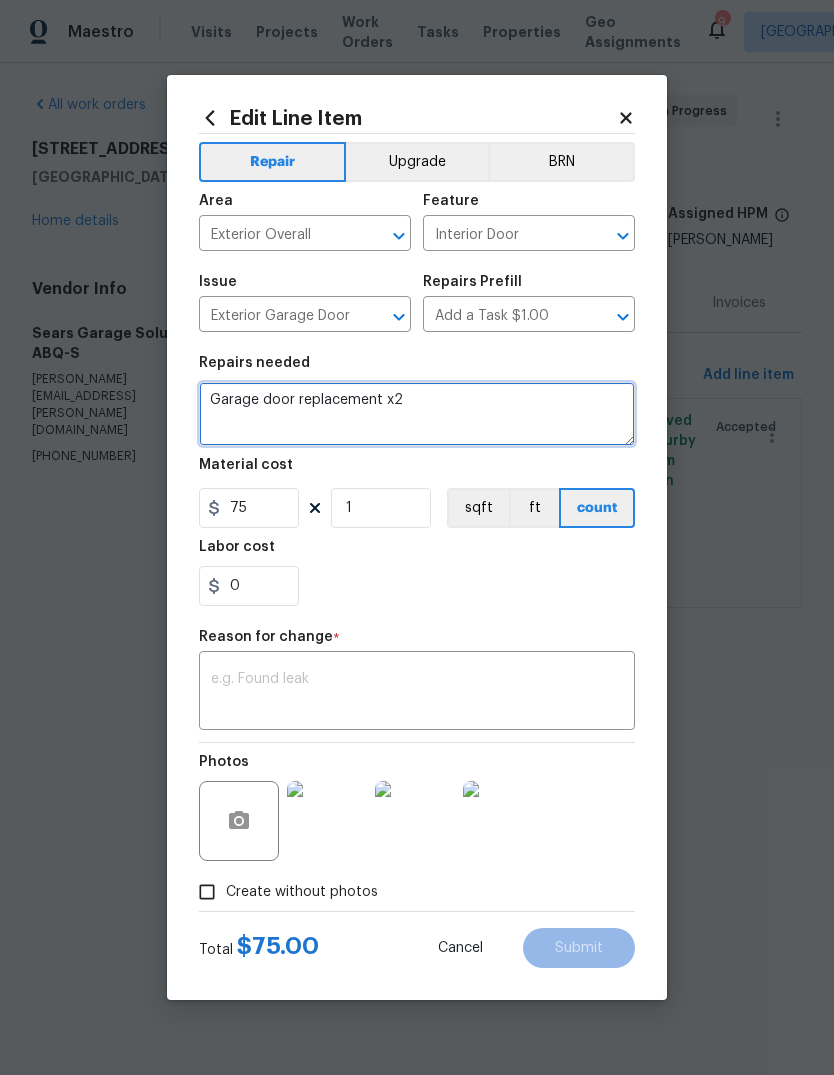 type on "Garage door replacement x2" 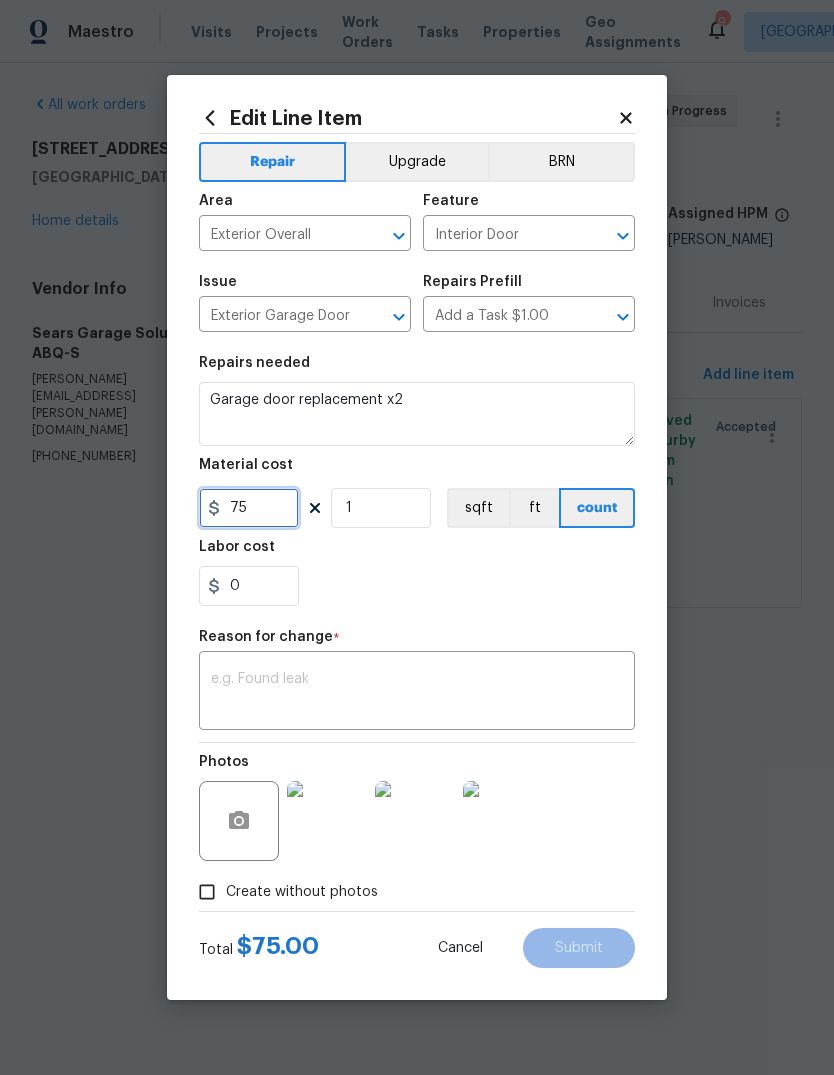 click on "75" at bounding box center (249, 508) 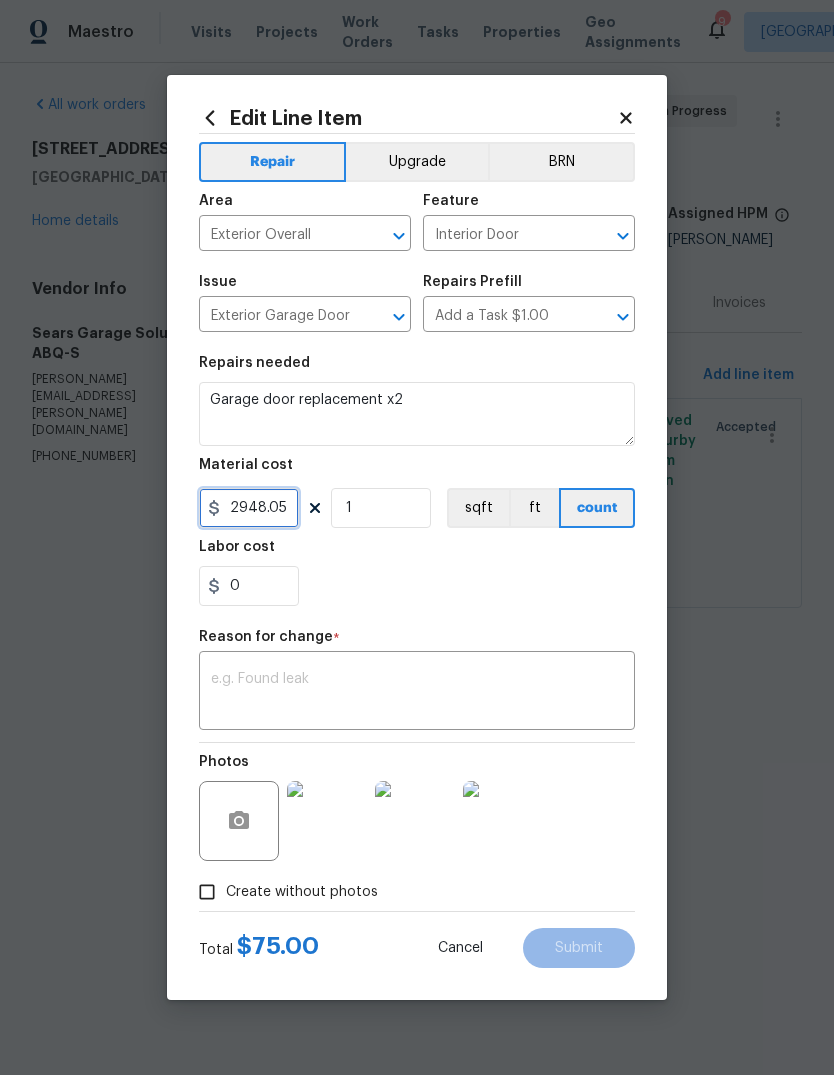 type on "2948.05" 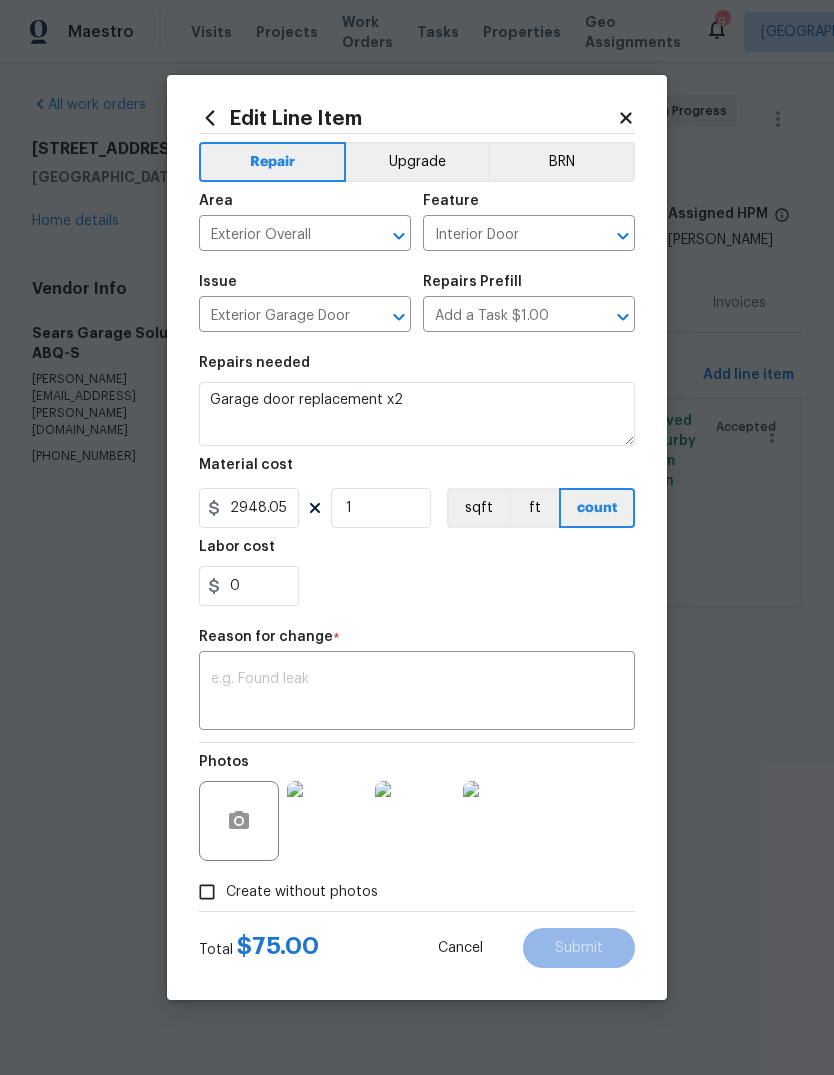 click on "x ​" at bounding box center [417, 693] 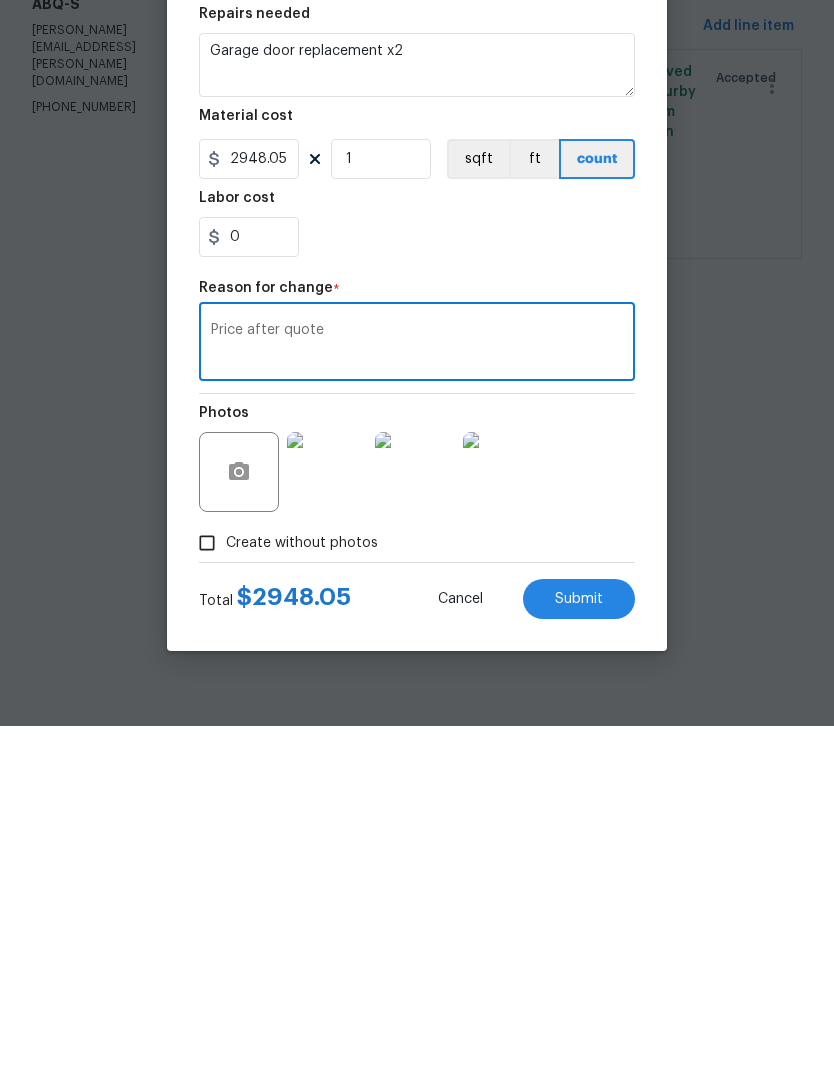 type on "Price after quote" 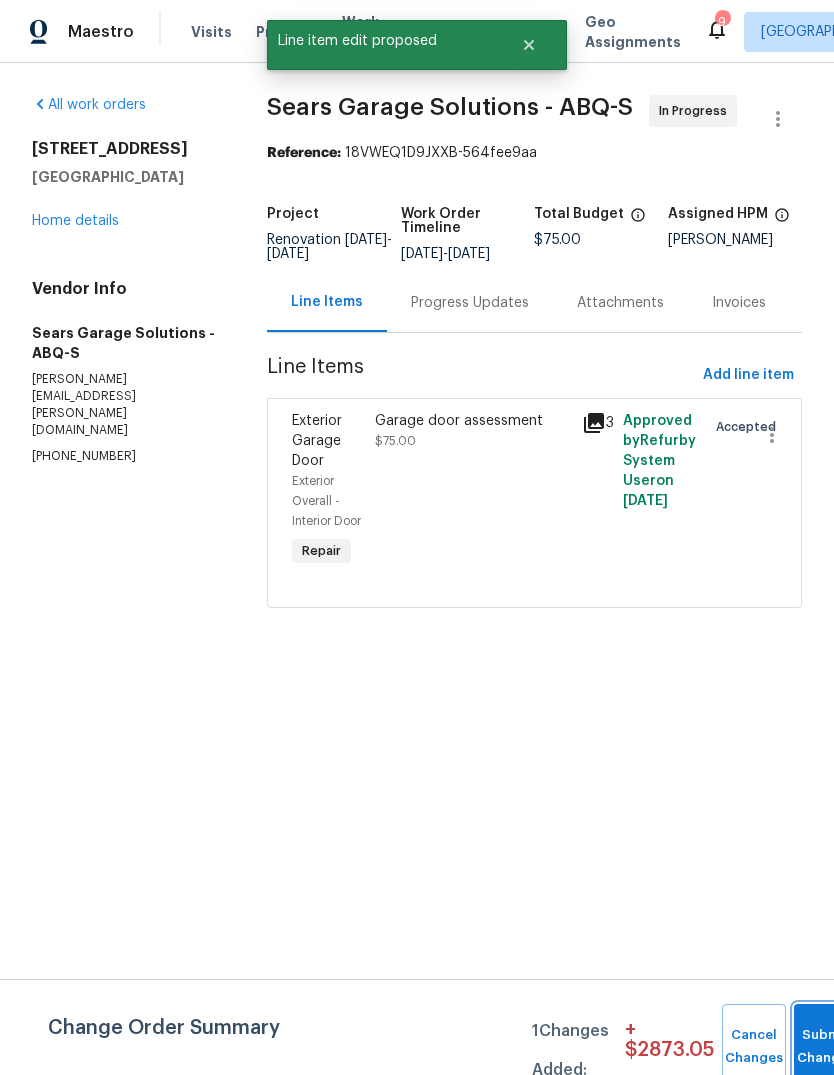 click on "Submit Changes" at bounding box center [826, 1047] 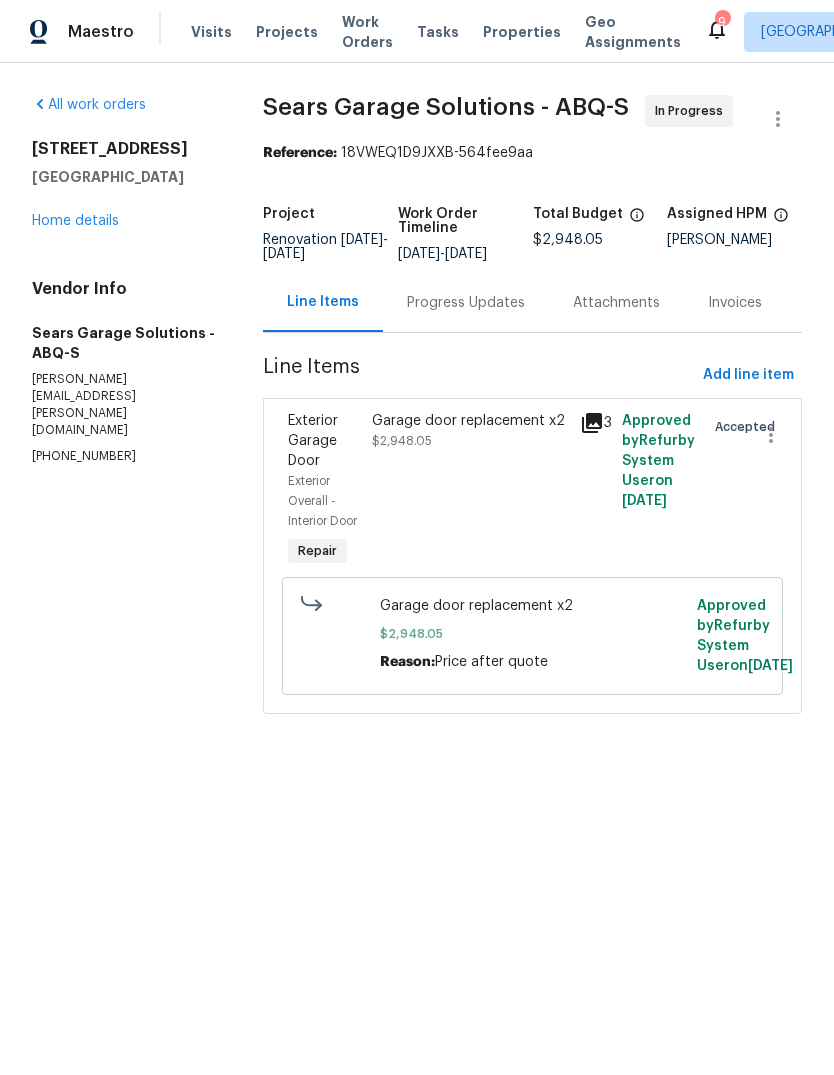 click on "Progress Updates" at bounding box center (466, 303) 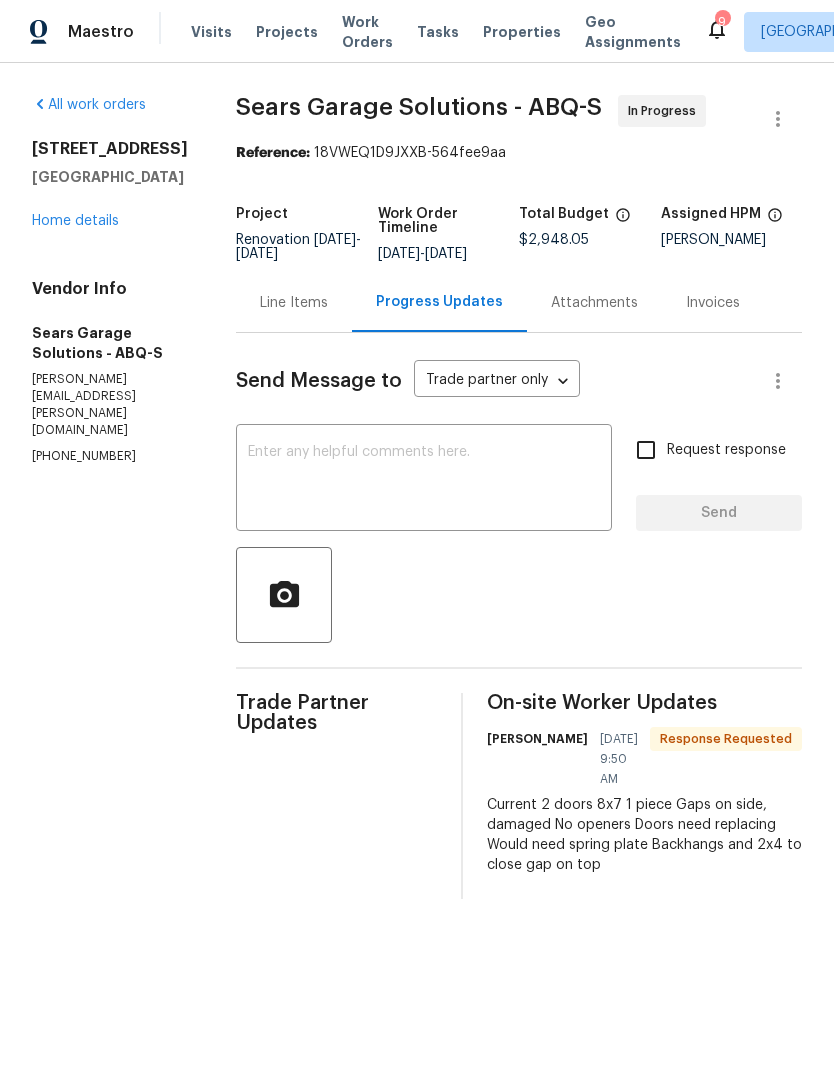 click at bounding box center (424, 480) 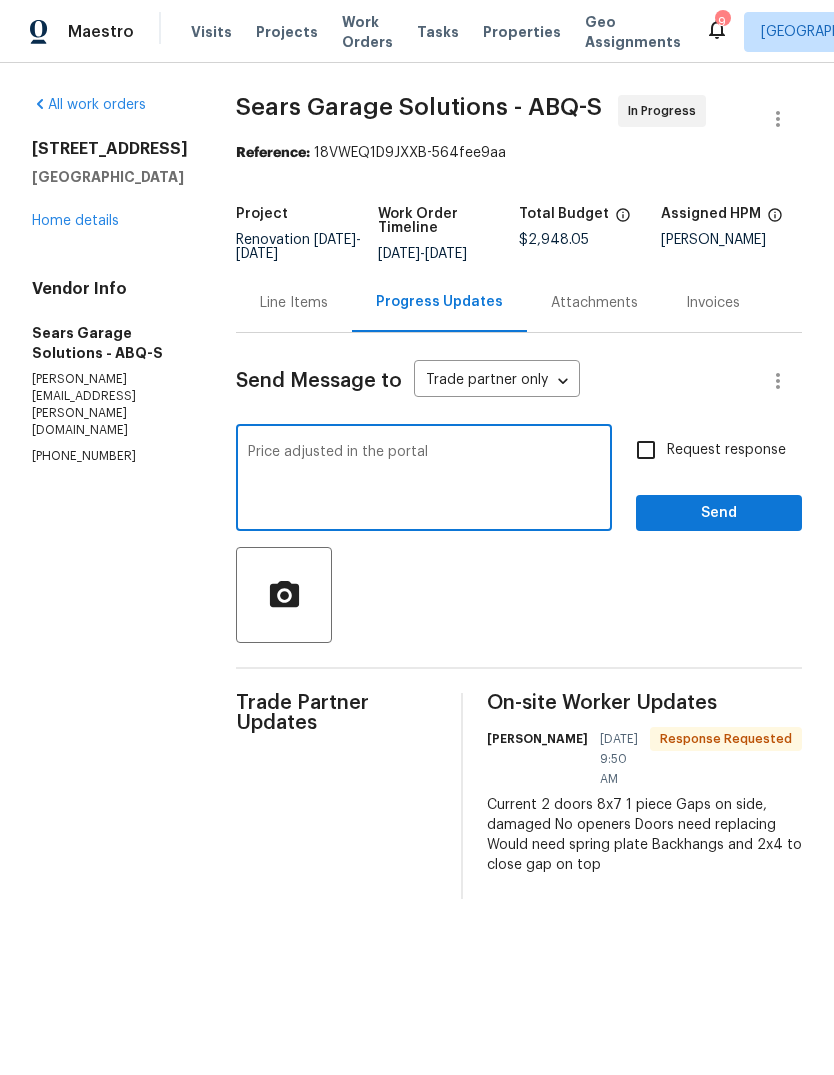 type on "Price adjusted in the portal" 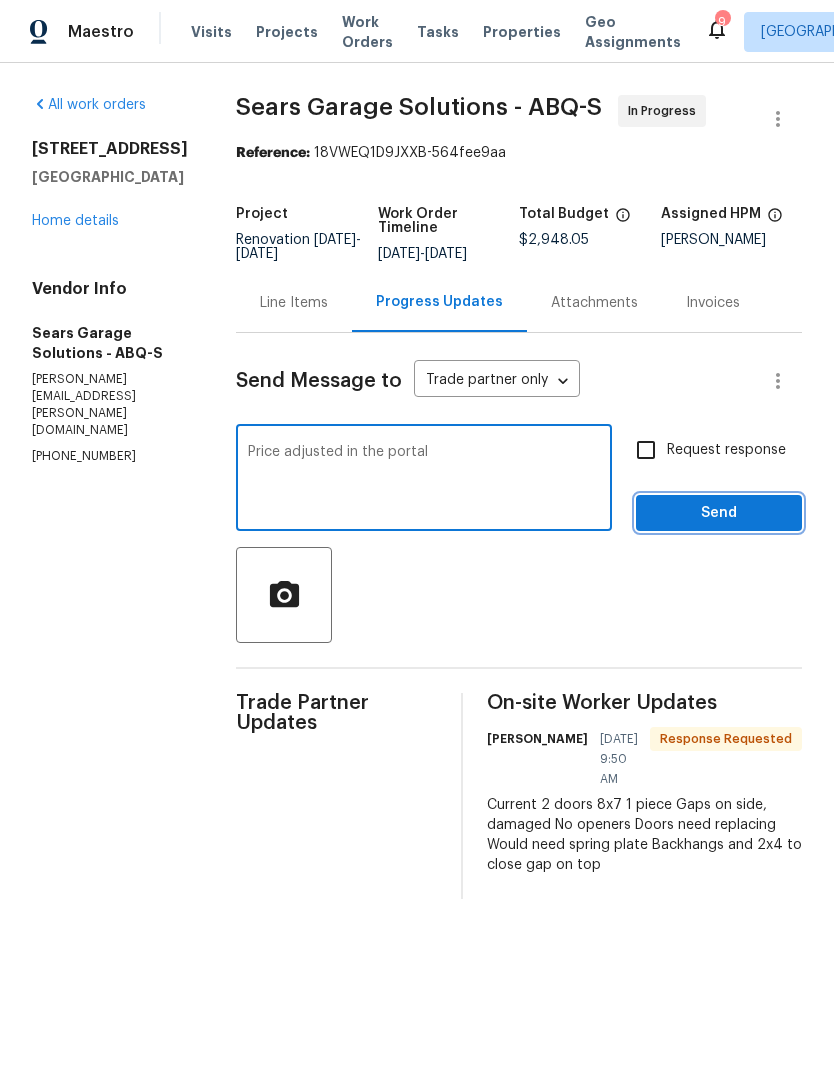 click on "Send" at bounding box center (719, 513) 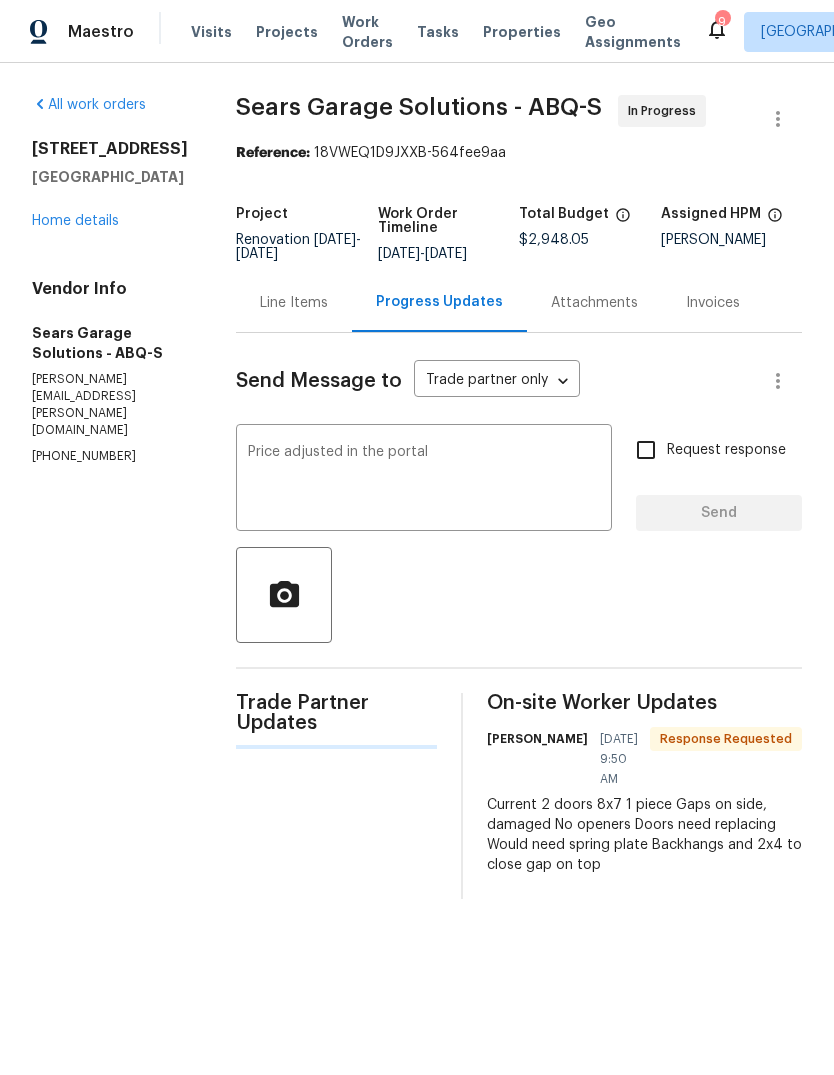 type 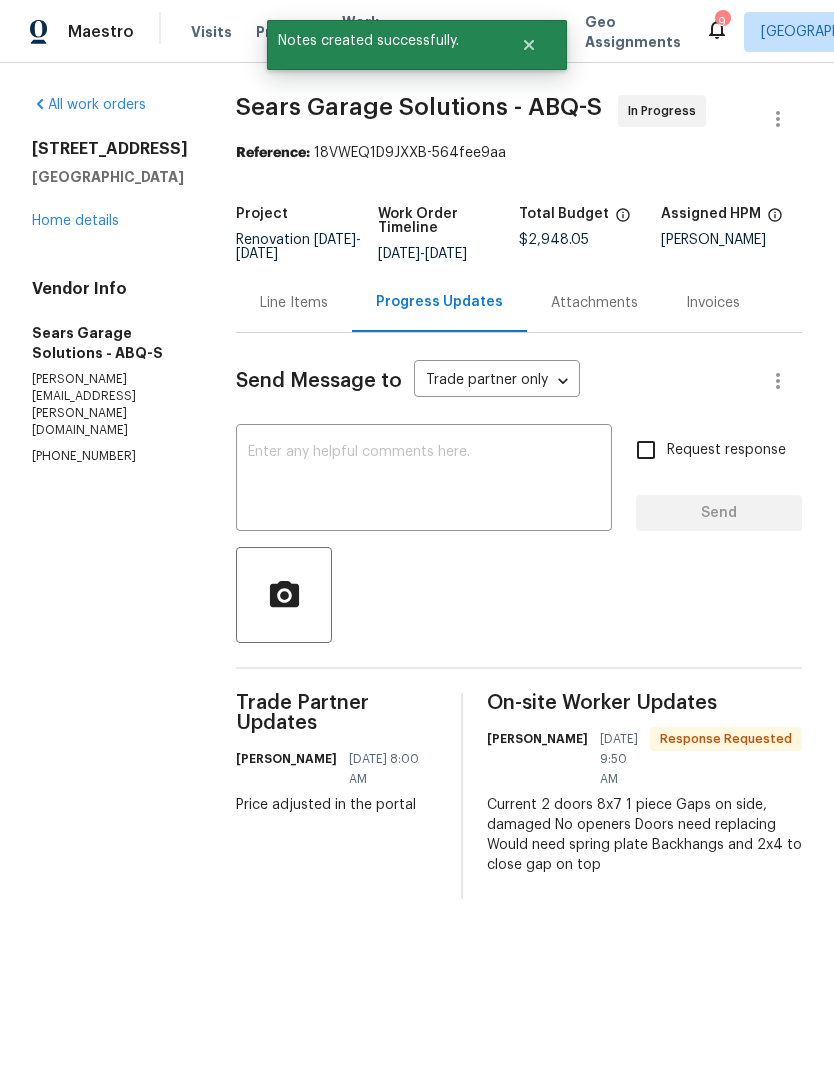 click on "Home details" at bounding box center (75, 221) 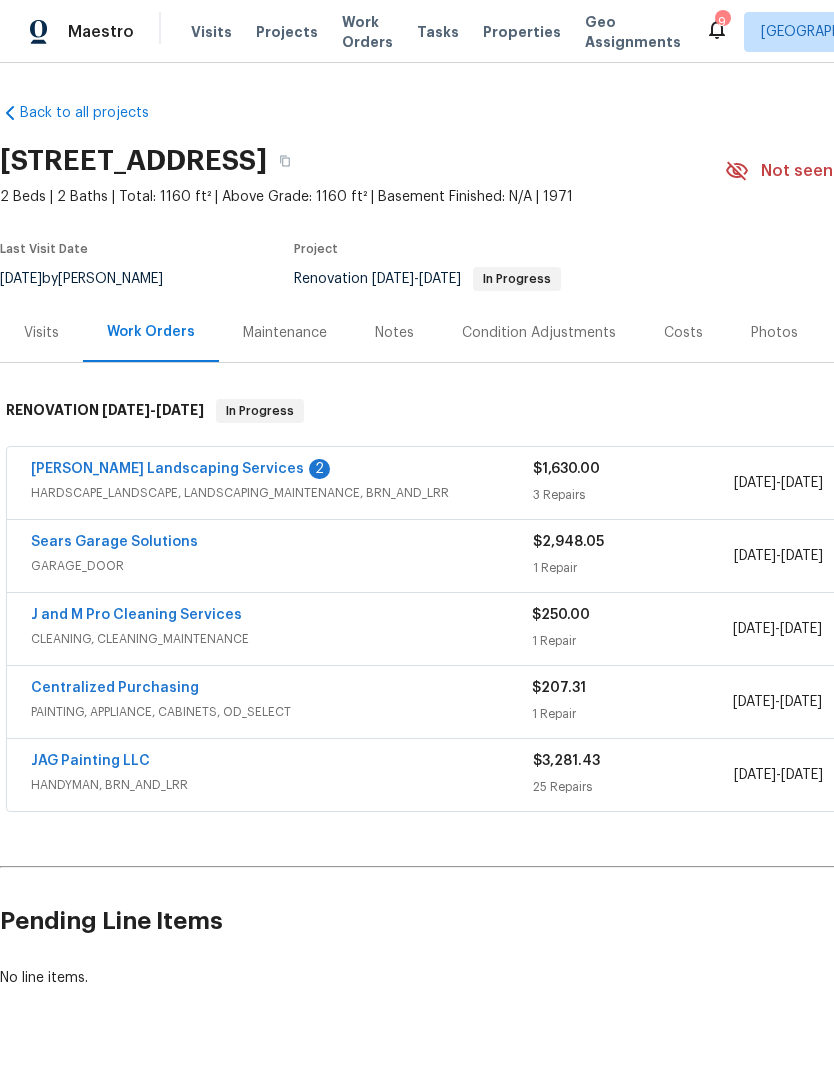 click on "Rodriguez Landscaping Services 2 HARDSCAPE_LANDSCAPE, LANDSCAPING_MAINTENANCE, BRN_AND_LRR $1,630.00 3 Repairs 7/18/2025  -  7/23/2025 In Progress" at bounding box center [565, 483] 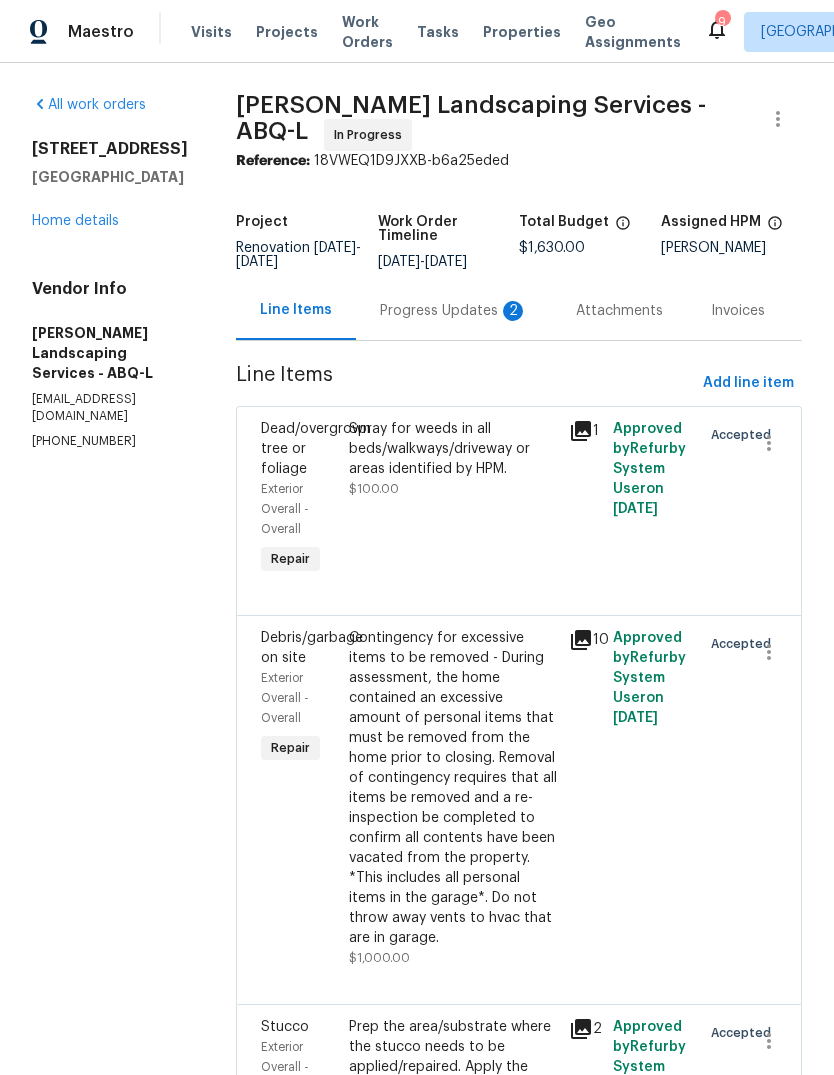 click on "Progress Updates 2" at bounding box center (454, 311) 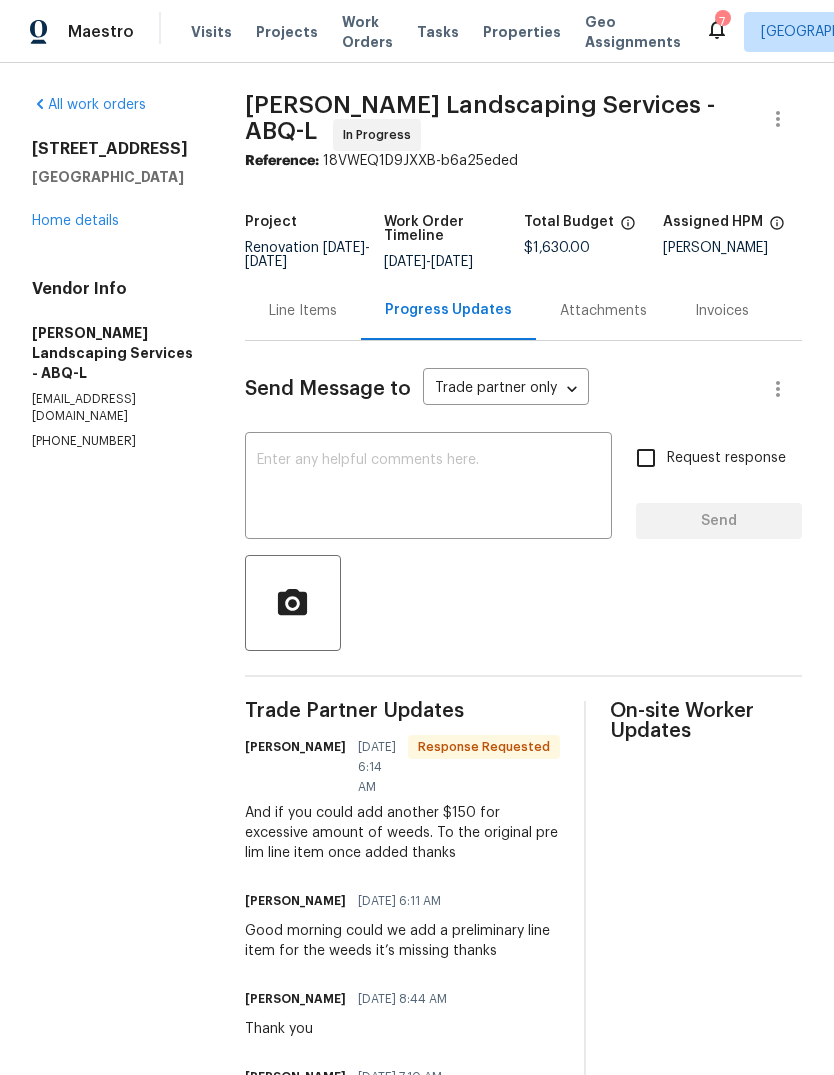 click on "Line Items" at bounding box center [303, 311] 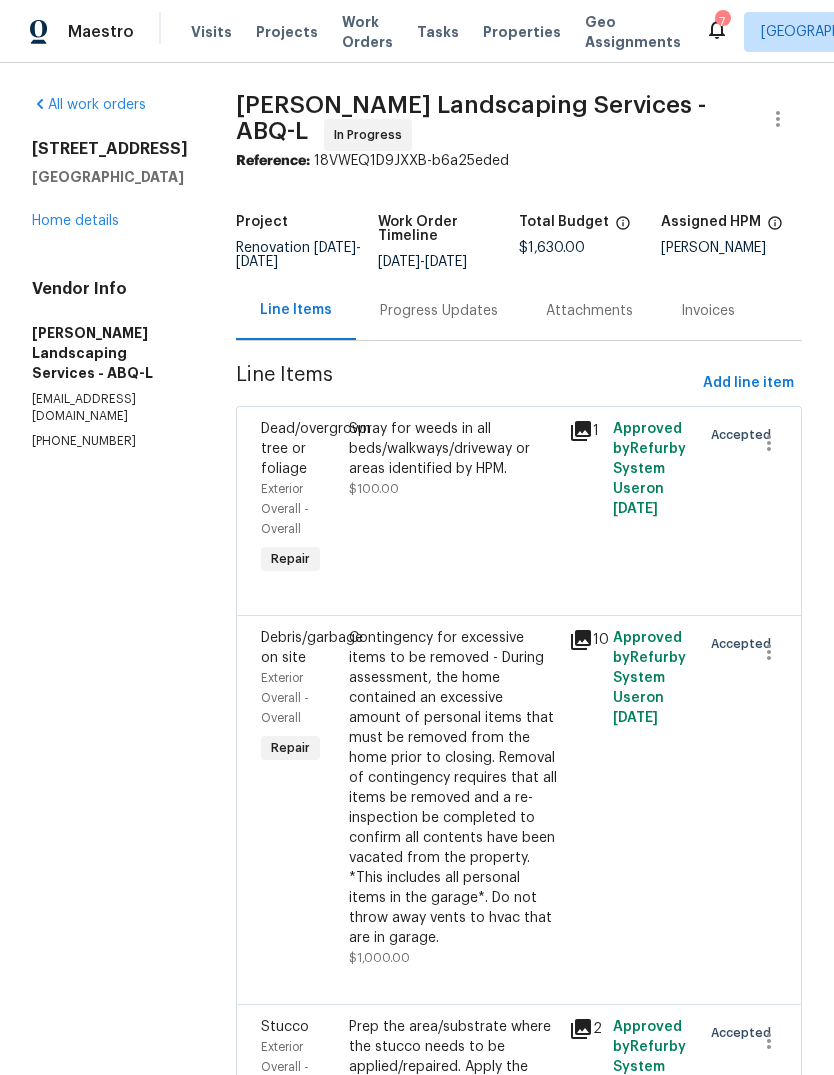 click on "Progress Updates" at bounding box center [439, 311] 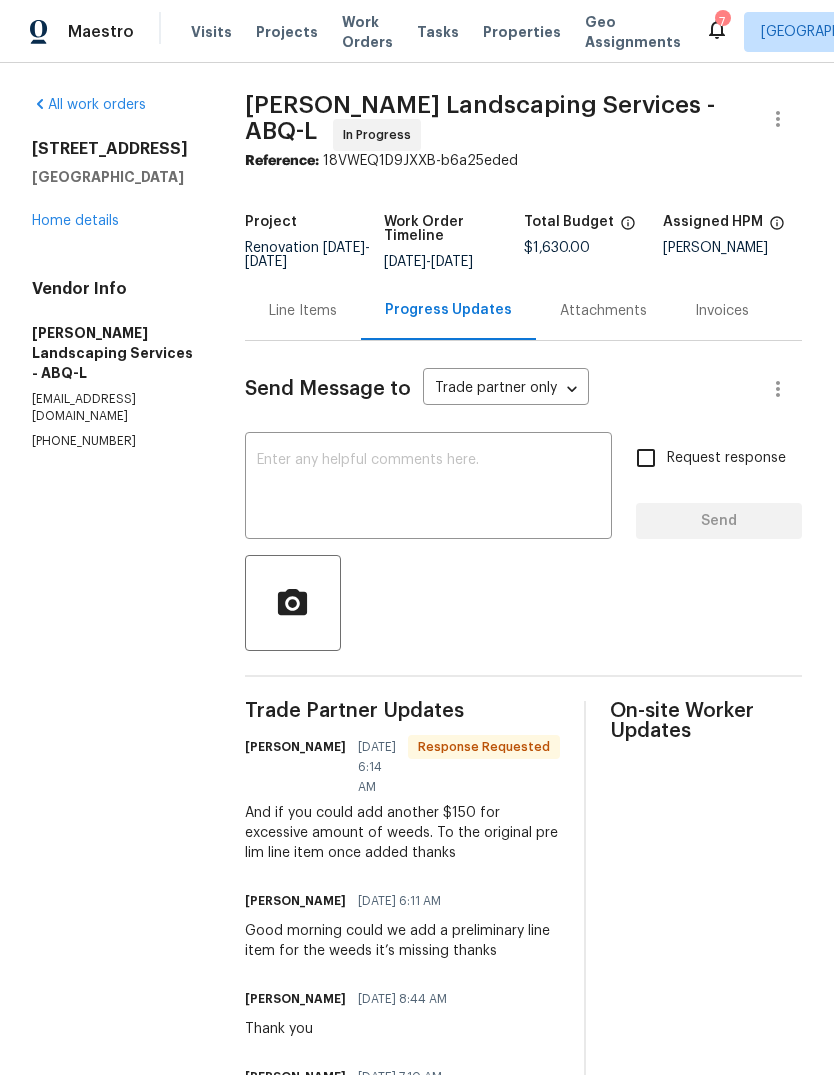click on "Line Items" at bounding box center [303, 311] 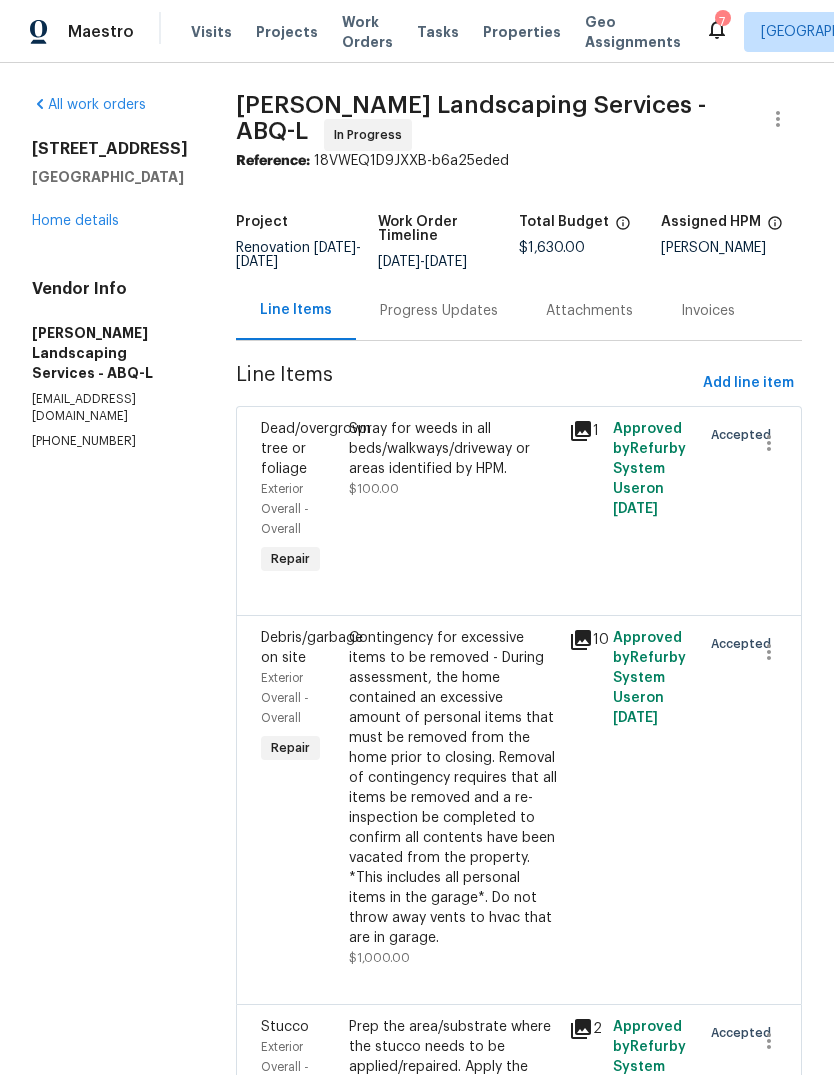 click on "Spray for weeds in all beds/walkways/driveway or areas identified by HPM. $100.00" at bounding box center [453, 499] 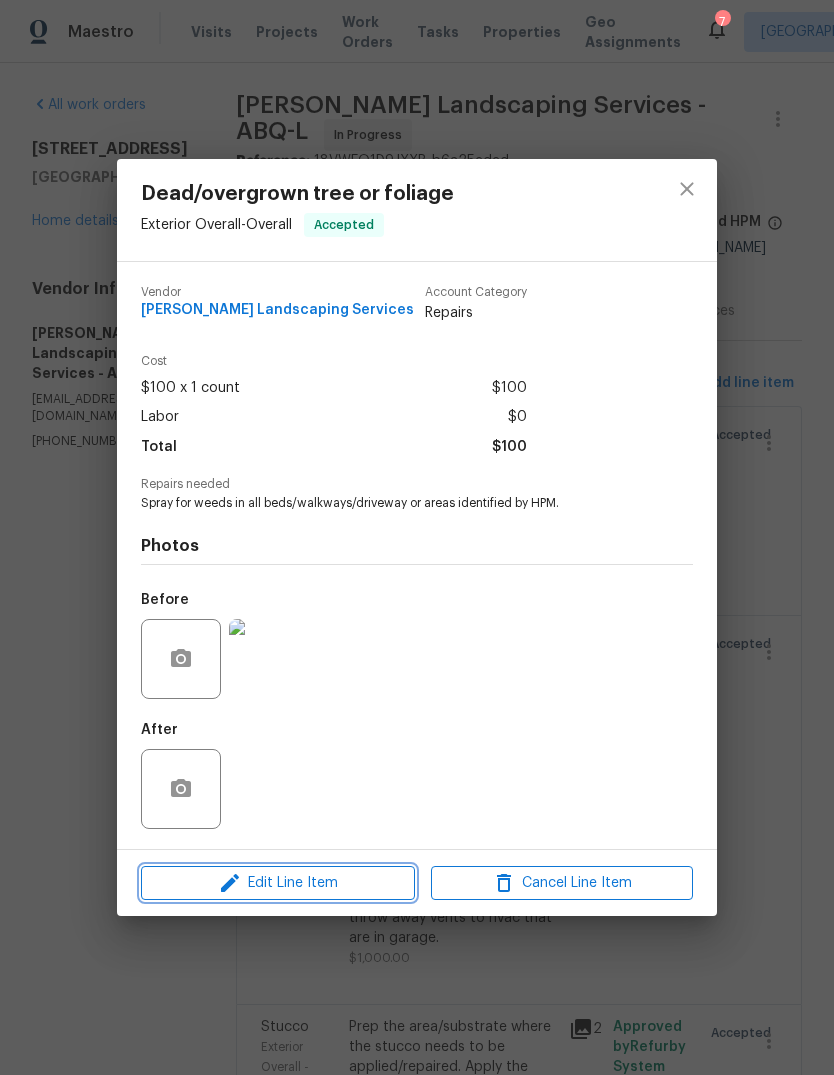 click on "Edit Line Item" at bounding box center [278, 883] 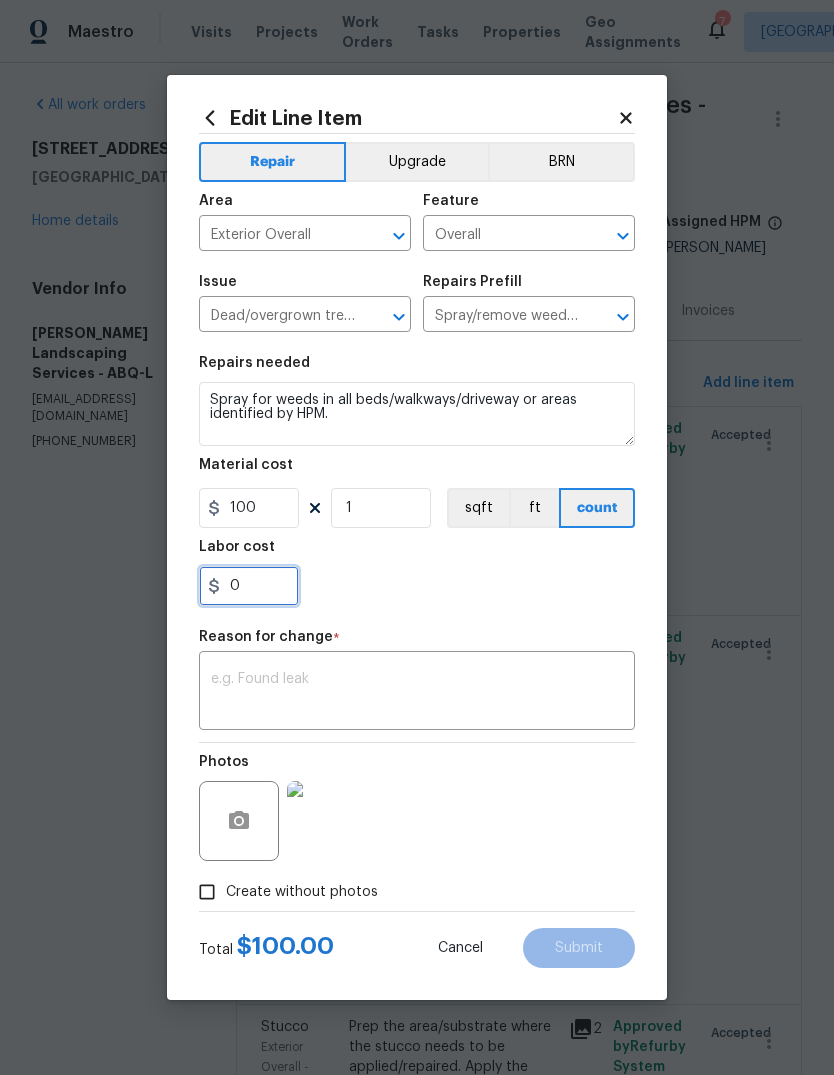 click on "0" at bounding box center [249, 586] 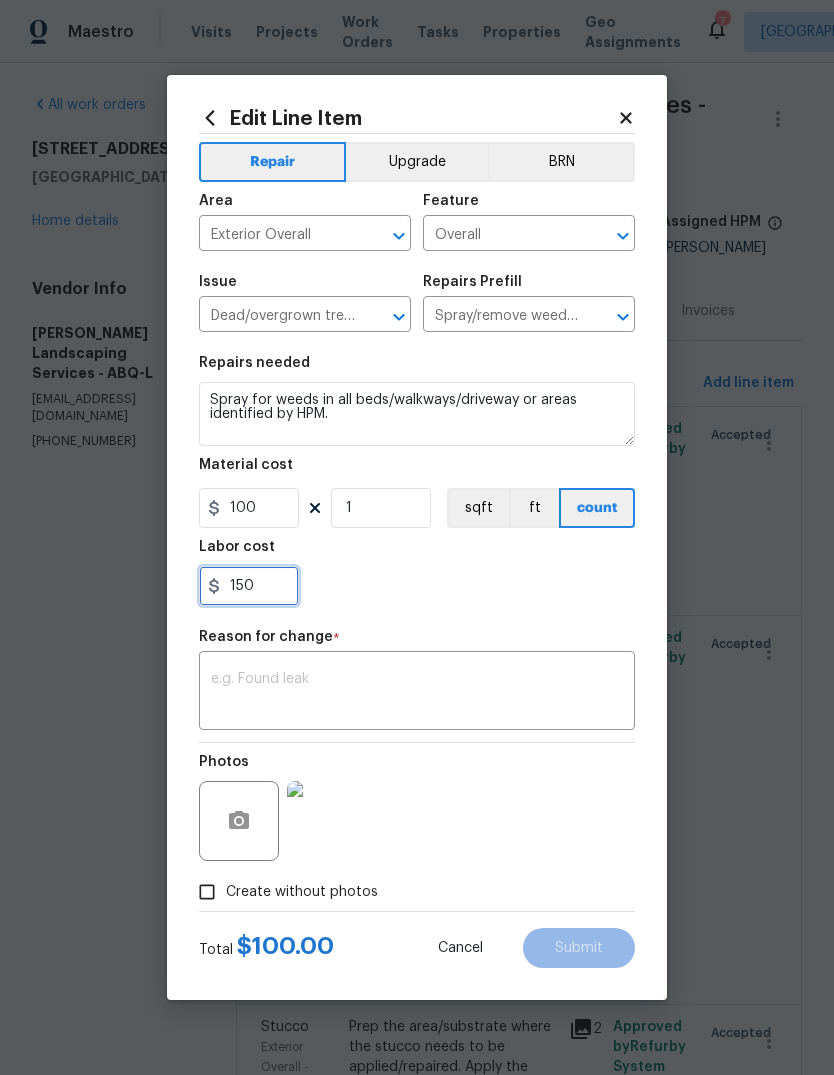 type on "150" 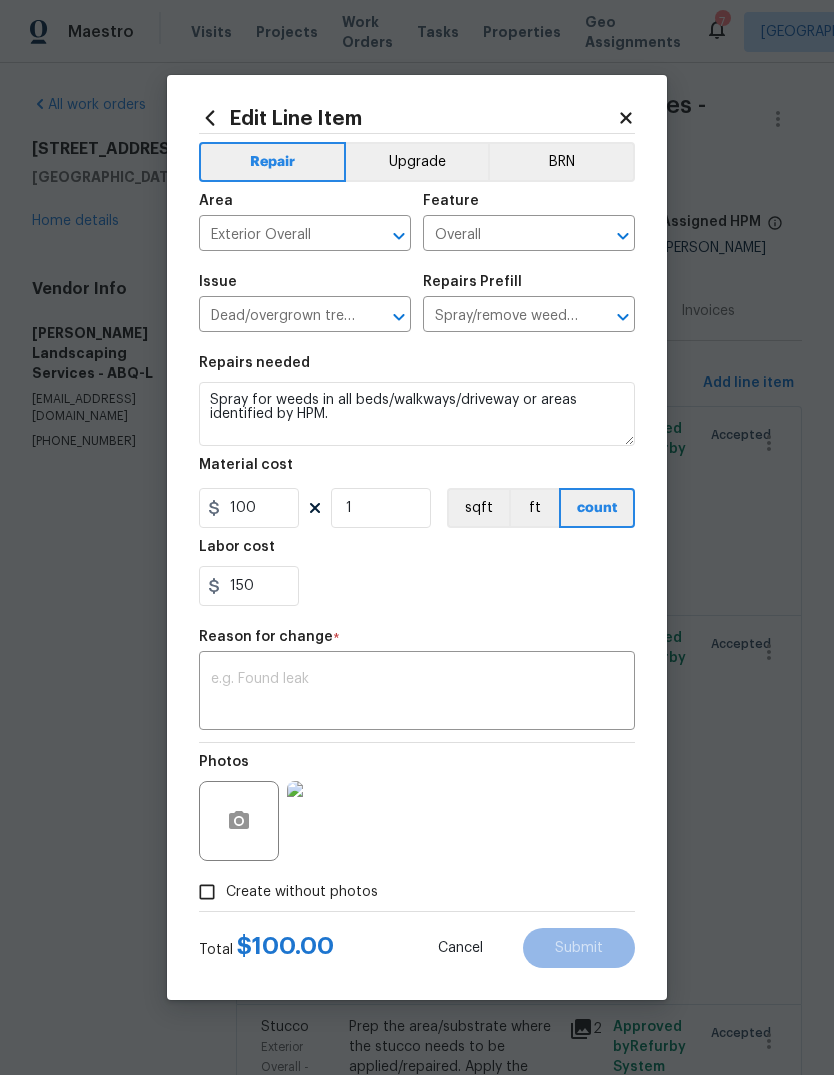 click on "x ​" at bounding box center [417, 693] 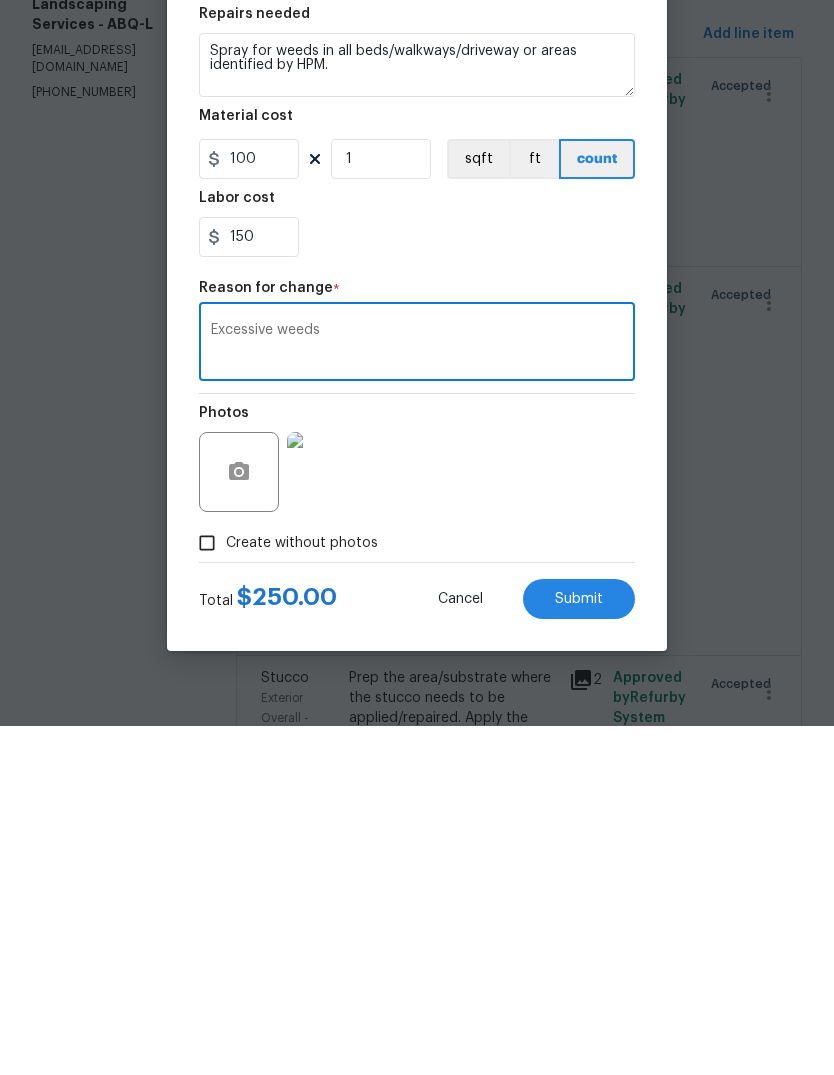 type on "Excessive weeds" 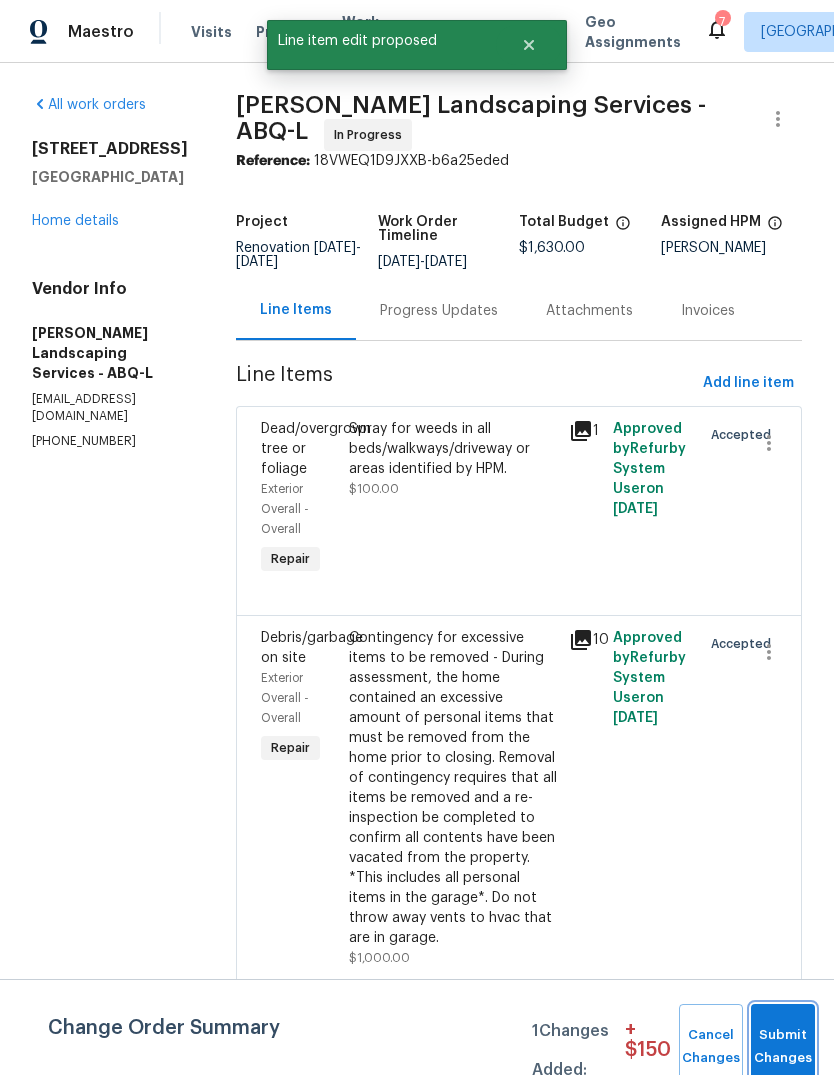 click on "Submit Changes" at bounding box center [783, 1047] 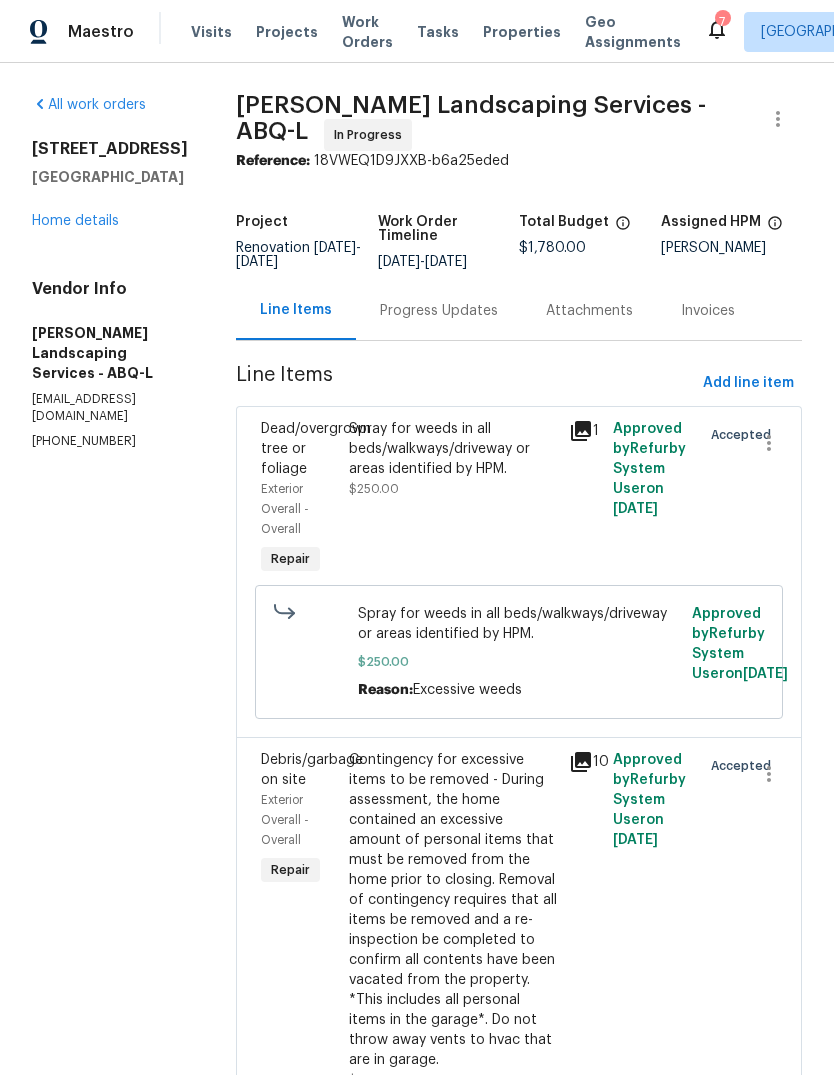click on "All work orders 5009 Ian Ave NW Albuquerque, NM 87120 Home details Vendor Info Rodriguez Landscaping Services - ABQ-L rodriguezjosuepersonal@gmail.com (505) 980-9691" at bounding box center (110, 777) 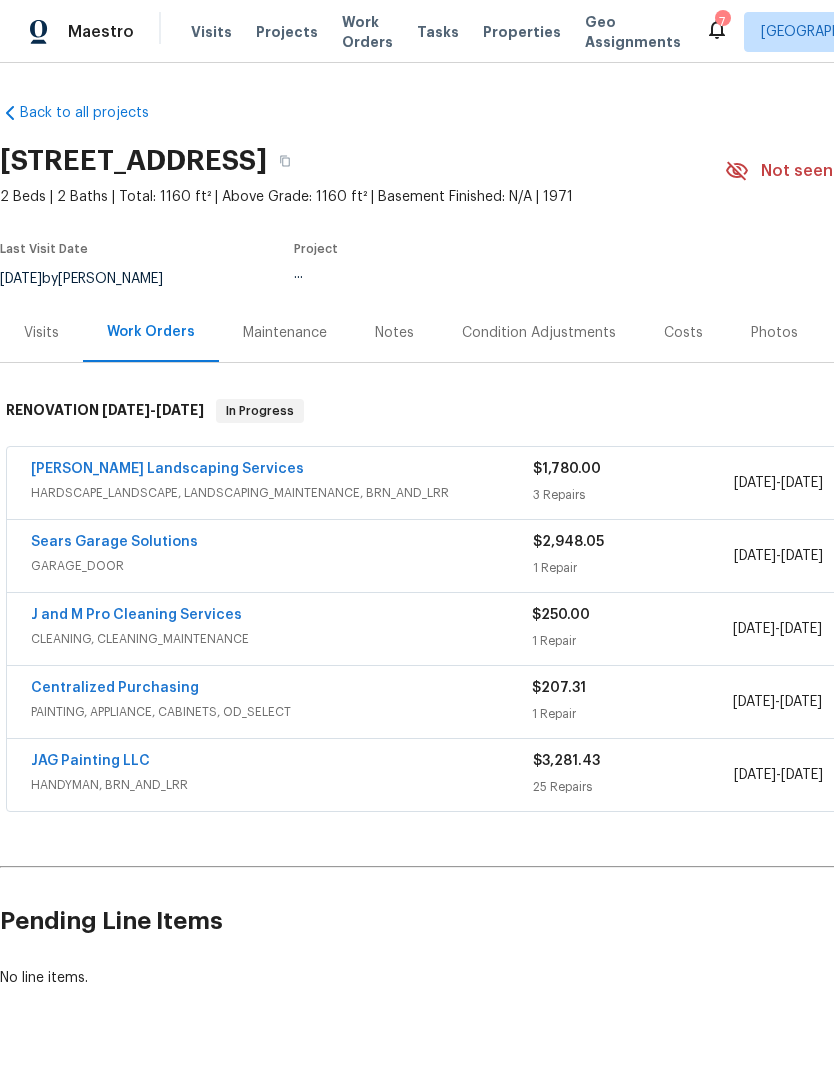 scroll, scrollTop: 48, scrollLeft: 0, axis: vertical 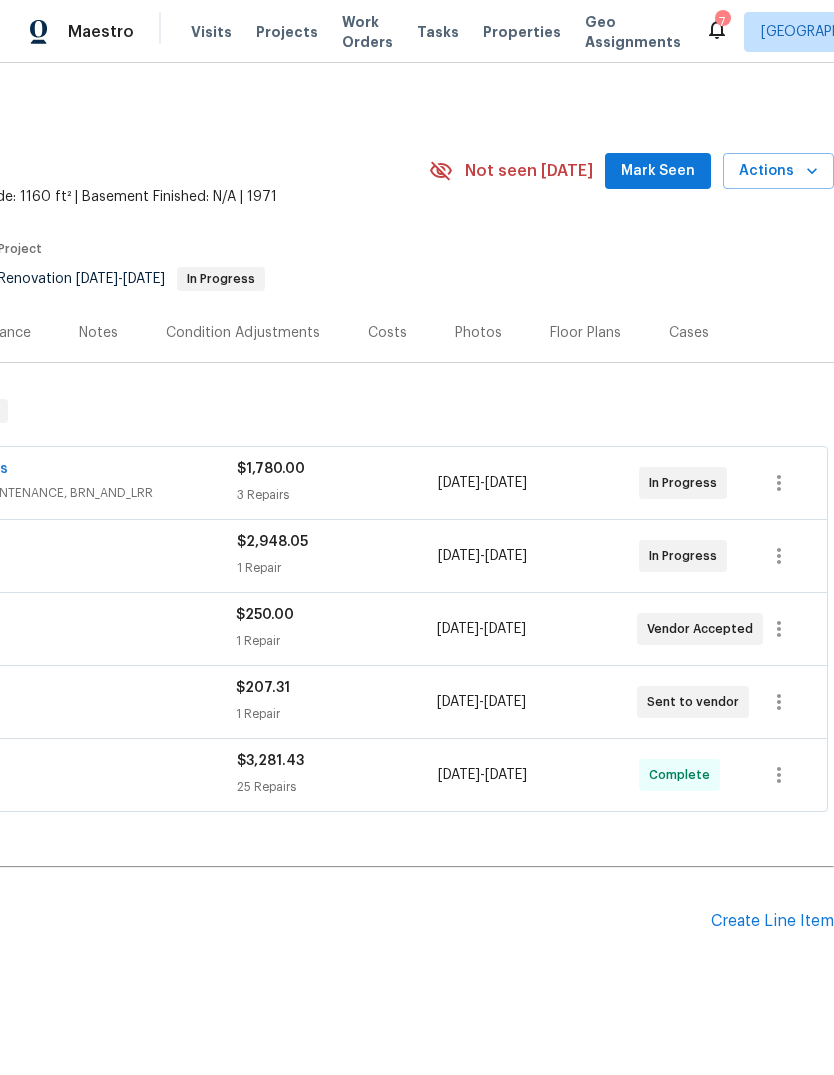click on "Mark Seen" at bounding box center (658, 171) 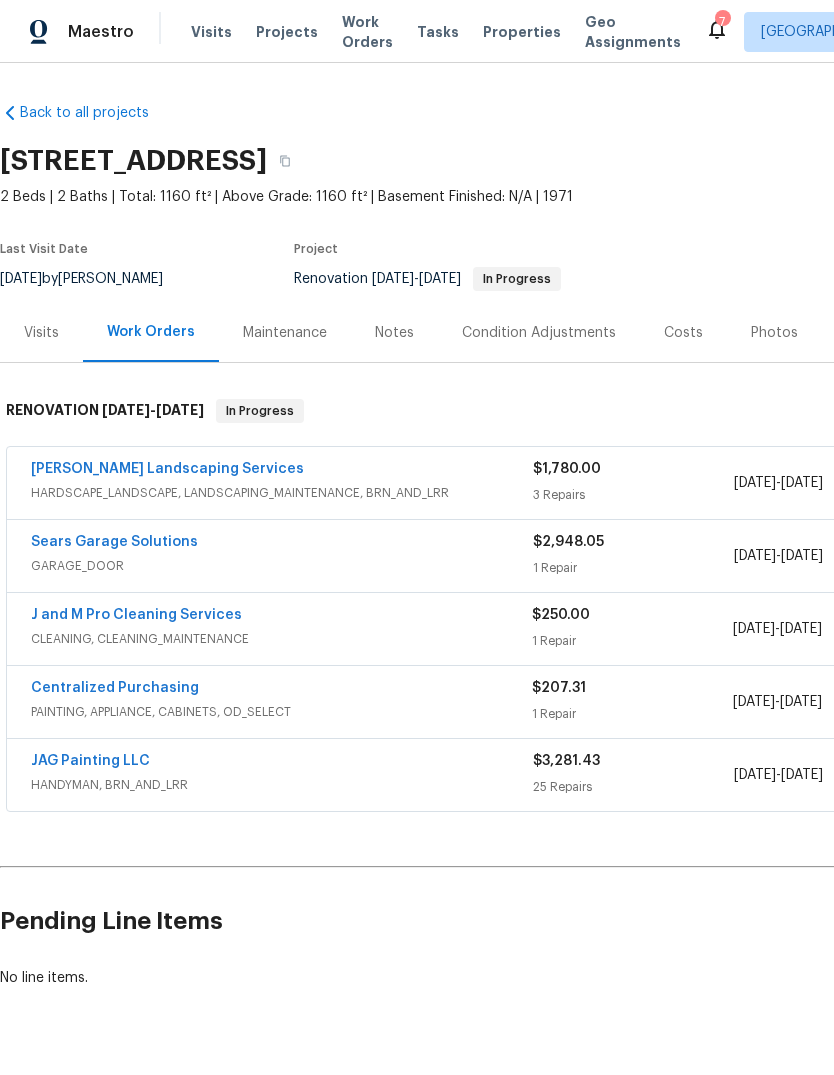 scroll, scrollTop: 0, scrollLeft: 0, axis: both 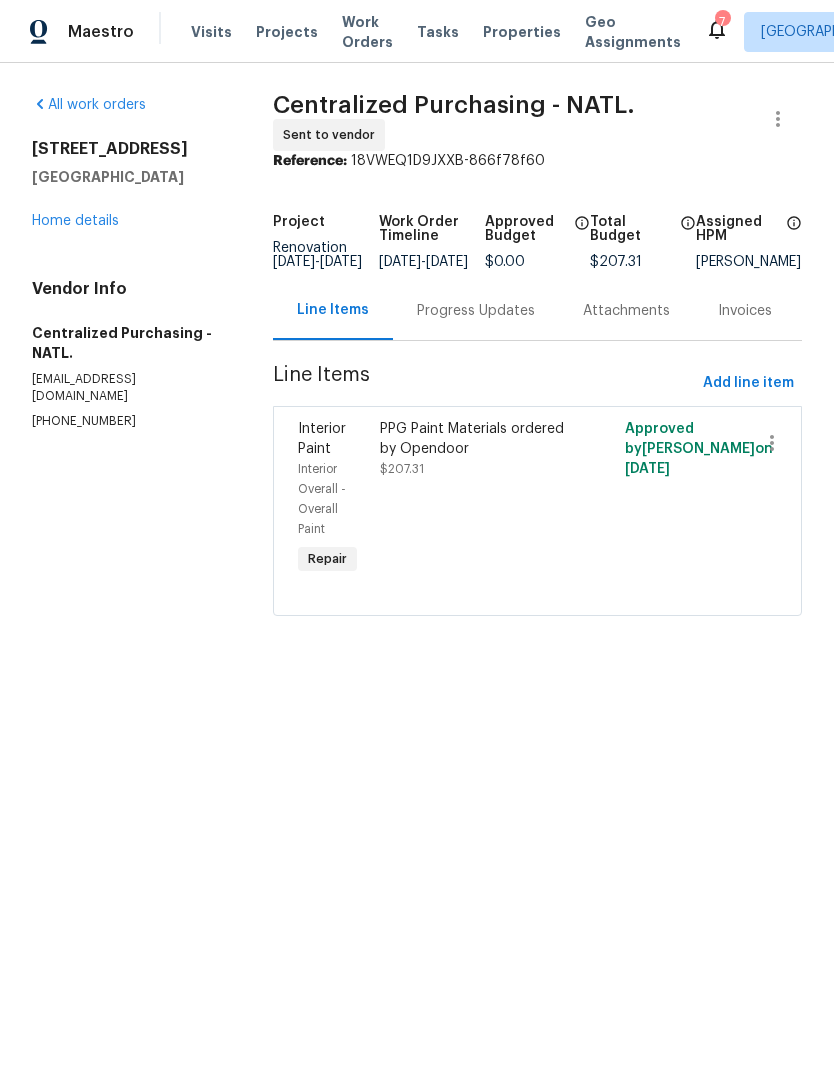 click on "Progress Updates" at bounding box center (476, 311) 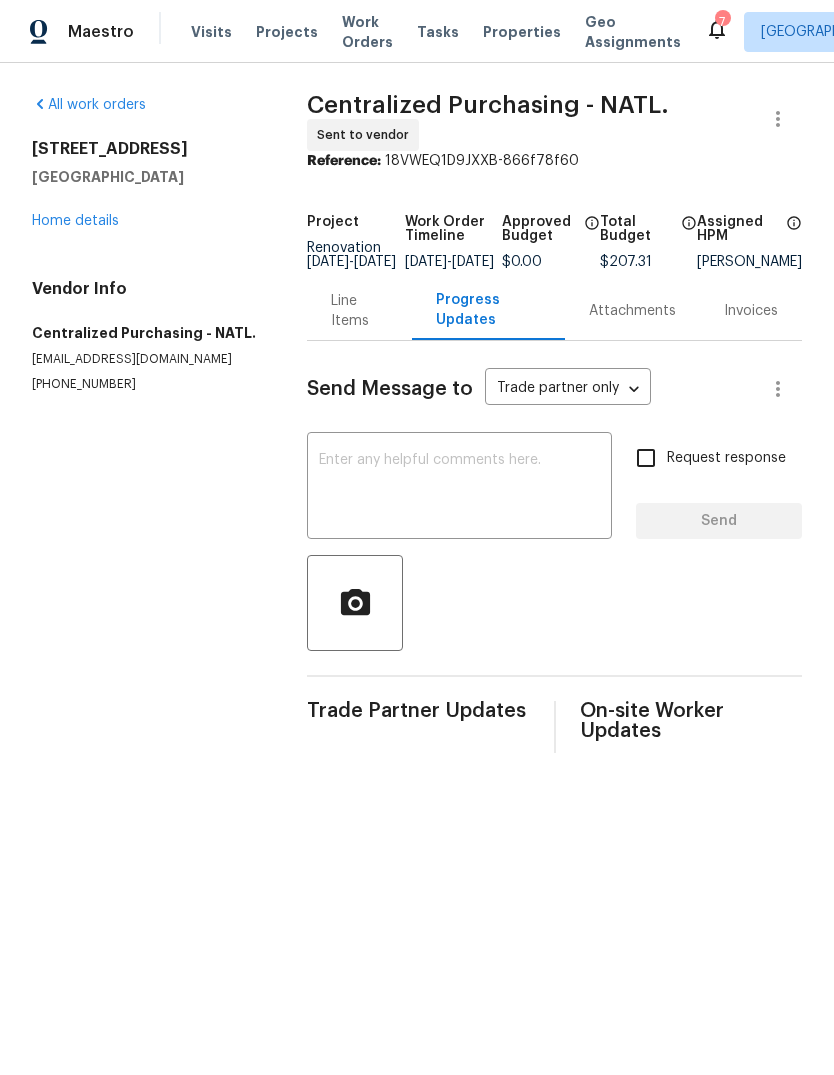 click at bounding box center [459, 488] 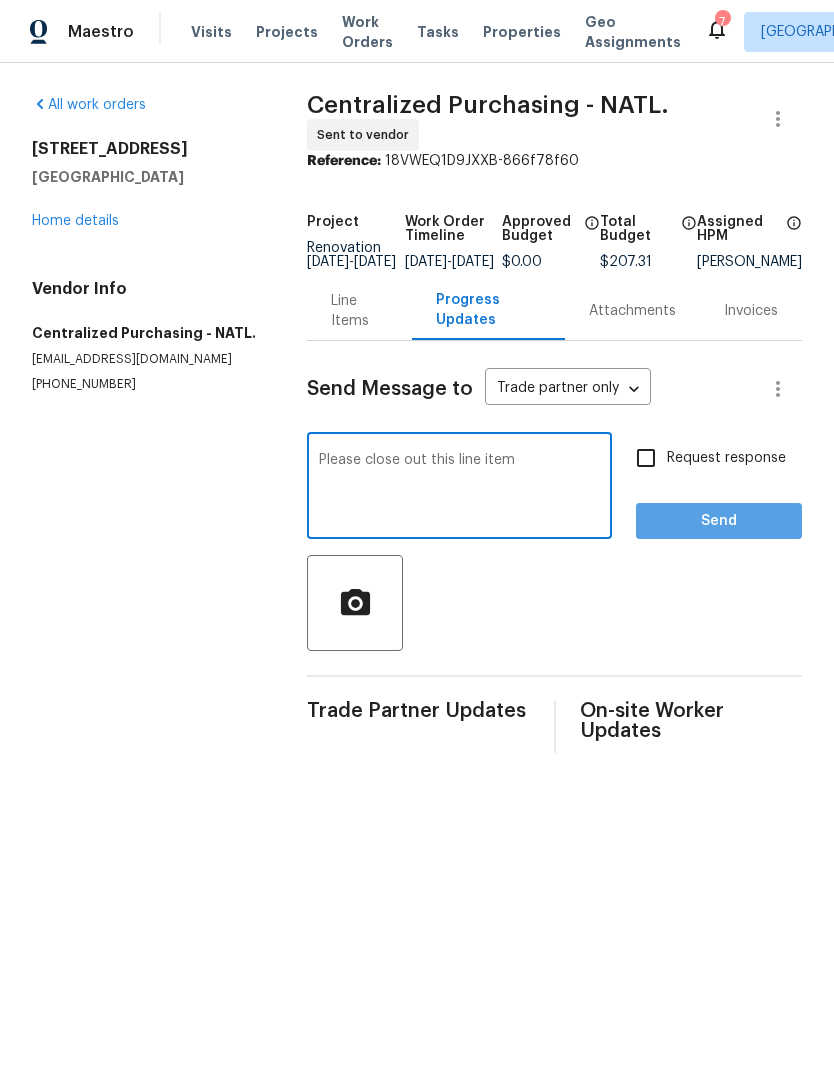 type on "Please close out this line item" 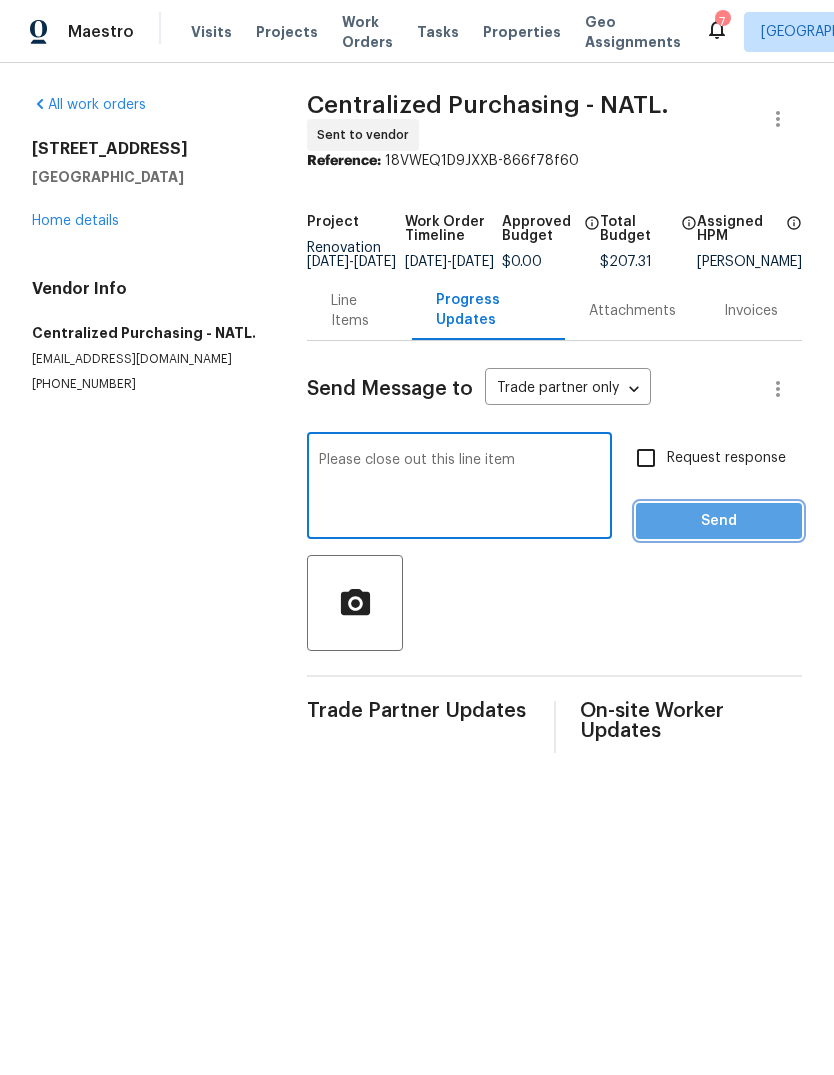 click on "Send" at bounding box center (719, 521) 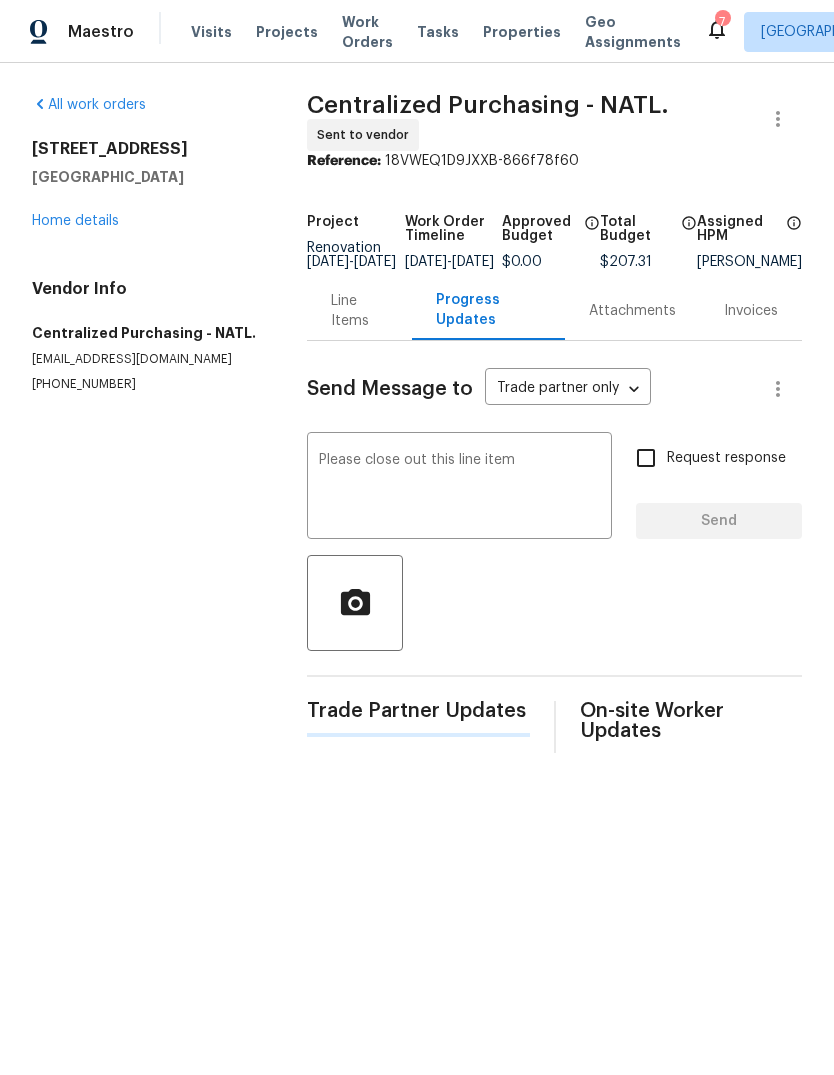 type 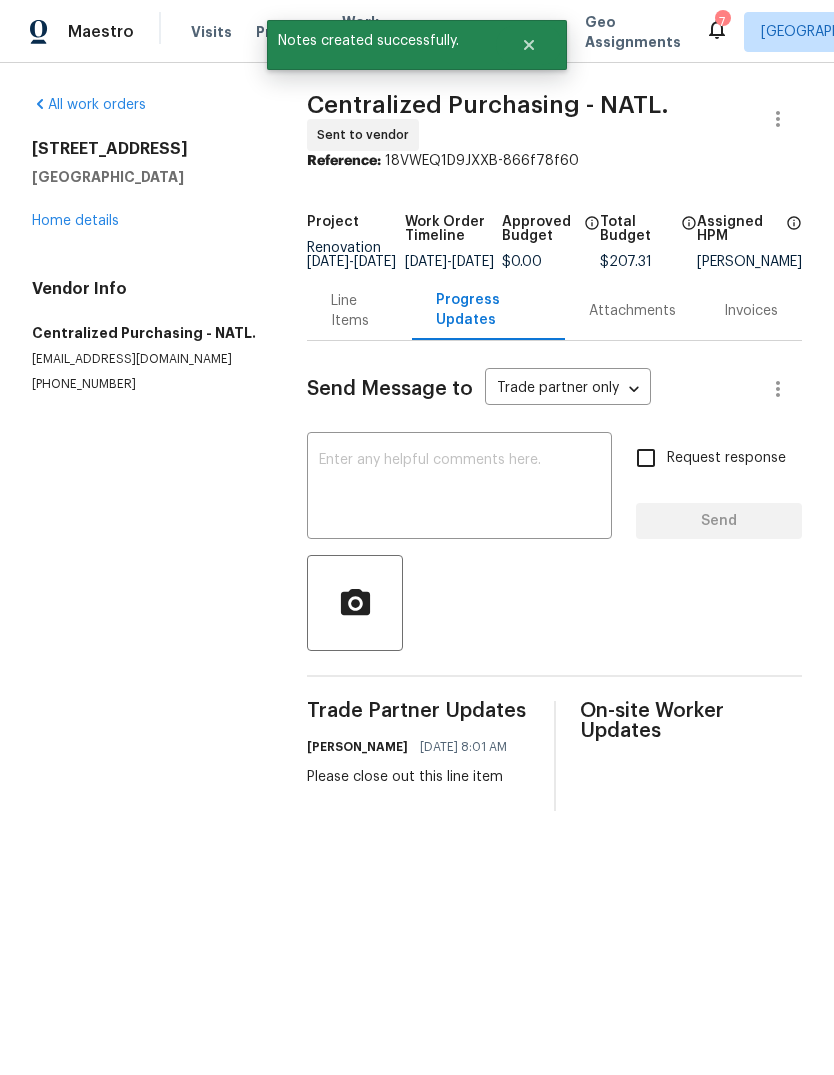 click on "Request response" at bounding box center [646, 458] 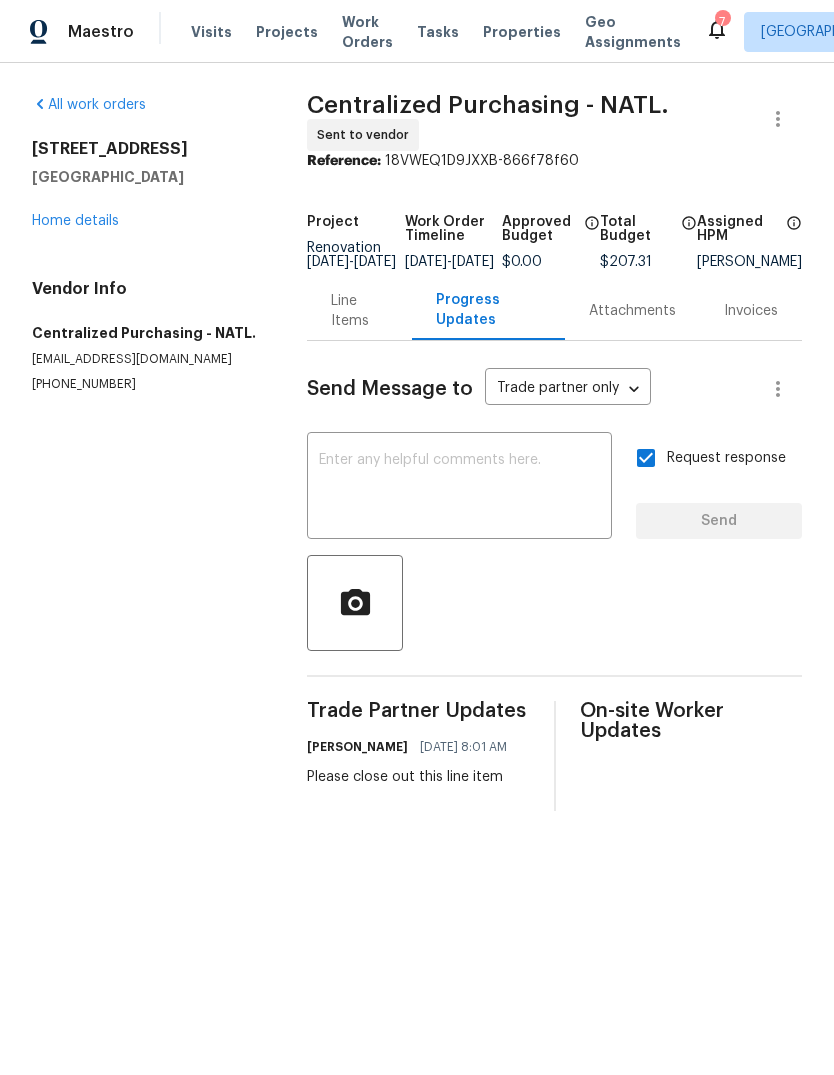 click on "Request response" at bounding box center (646, 458) 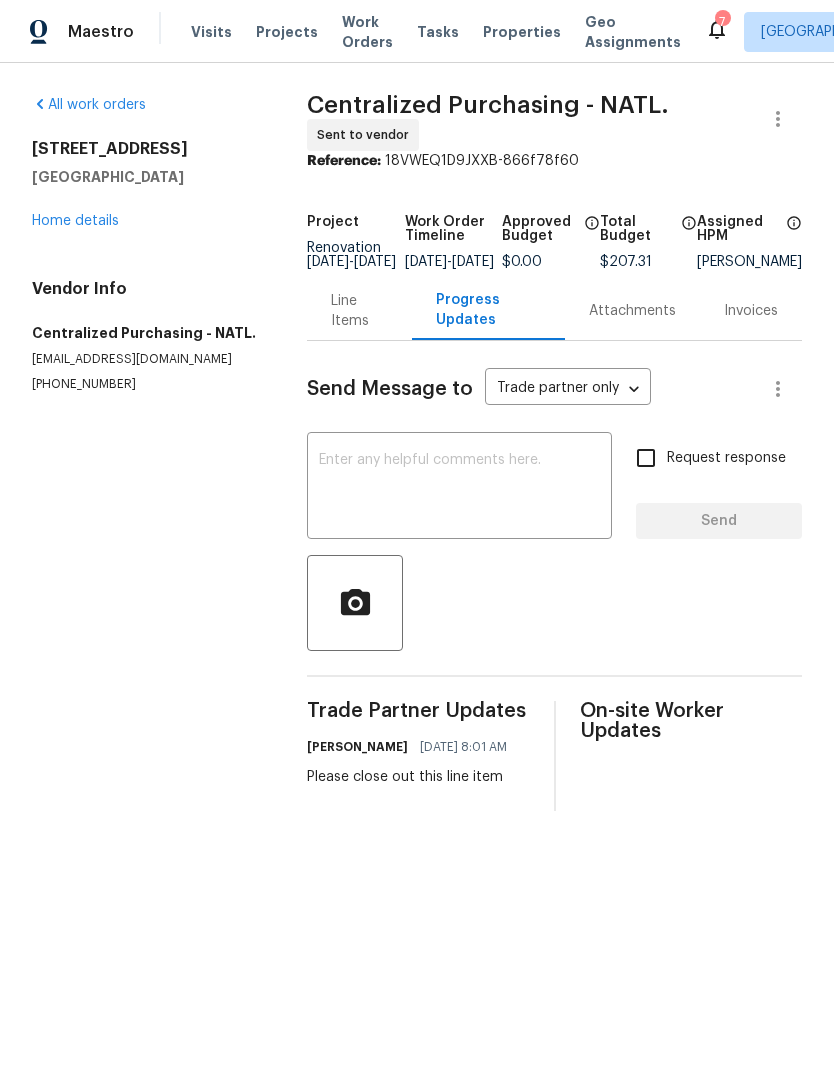 click on "Home details" at bounding box center (75, 221) 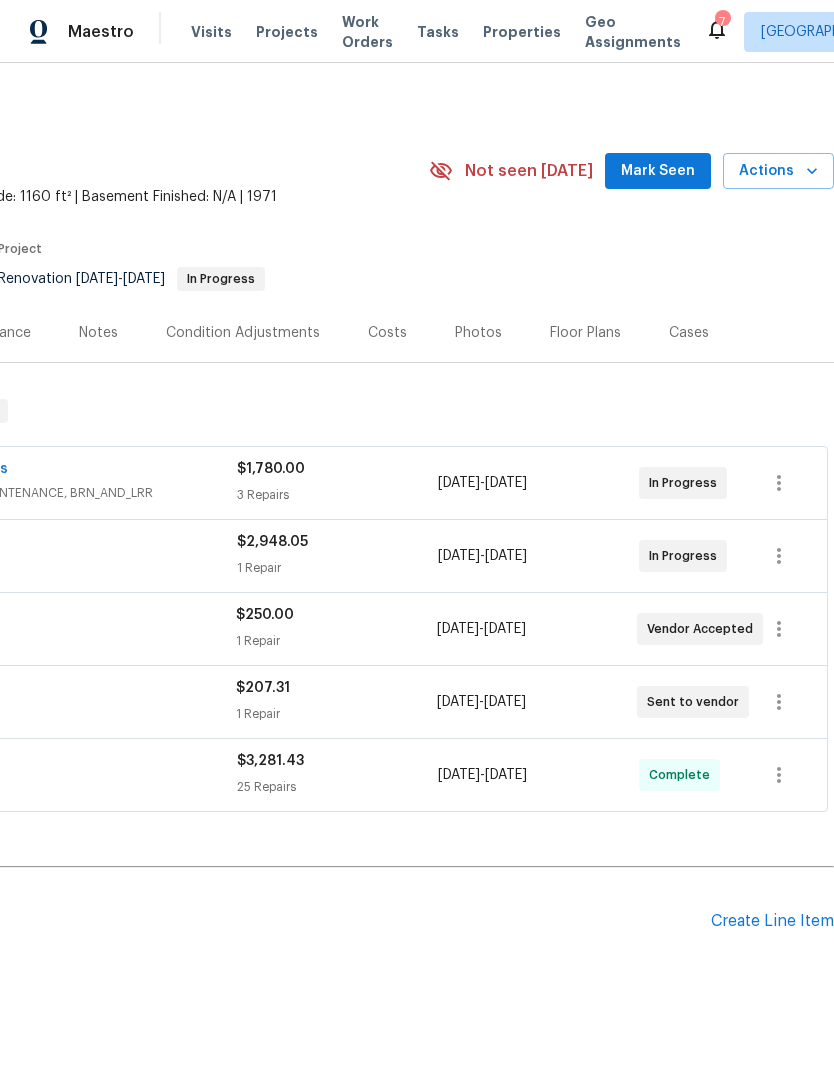 scroll, scrollTop: 0, scrollLeft: 296, axis: horizontal 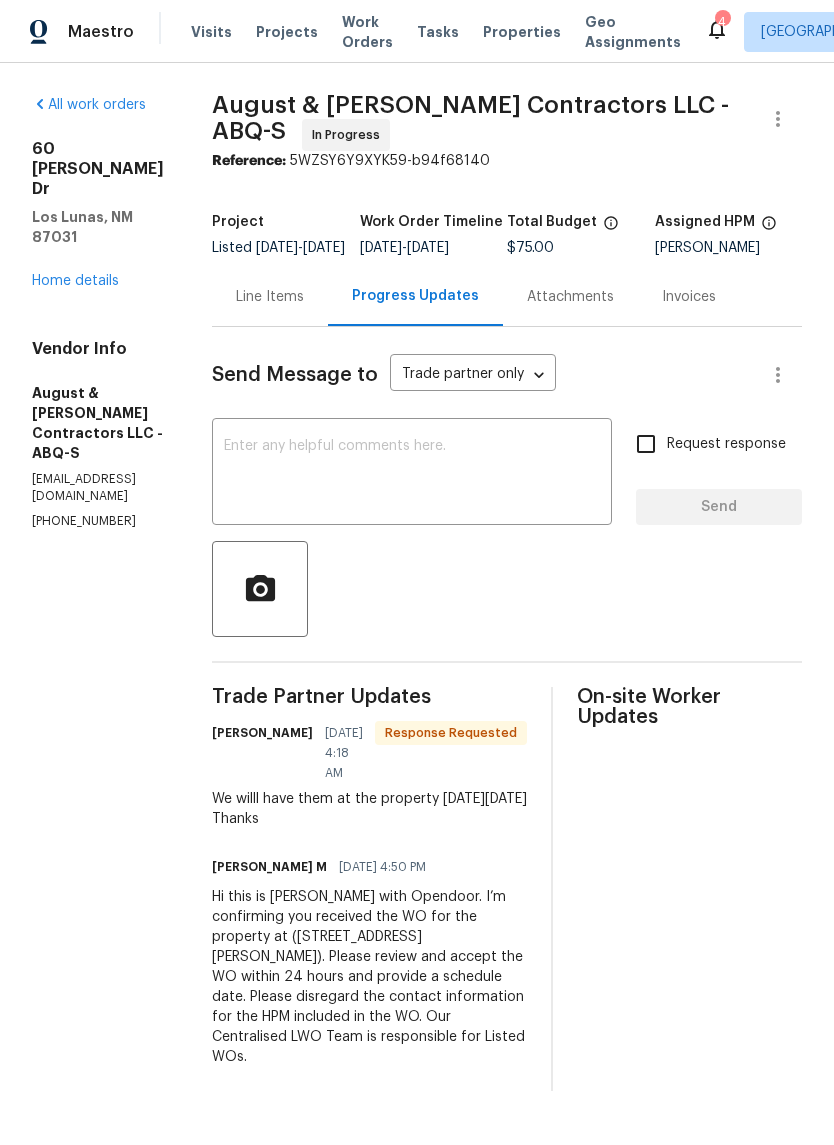 click on "Line Items" at bounding box center (270, 297) 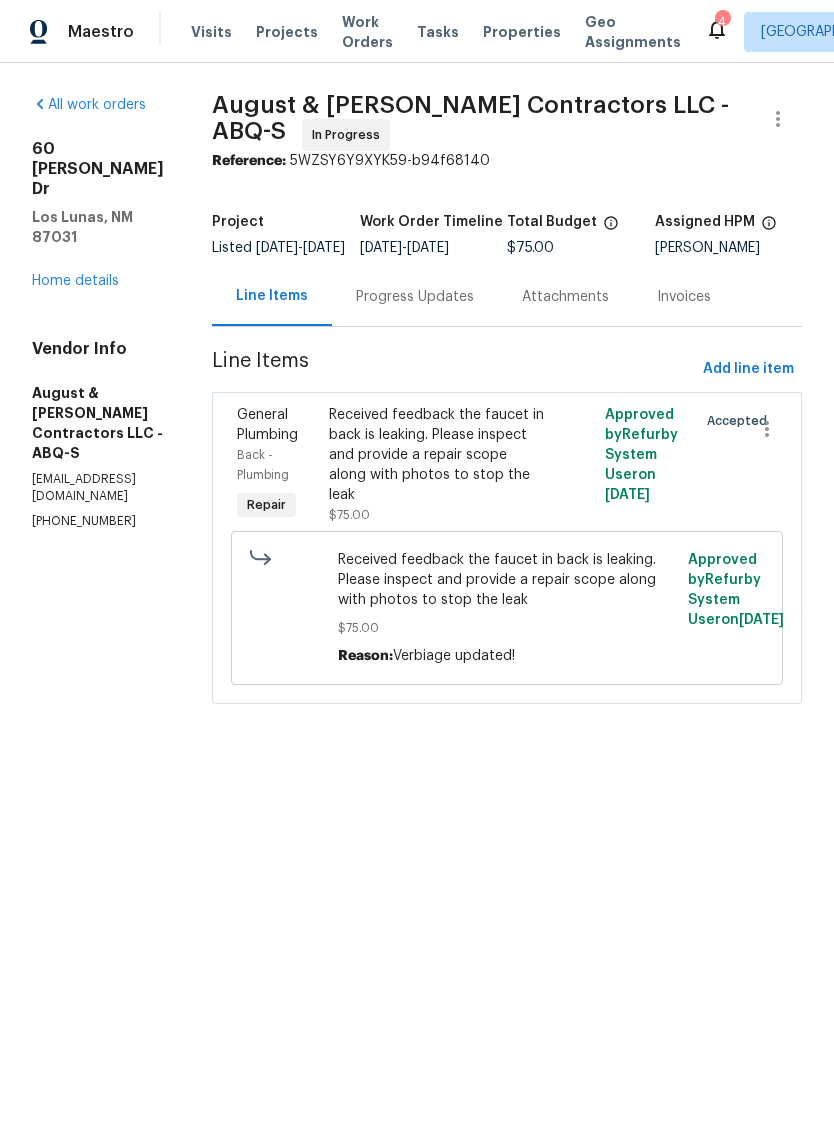 click on "Progress Updates" at bounding box center (415, 297) 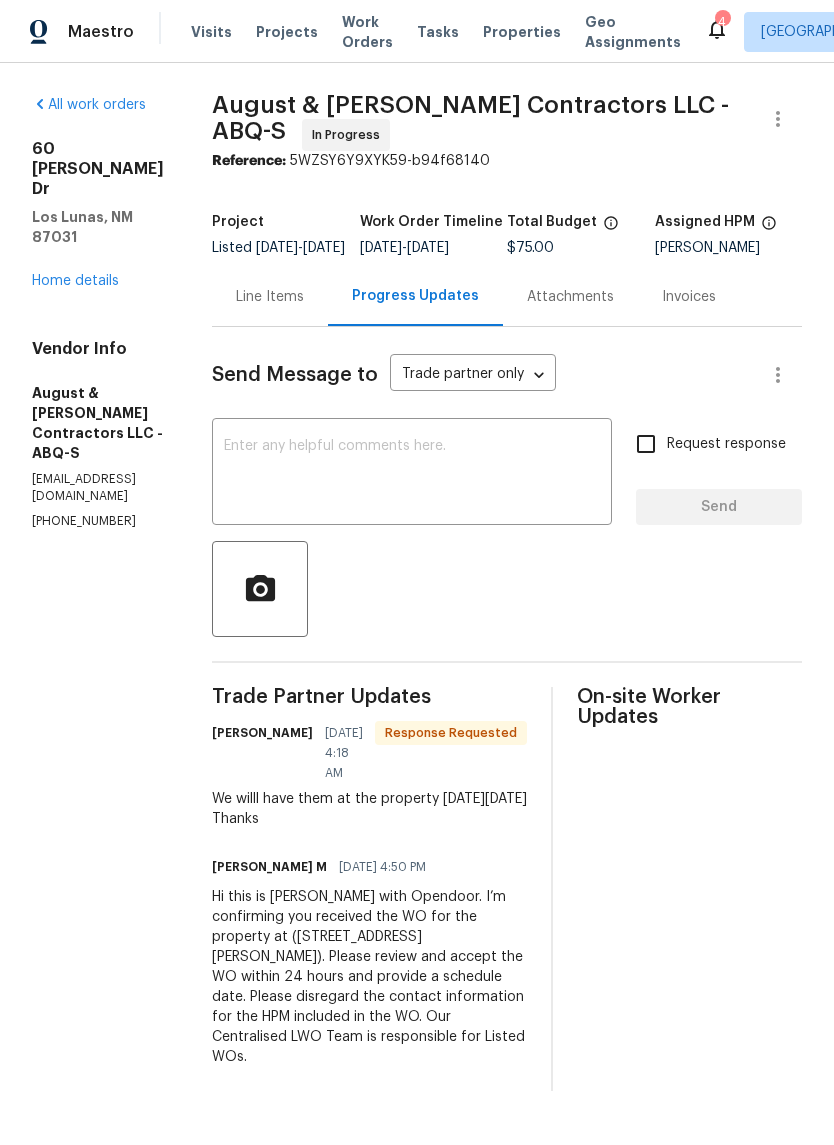 click on "Line Items" at bounding box center (270, 297) 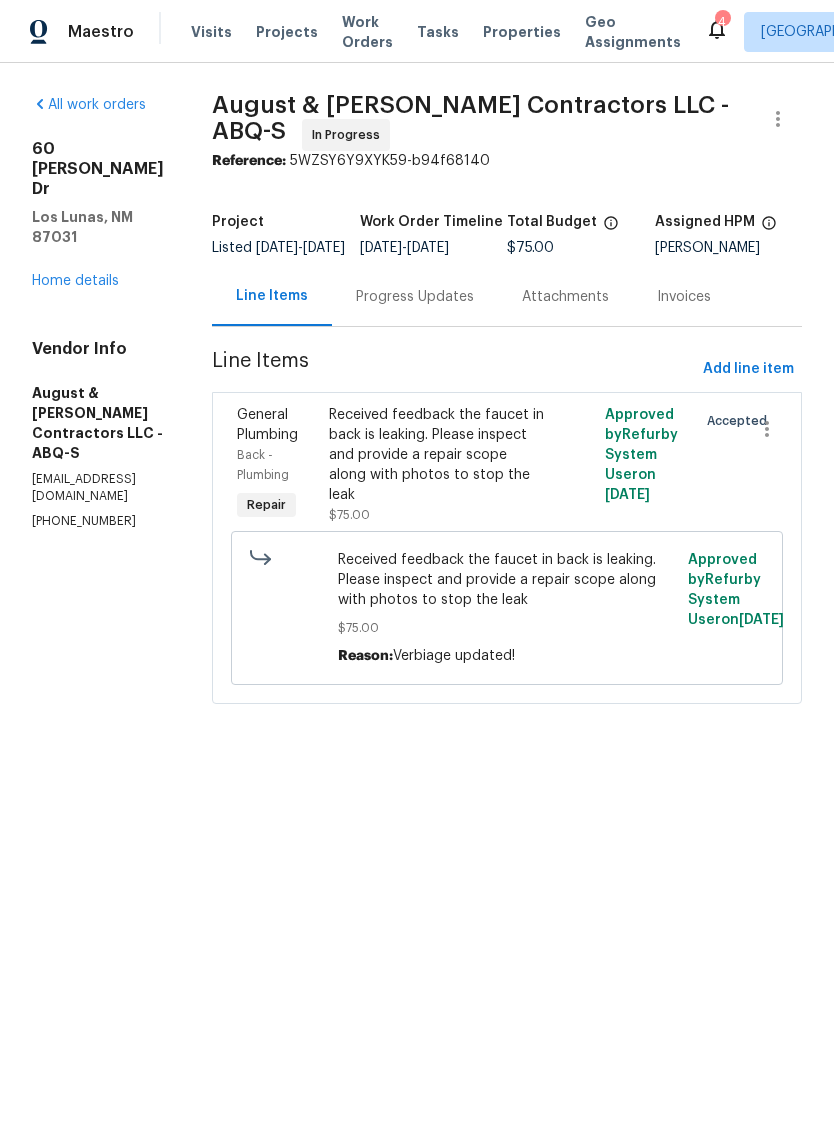 click on "Received feedback the faucet in back is leaking.  Please inspect and provide a repair scope along with photos to stop the leak" at bounding box center [438, 455] 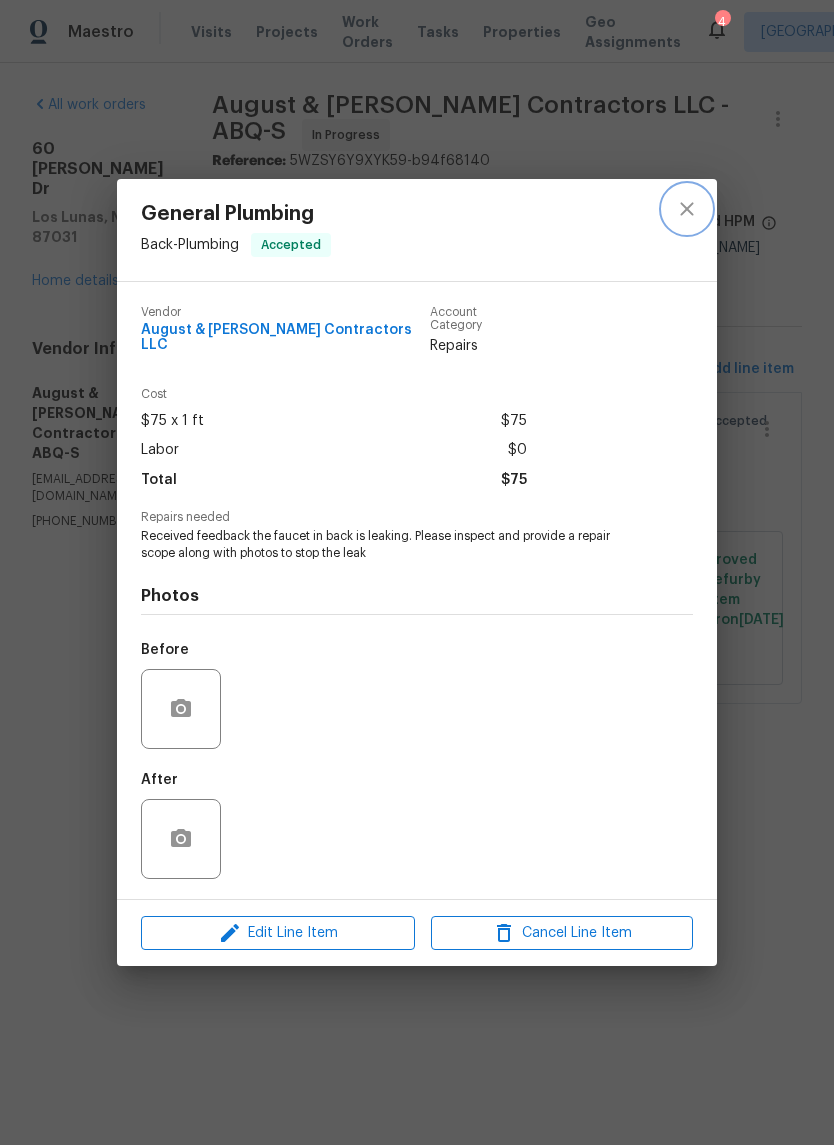 click 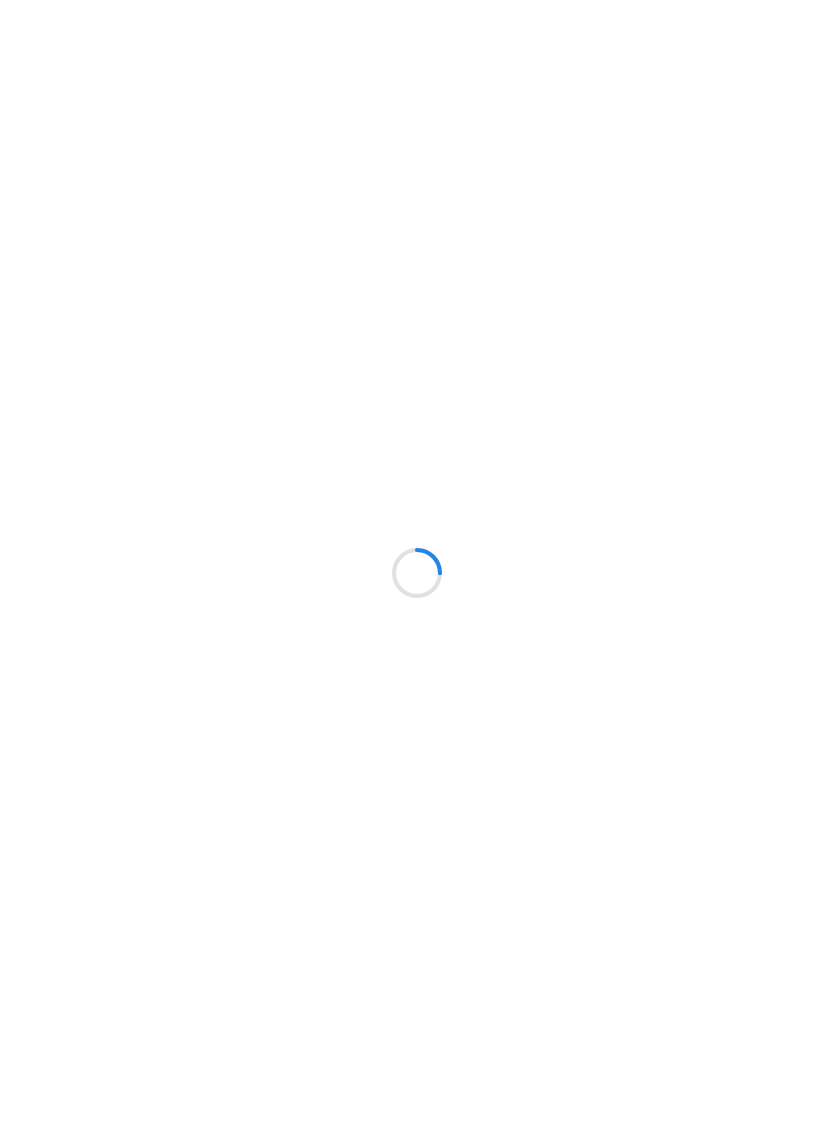 scroll, scrollTop: 0, scrollLeft: 0, axis: both 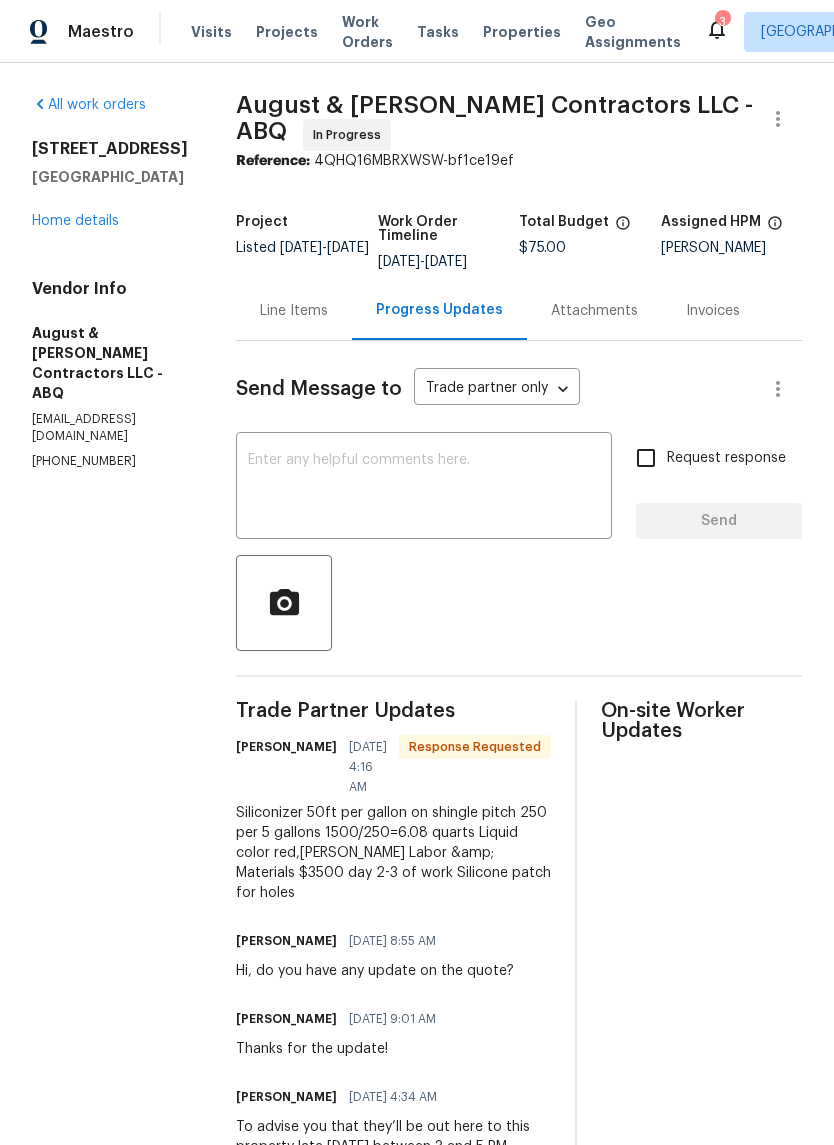 click on "On-site Worker Updates" at bounding box center [701, 721] 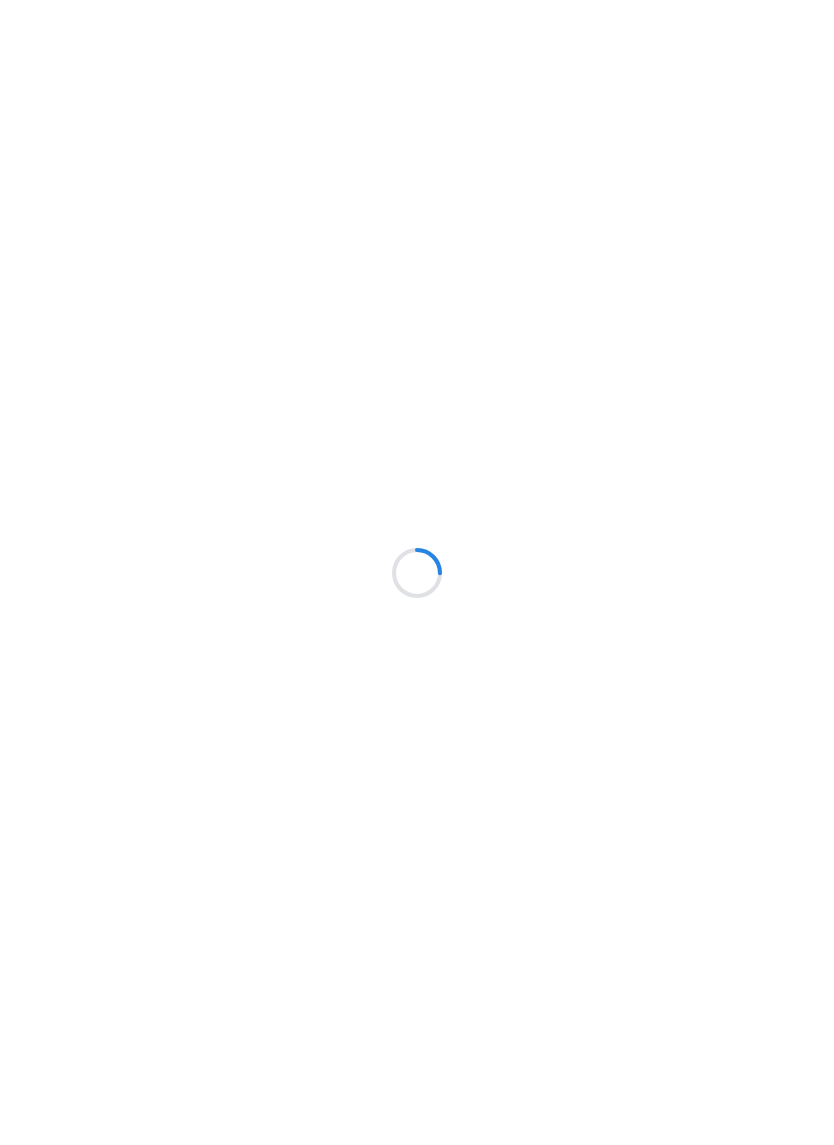 scroll, scrollTop: 0, scrollLeft: 0, axis: both 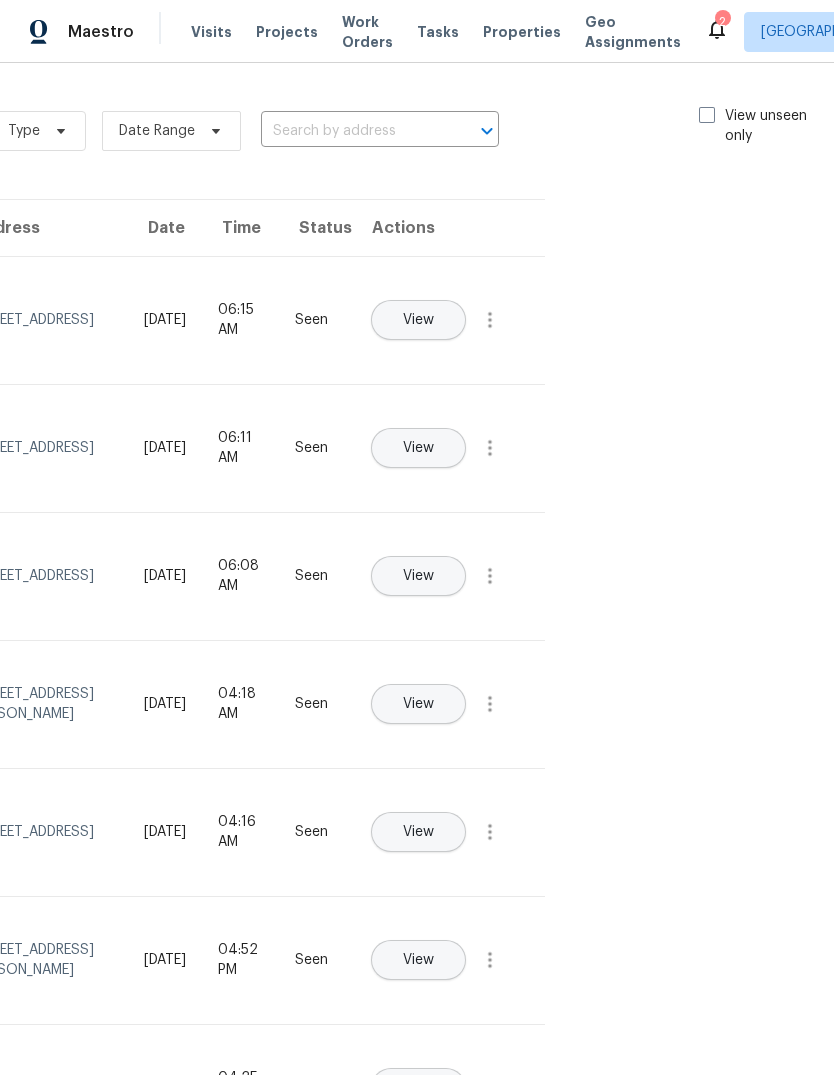 click at bounding box center [707, 115] 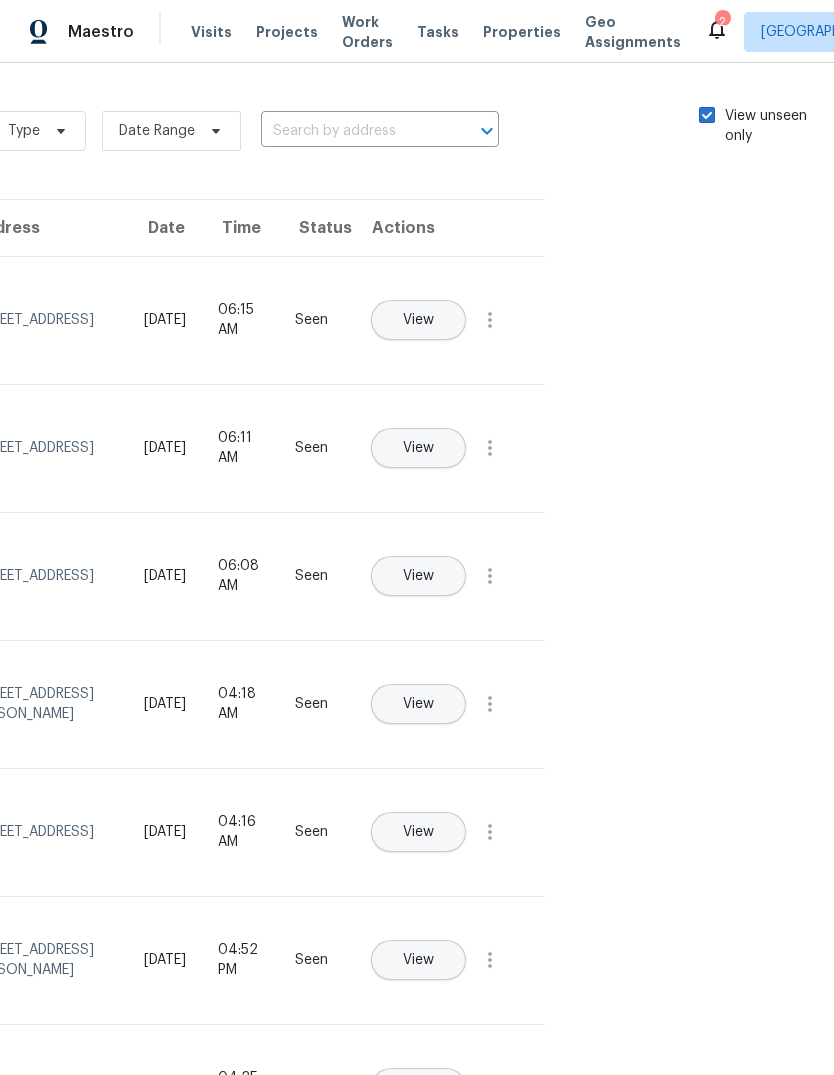 checkbox on "true" 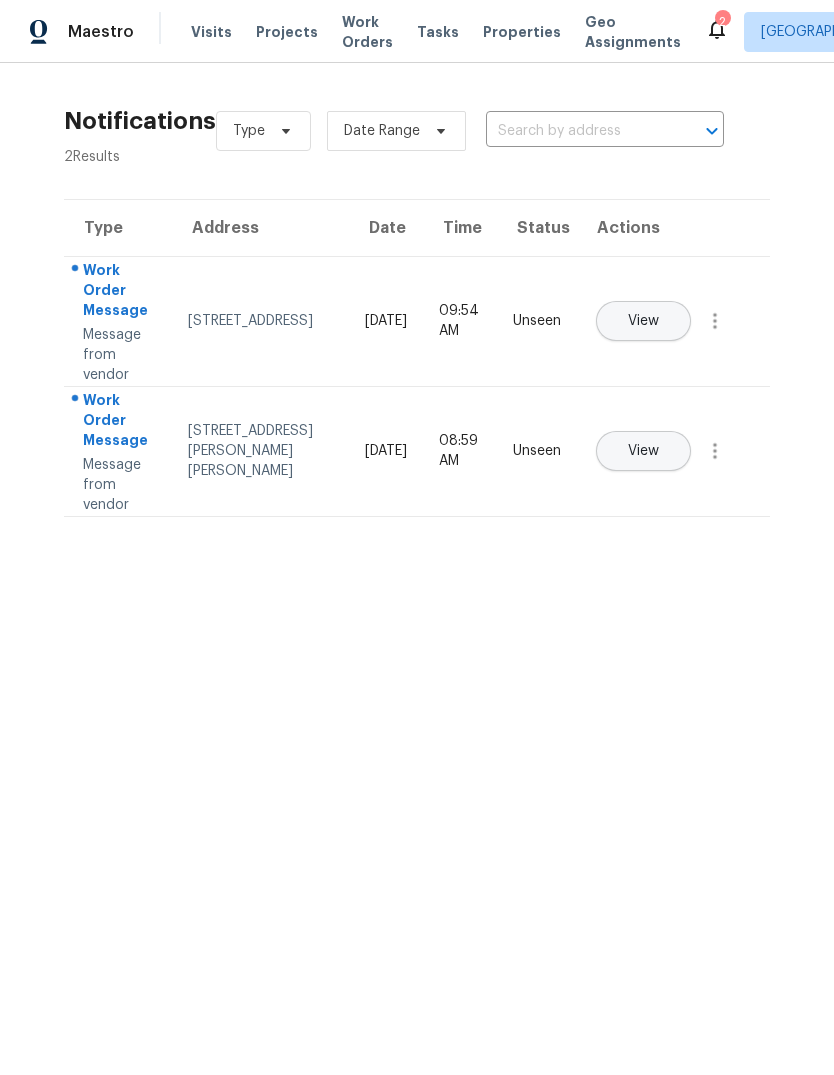 scroll, scrollTop: 0, scrollLeft: 0, axis: both 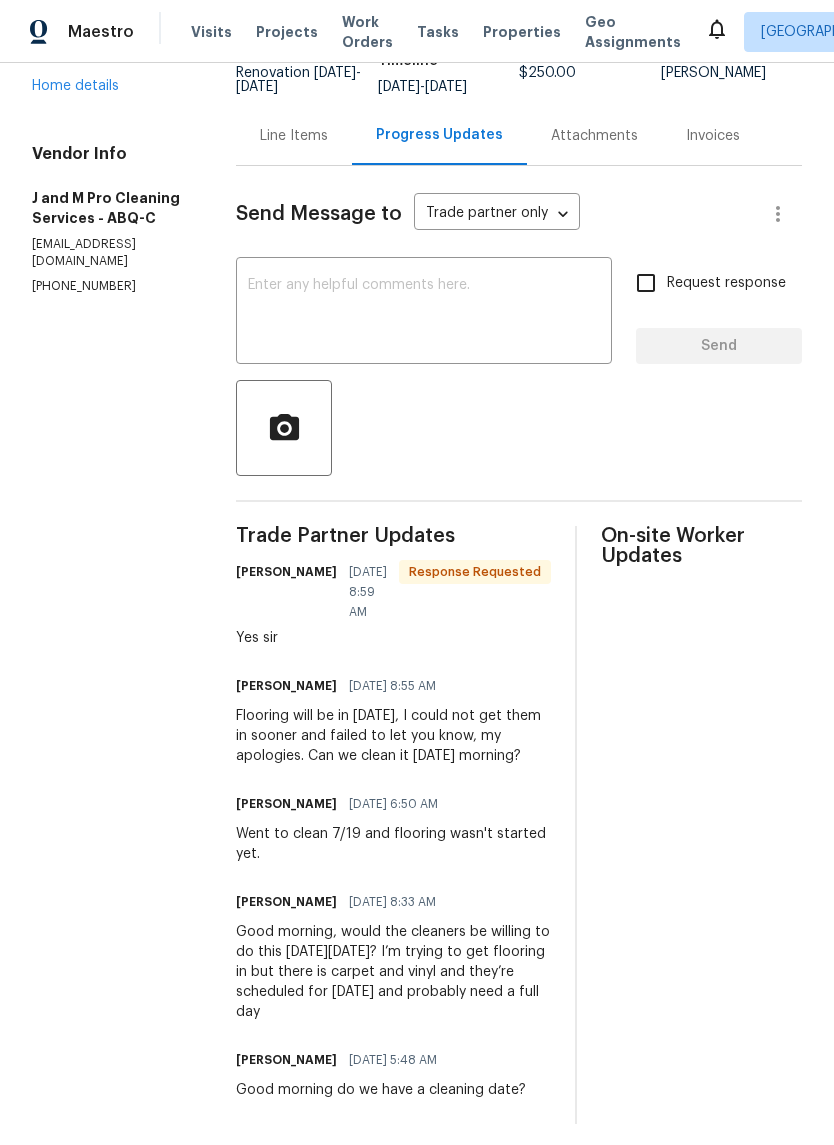 click at bounding box center (424, 313) 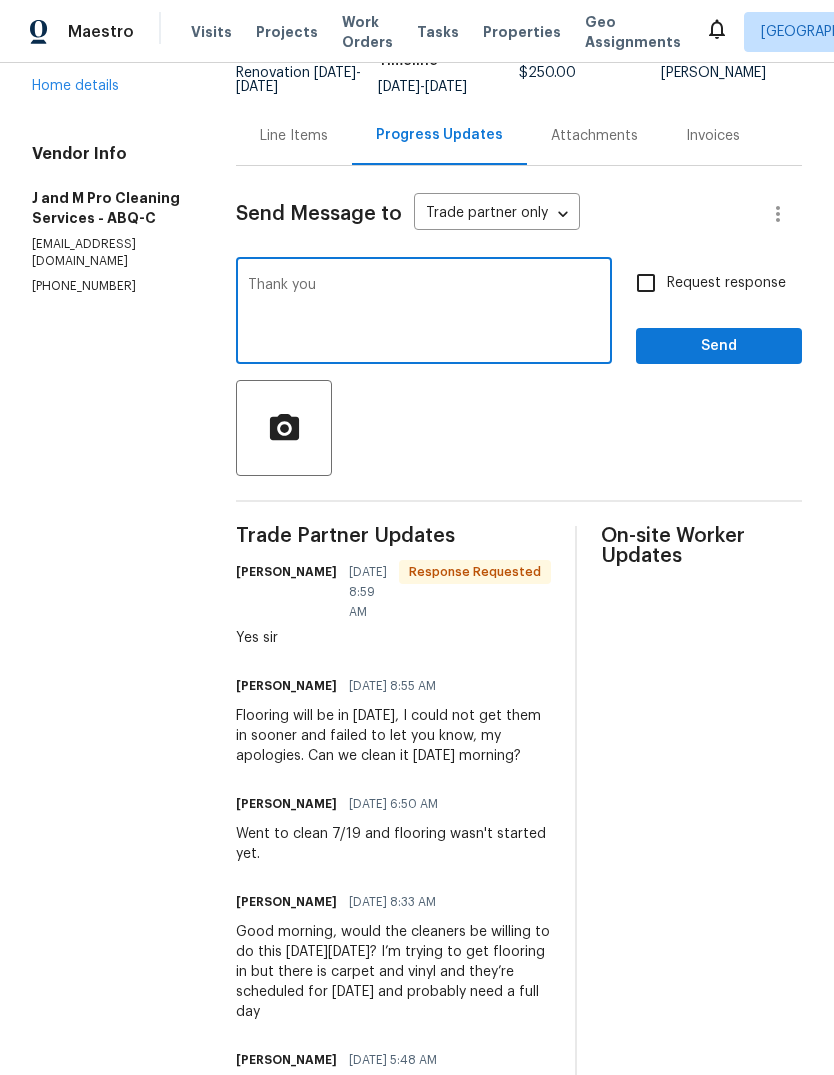 type on "Thank you" 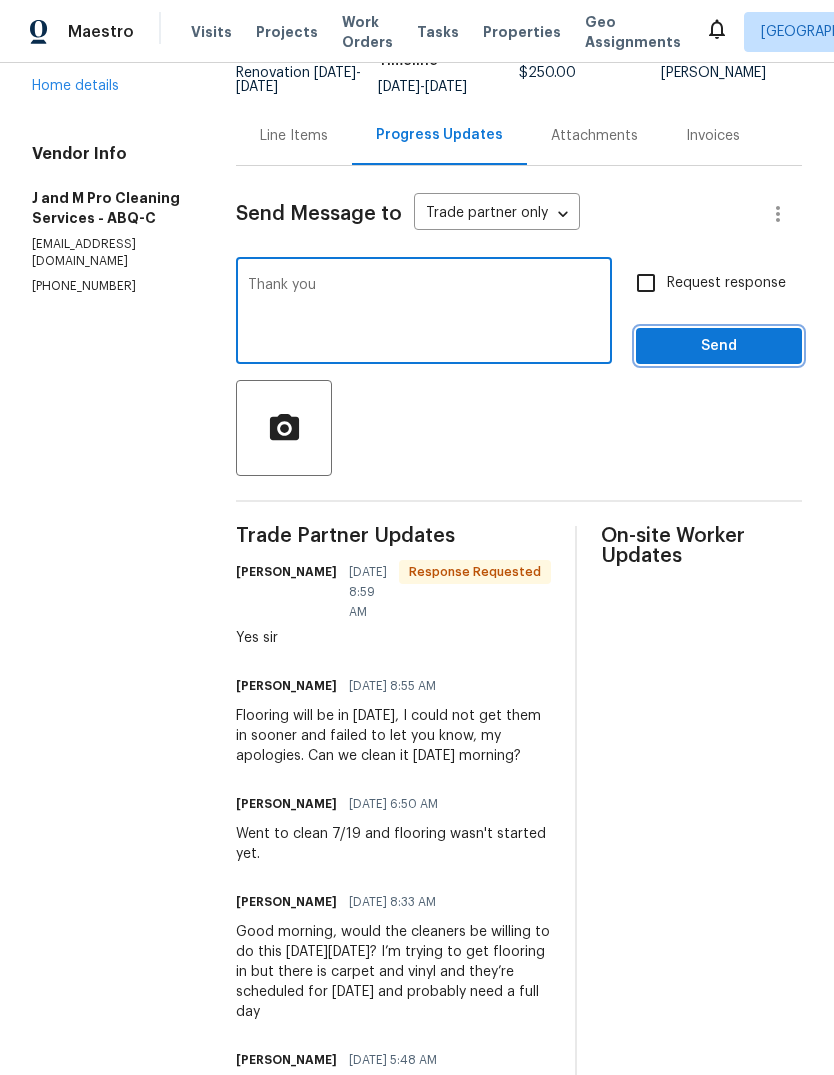 click on "Send" at bounding box center (719, 346) 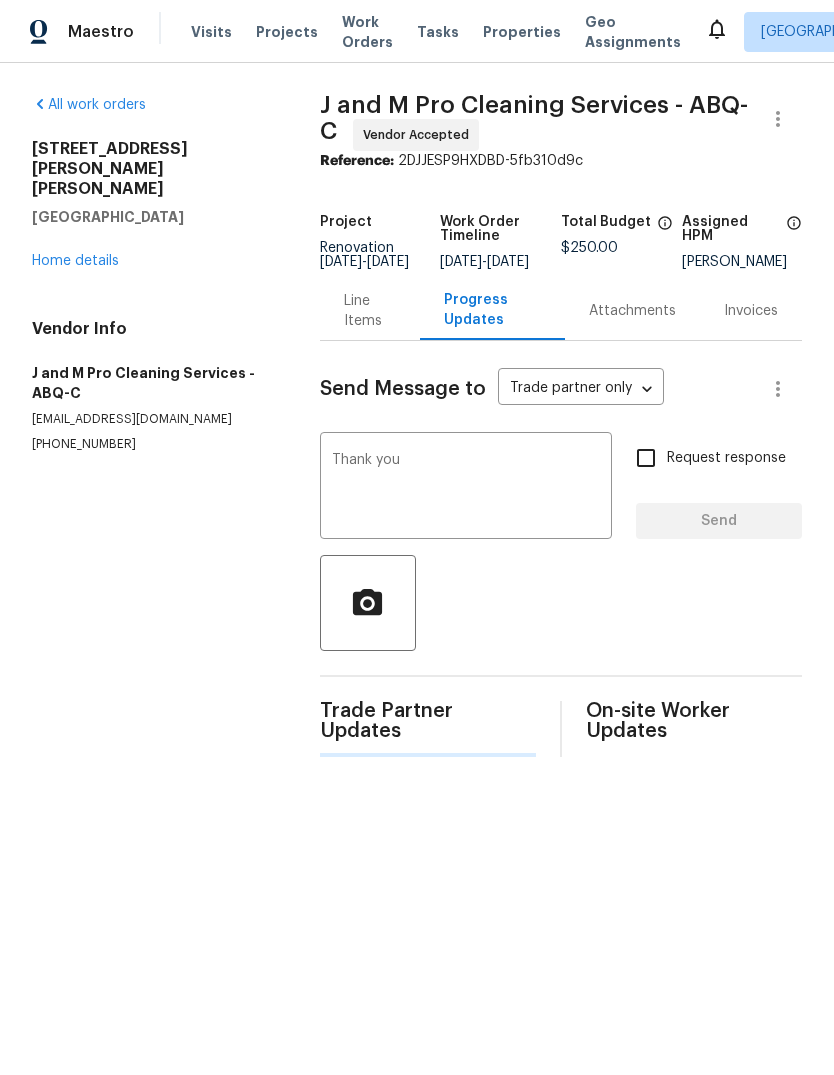 scroll, scrollTop: 0, scrollLeft: 0, axis: both 